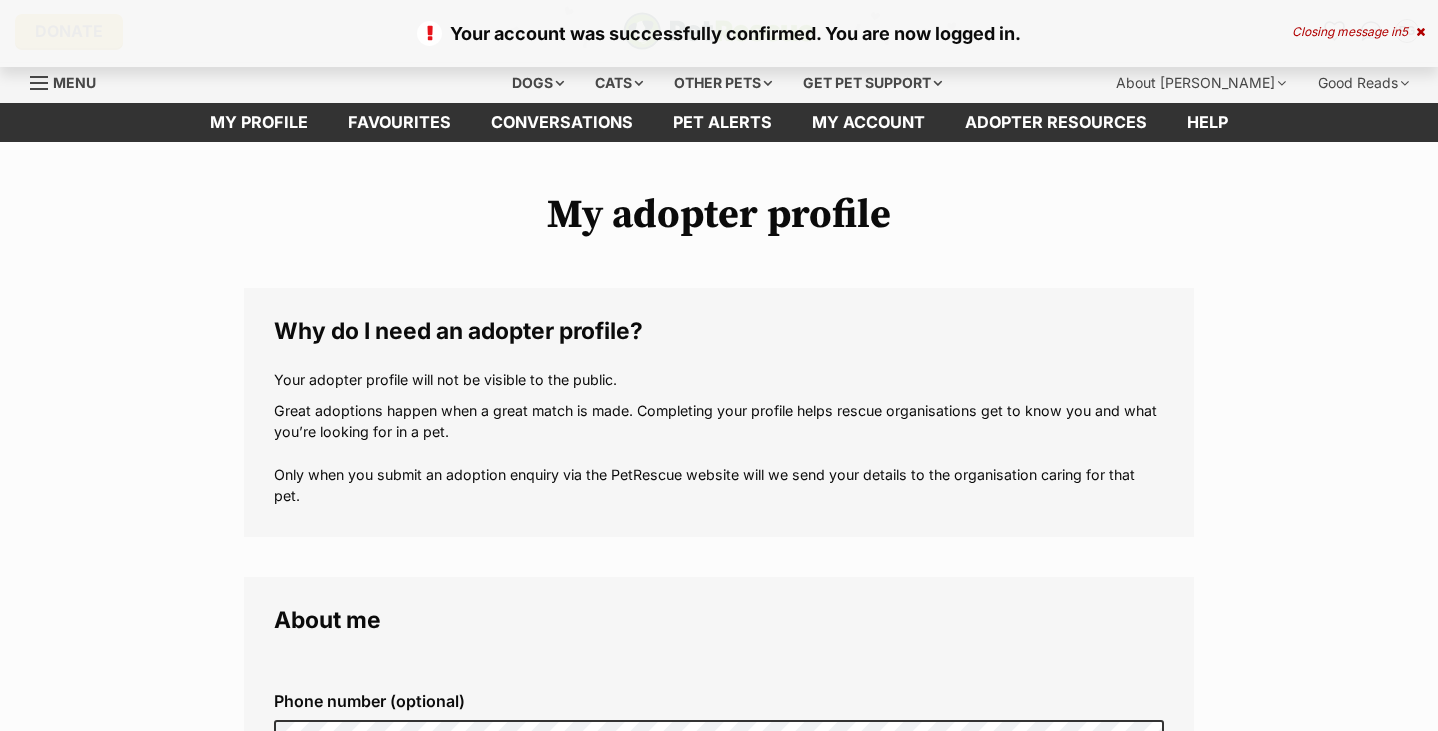 scroll, scrollTop: 0, scrollLeft: 0, axis: both 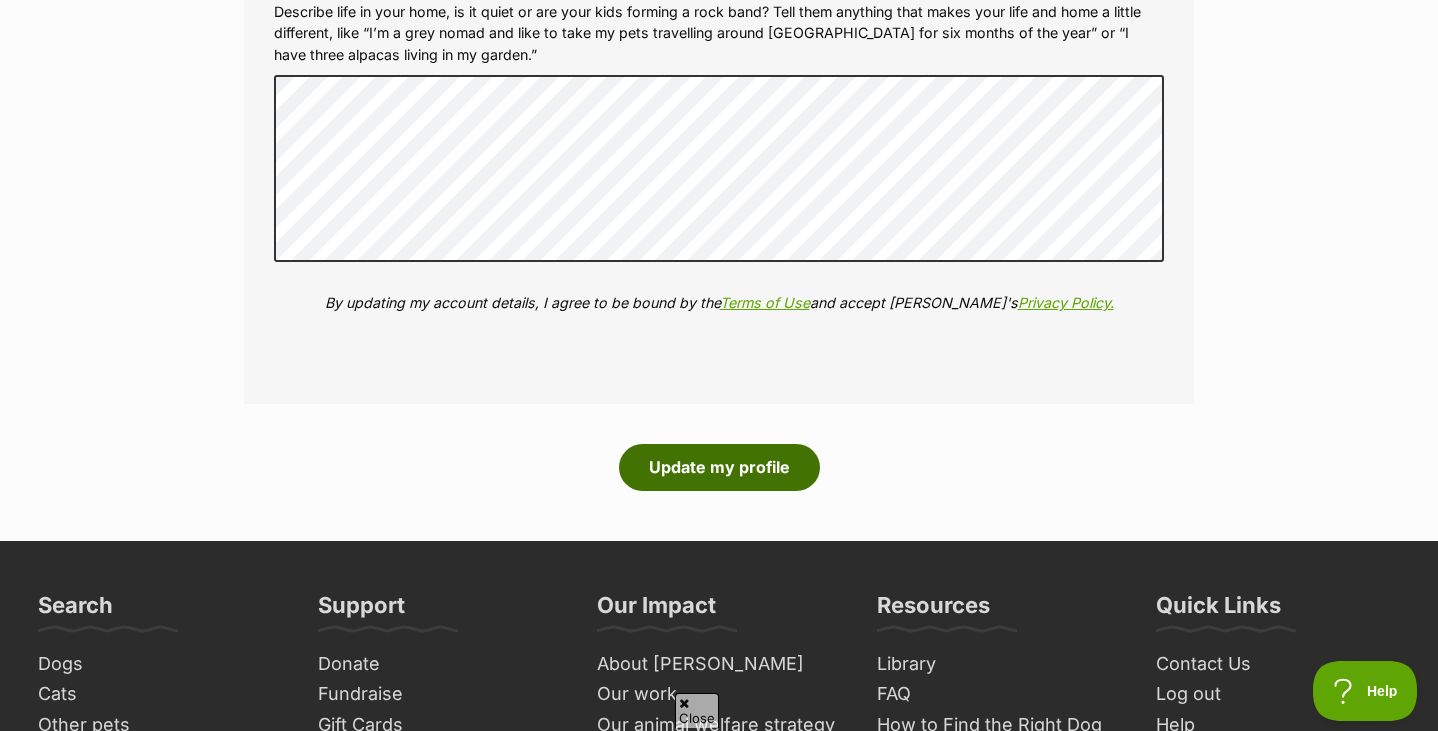 click on "Update my profile" at bounding box center (719, 467) 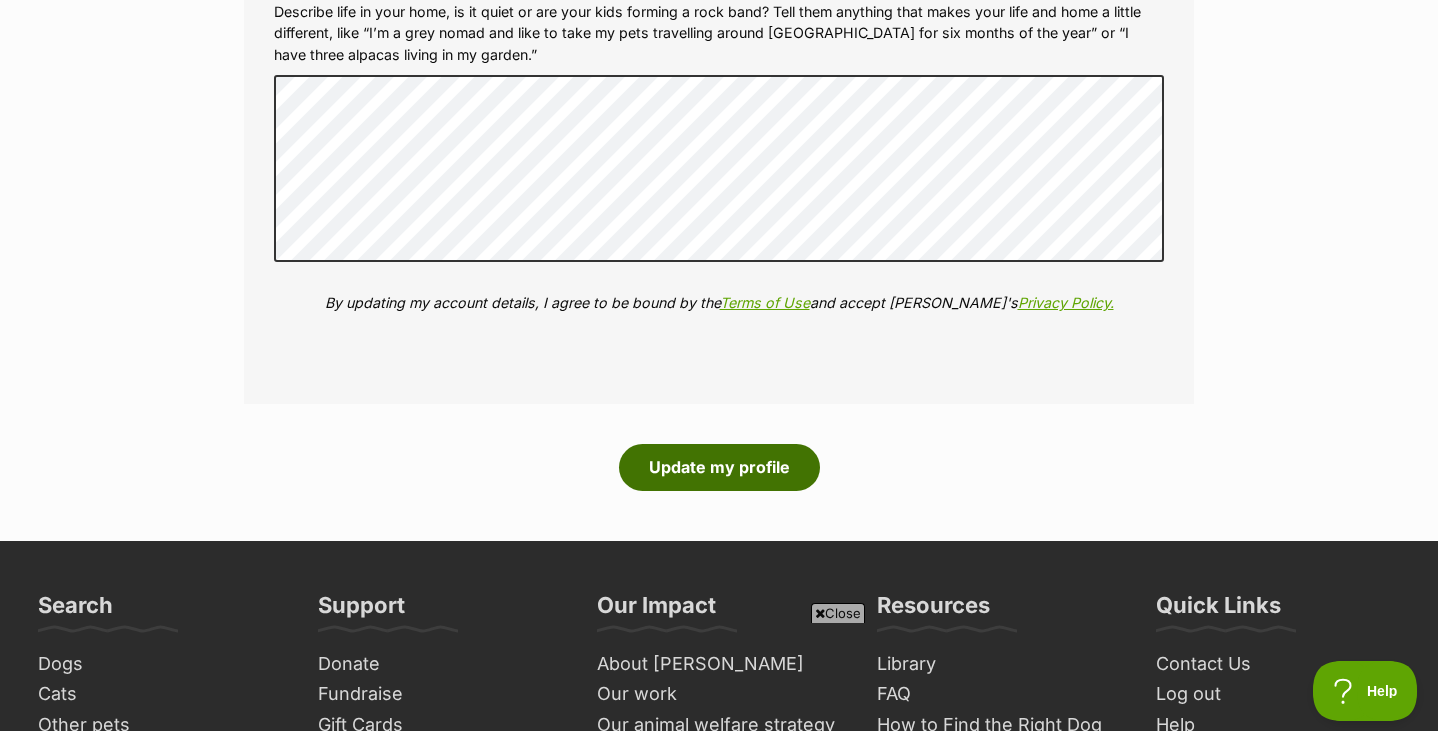 scroll, scrollTop: 0, scrollLeft: 0, axis: both 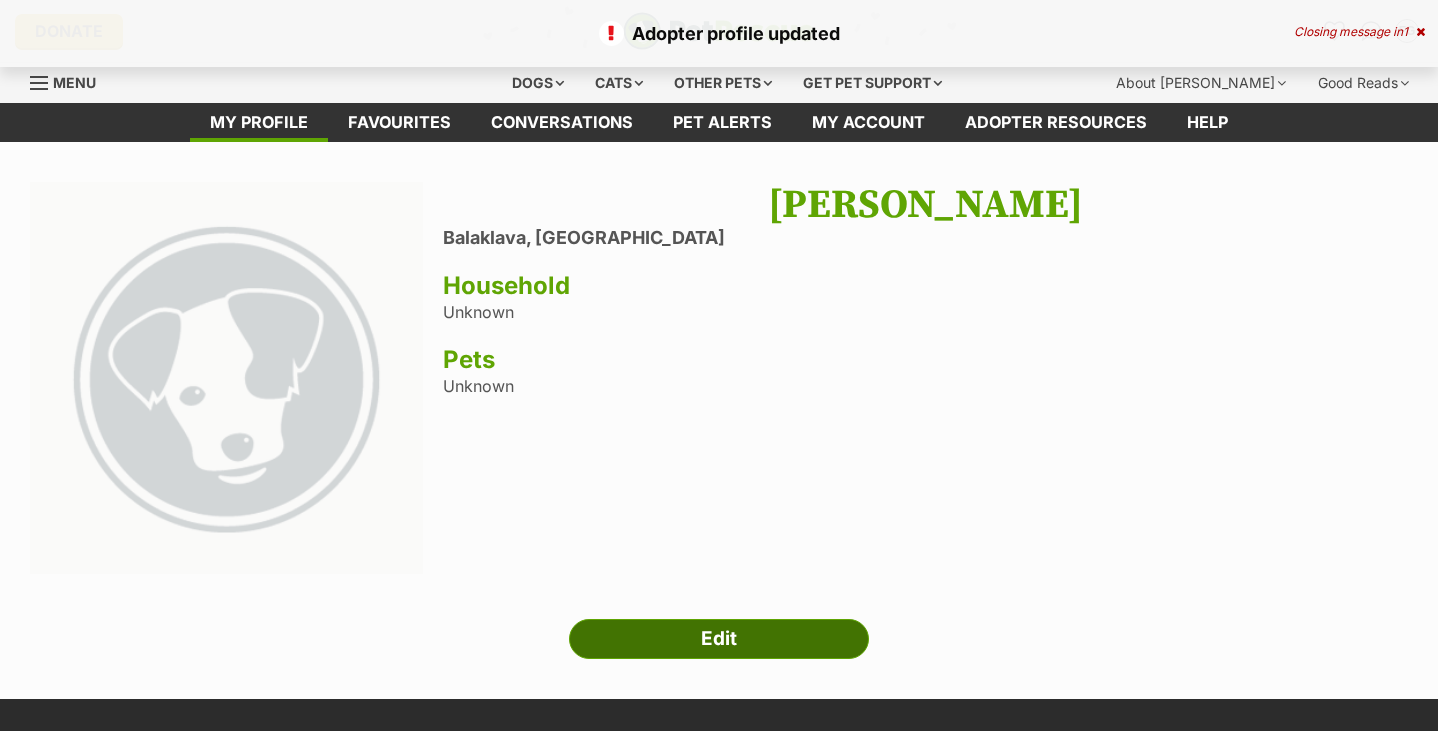click on "Edit" at bounding box center [719, 639] 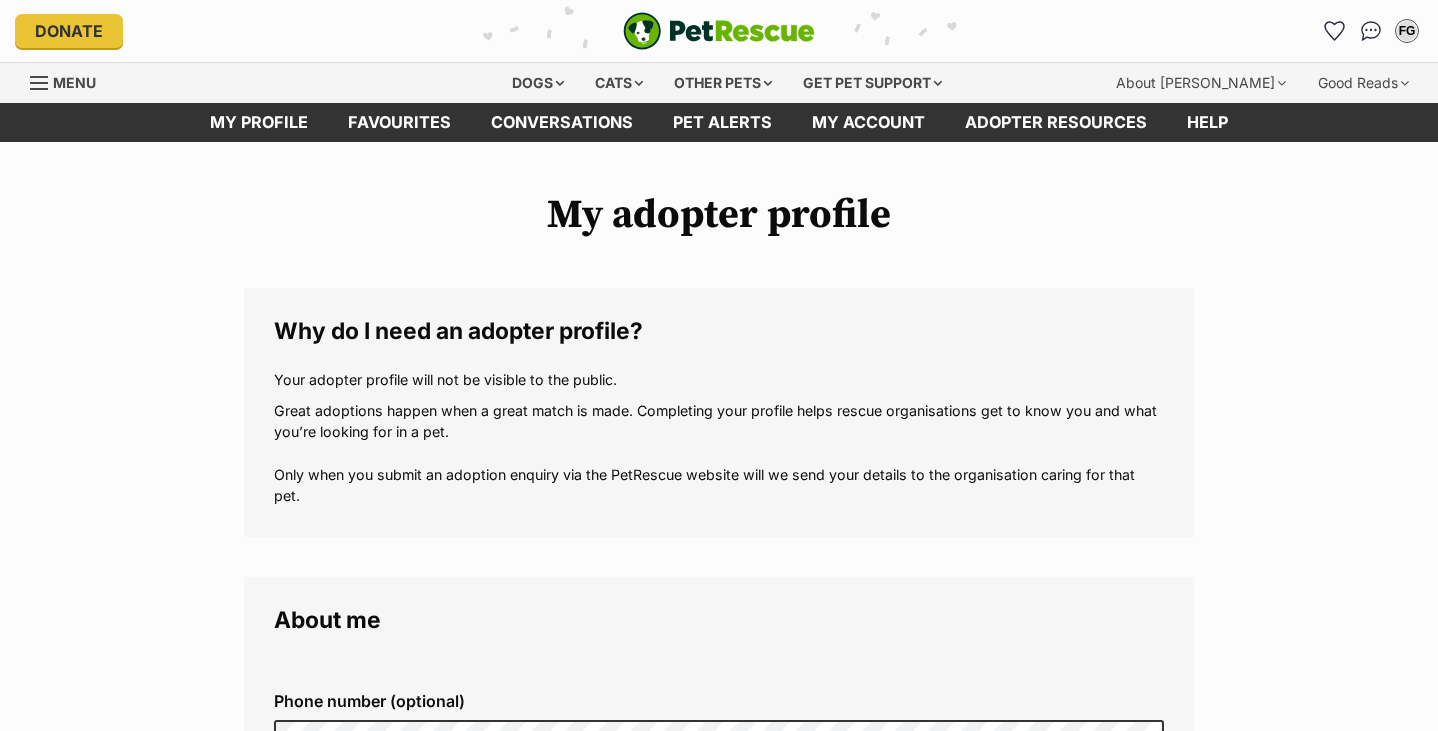 scroll, scrollTop: 0, scrollLeft: 0, axis: both 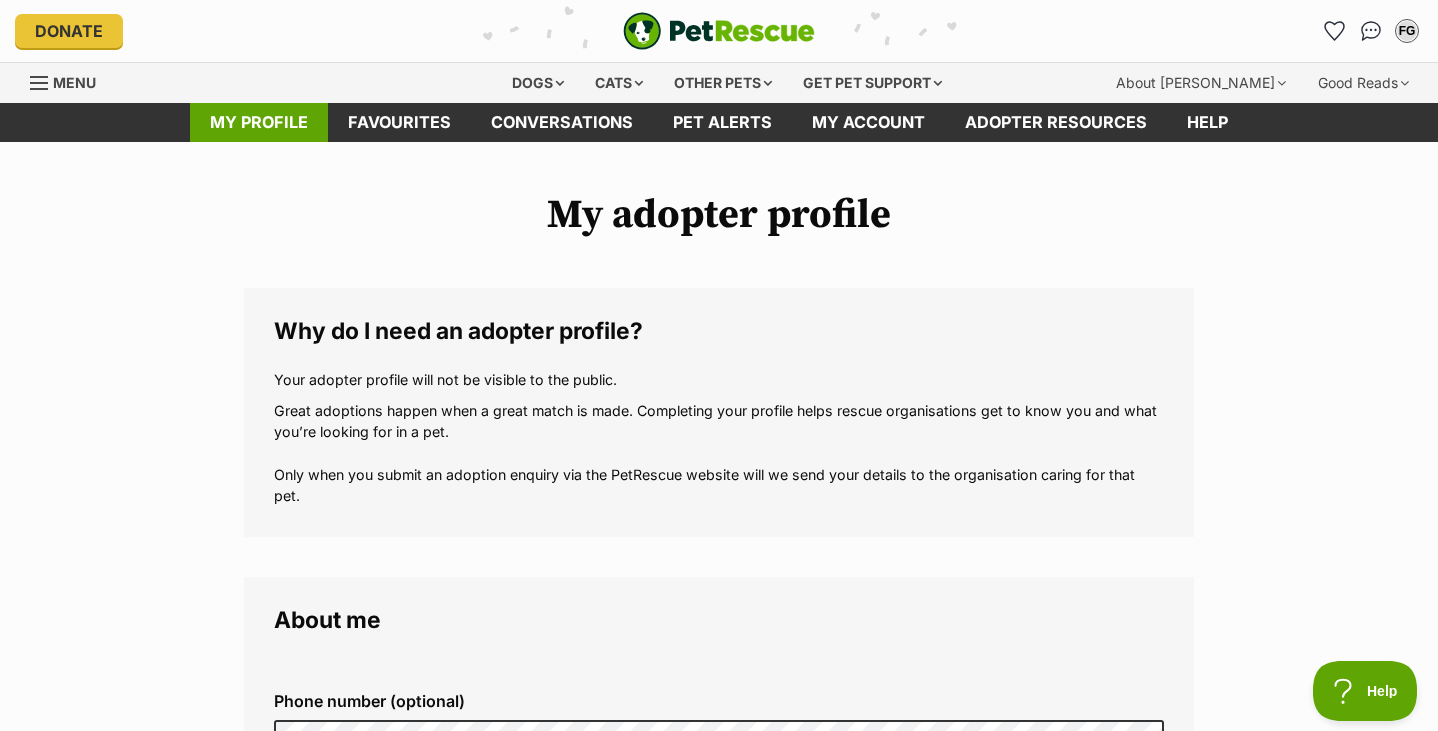 click on "My profile" at bounding box center (259, 122) 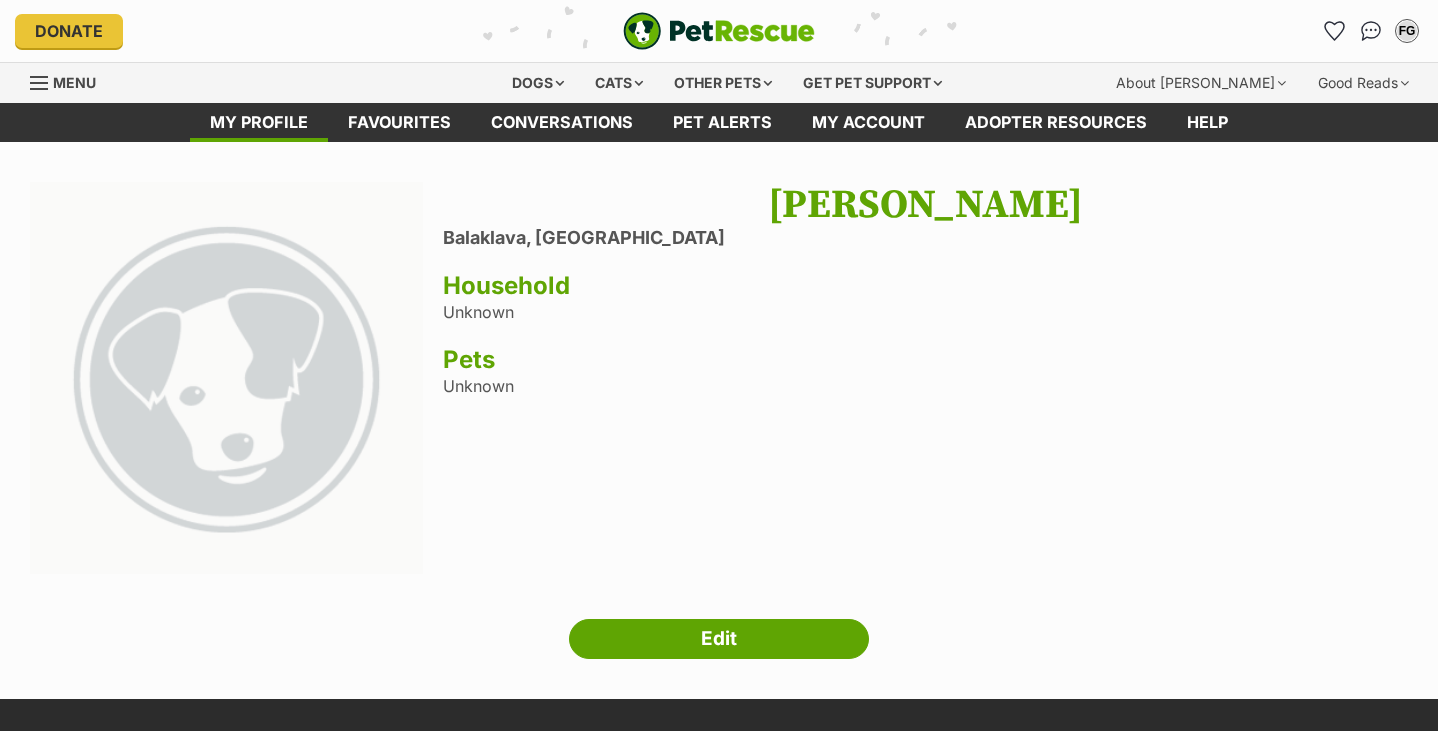 scroll, scrollTop: 0, scrollLeft: 0, axis: both 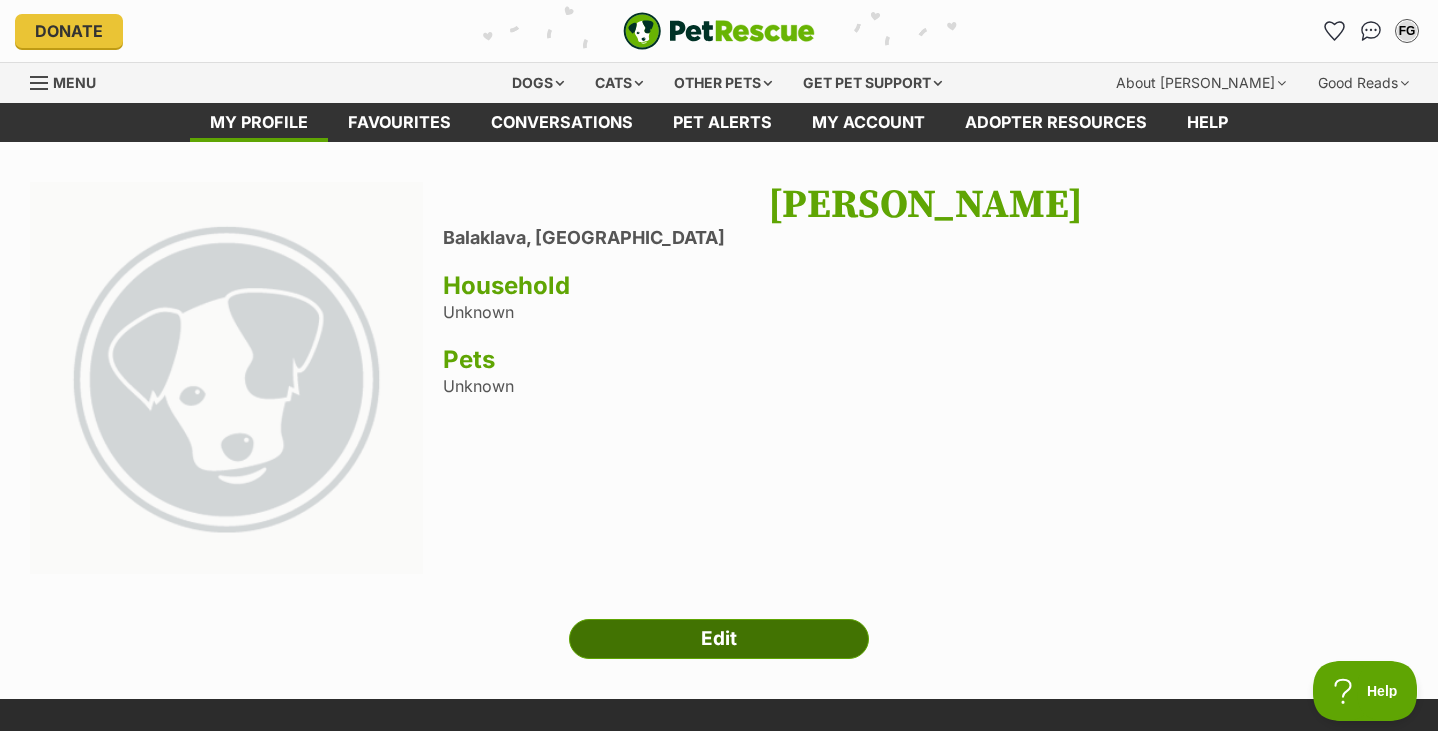 click on "Edit" at bounding box center (719, 639) 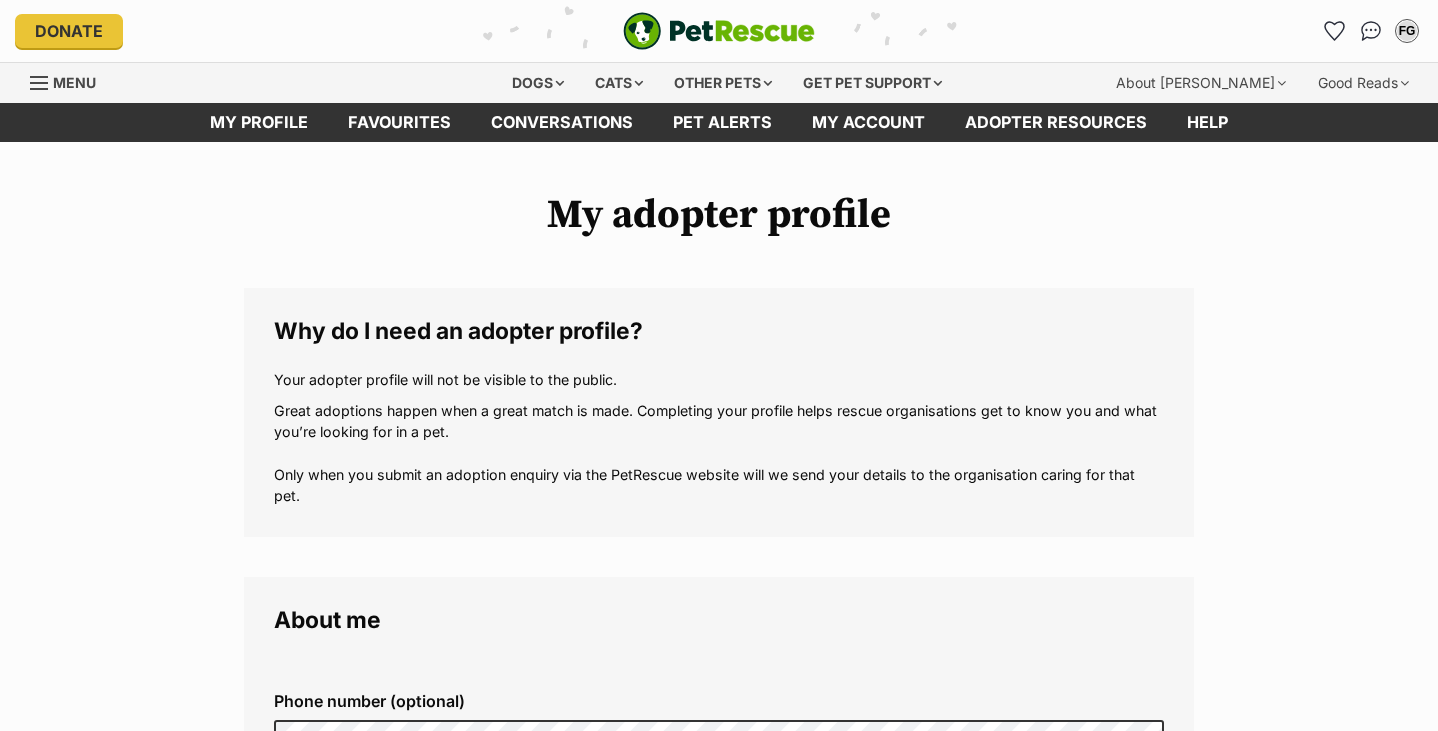 scroll, scrollTop: 0, scrollLeft: 0, axis: both 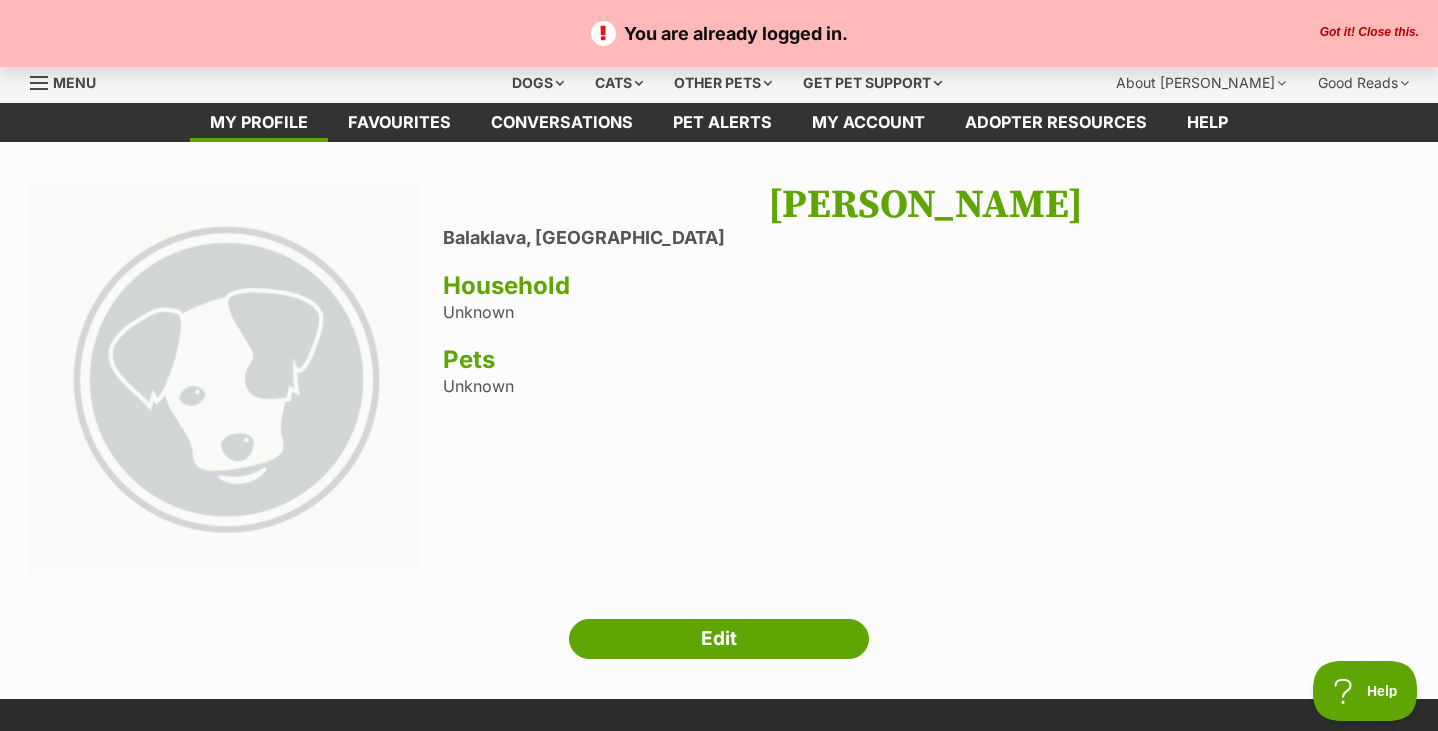 click on "[PERSON_NAME]" at bounding box center (925, 205) 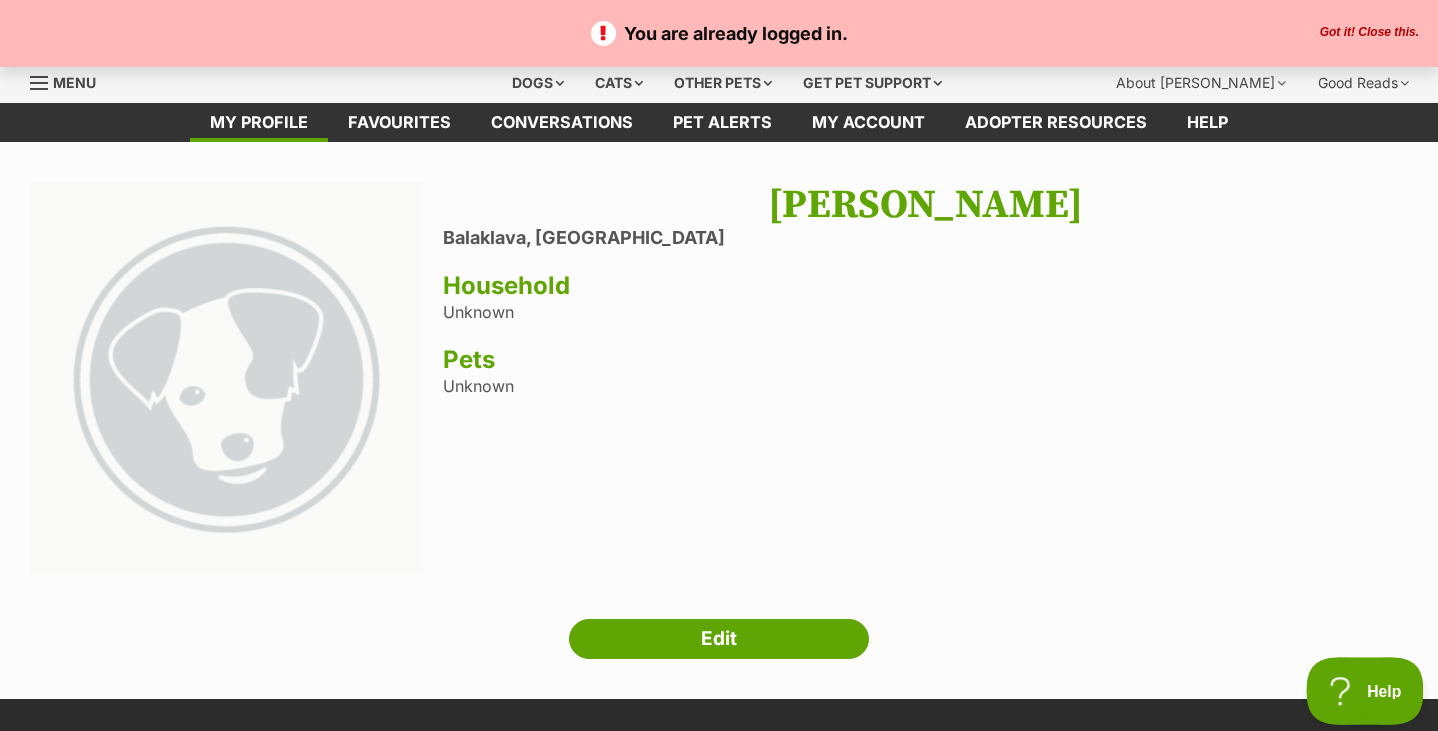 click on "Help" at bounding box center (1358, 687) 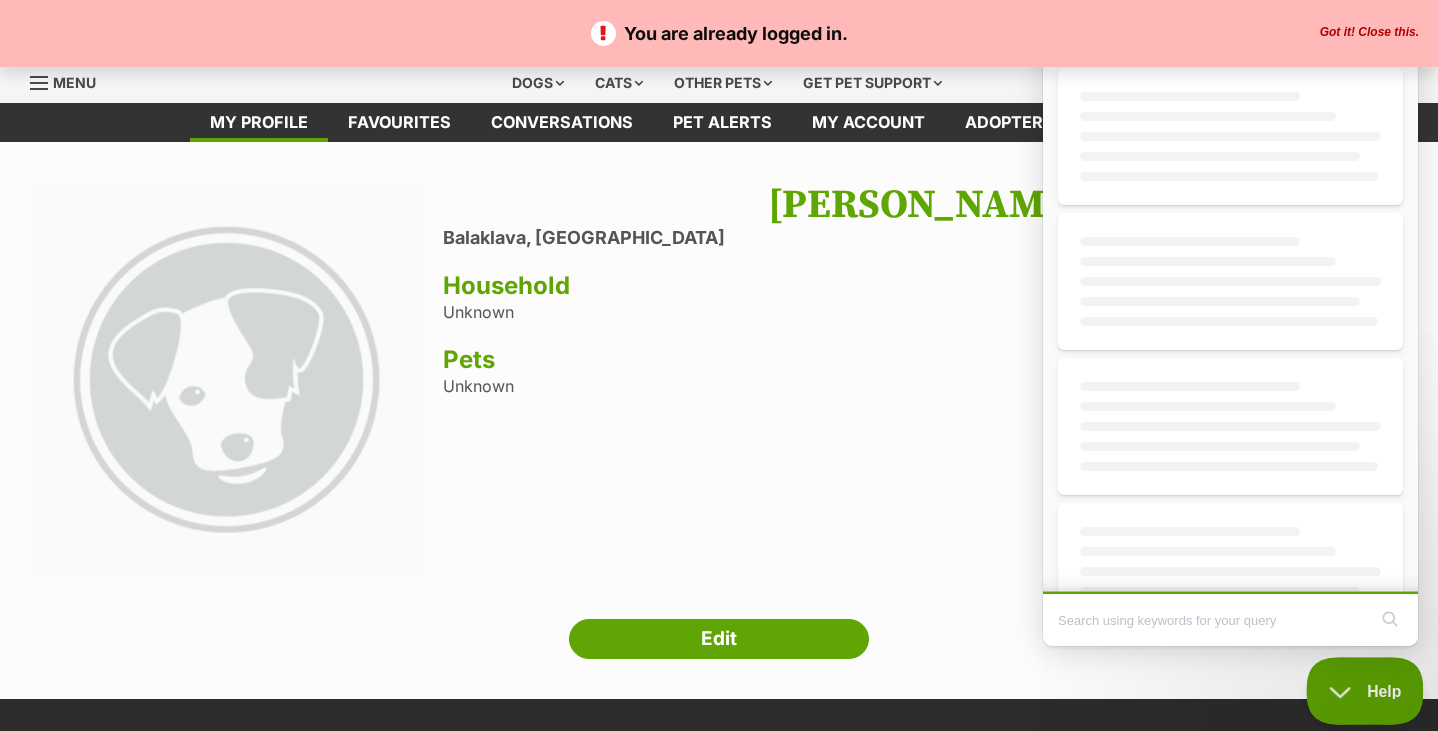 scroll, scrollTop: 0, scrollLeft: 0, axis: both 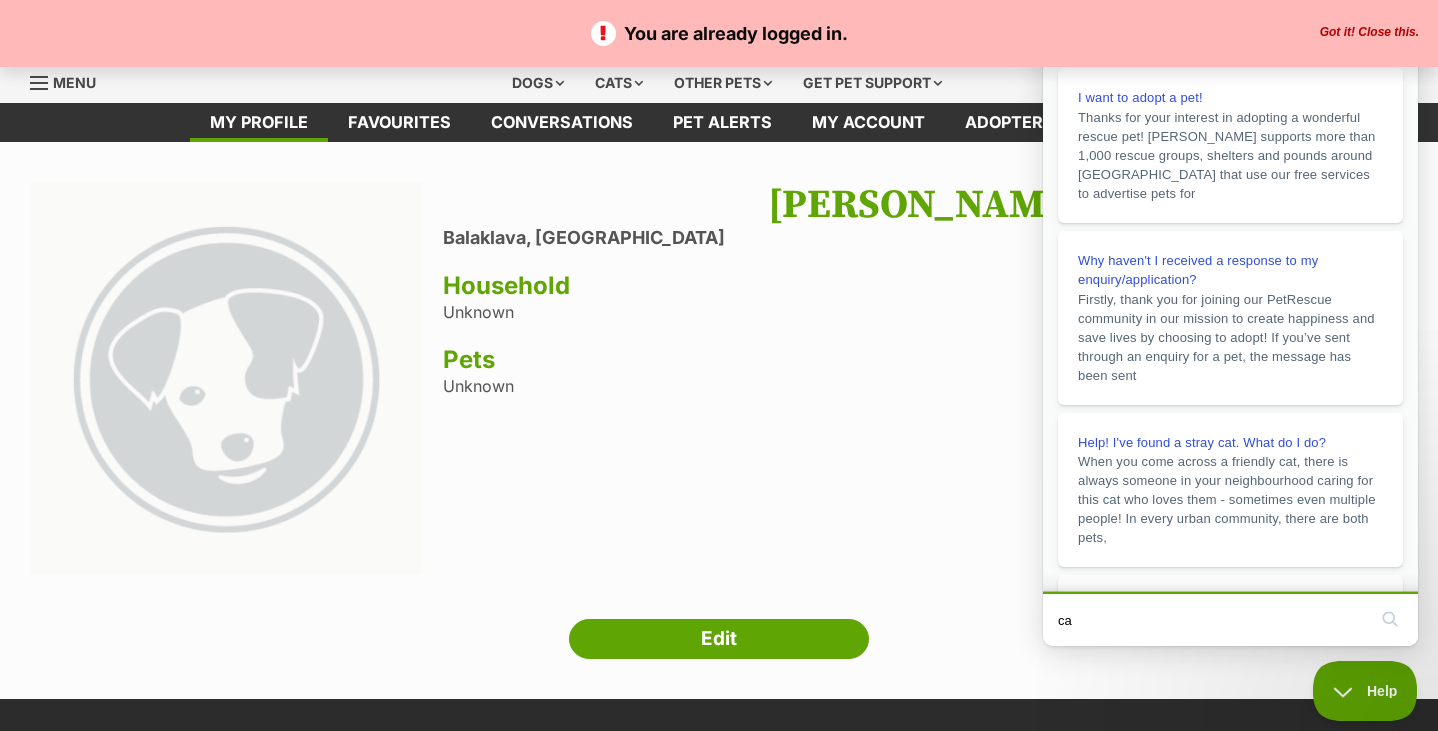 type on "c" 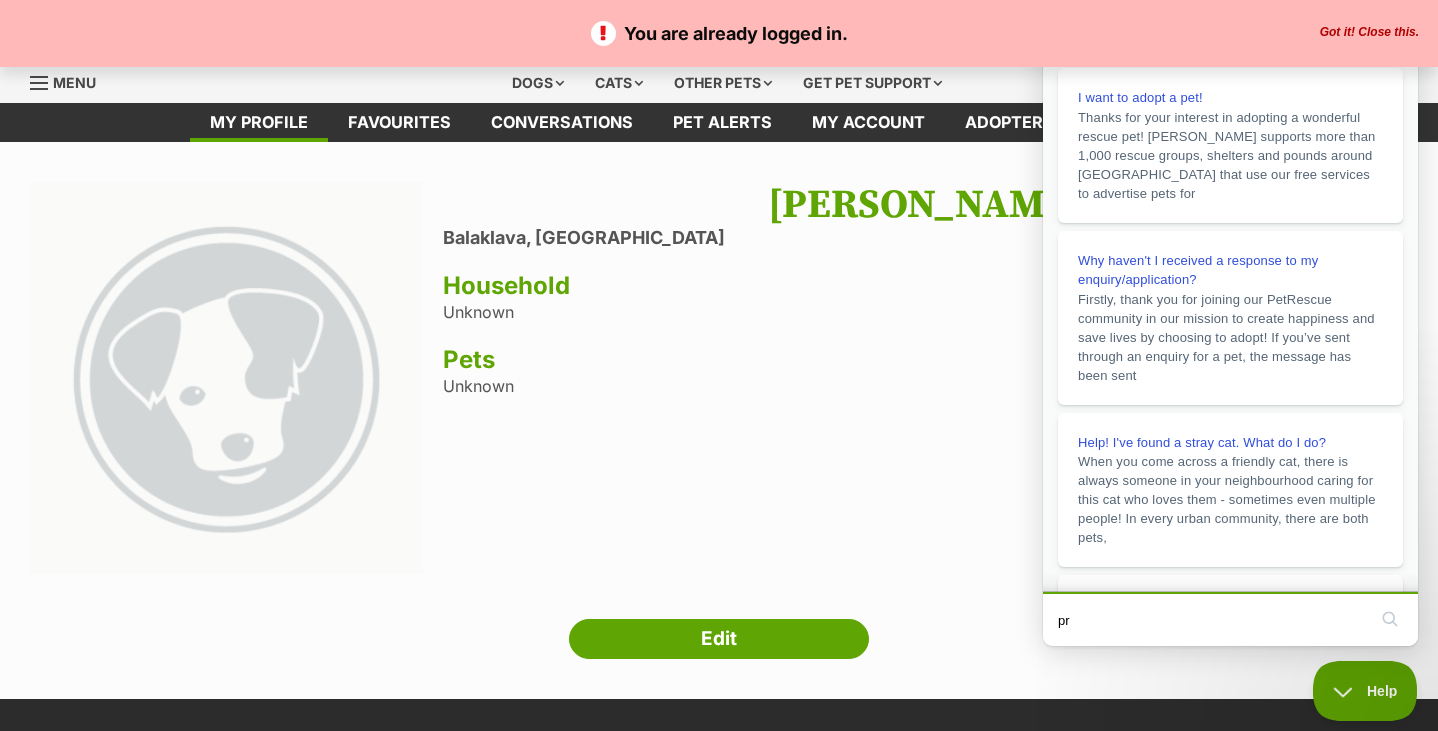 type on "p" 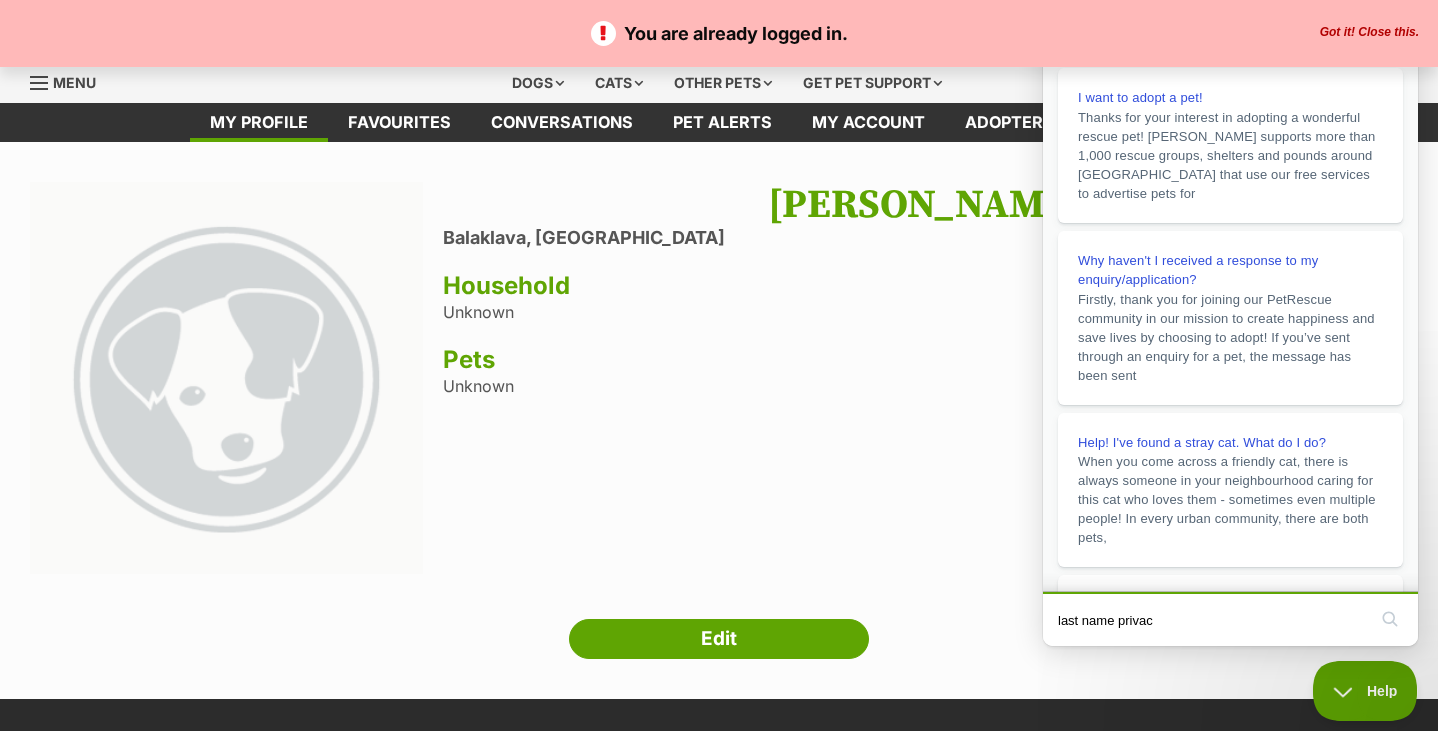 type on "last name privacy" 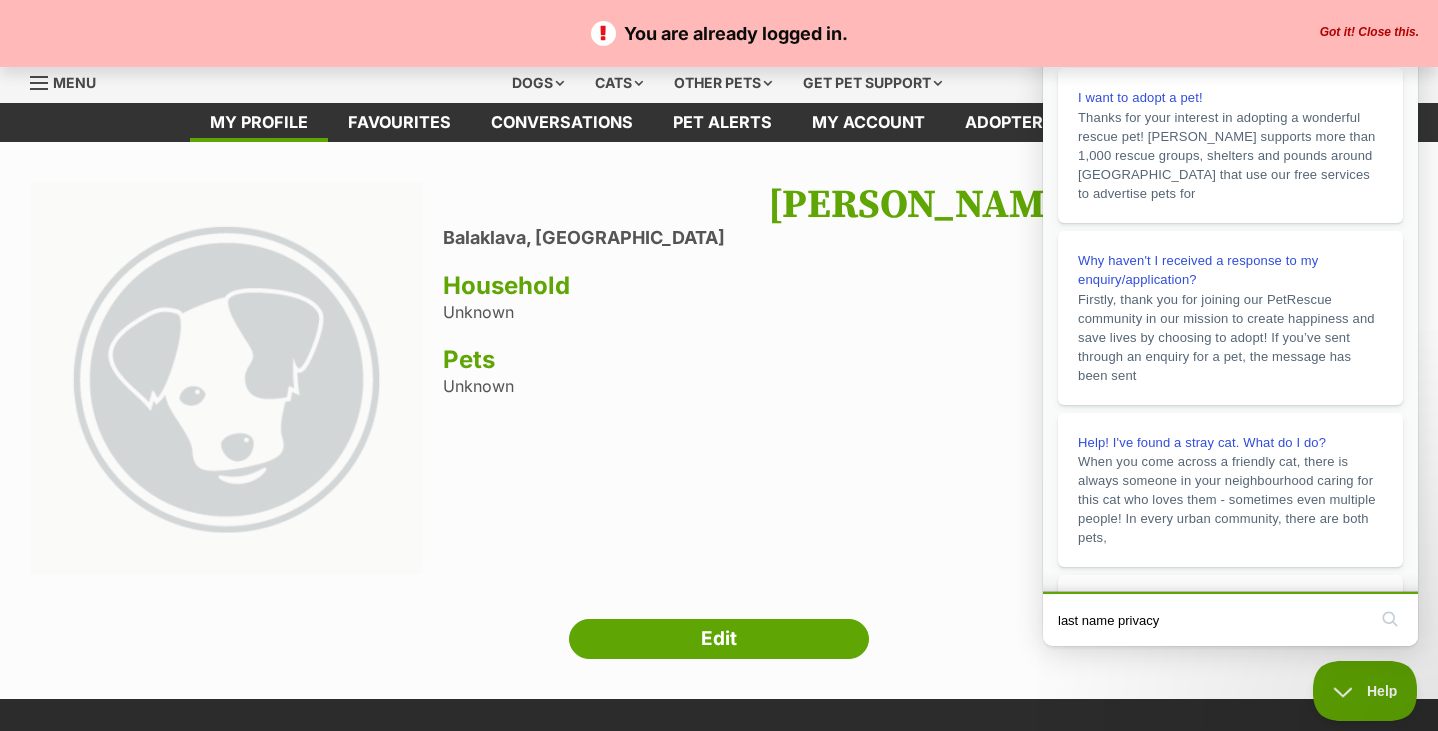 click on "search" at bounding box center (1390, 619) 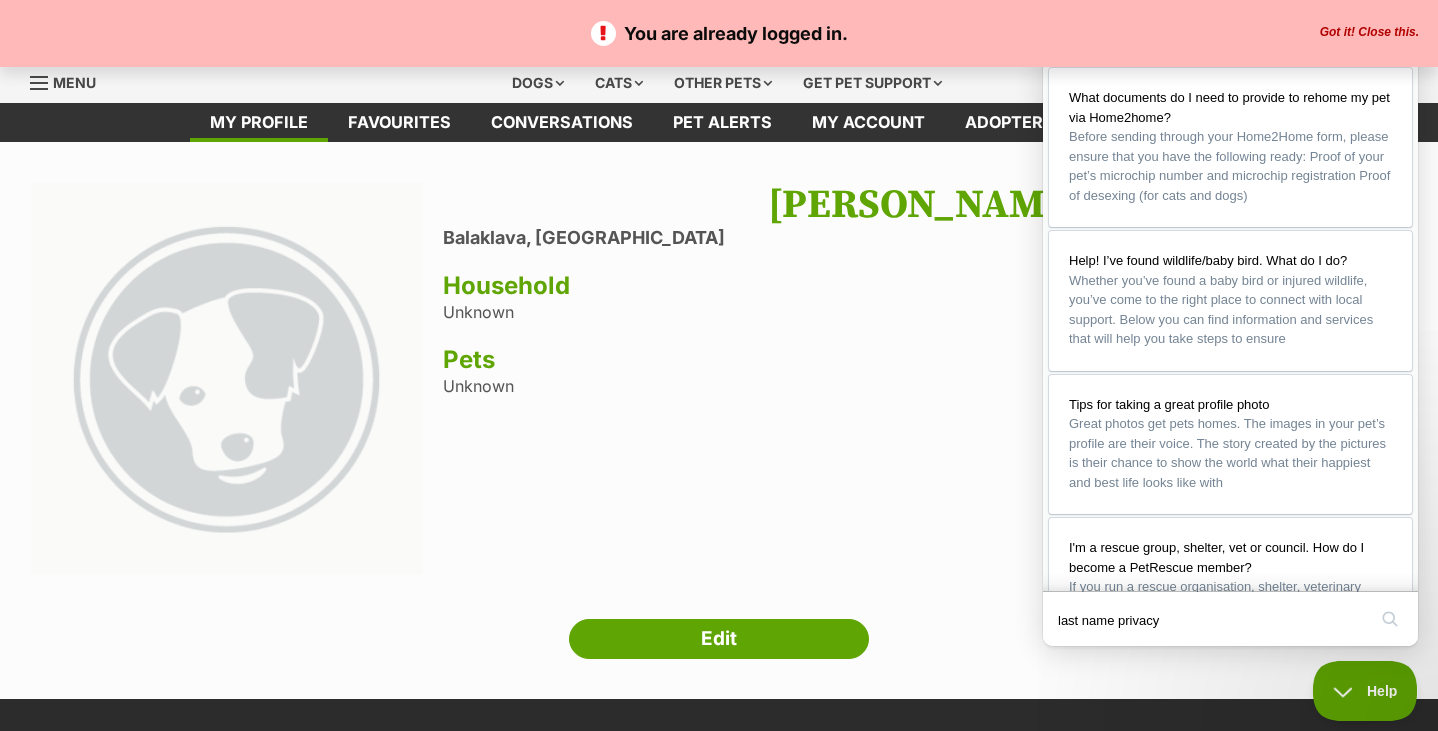 click on "Farah Guetter
Balaklava,
South Australia
Household
Unknown
Pets
Unknown" at bounding box center (925, 380) 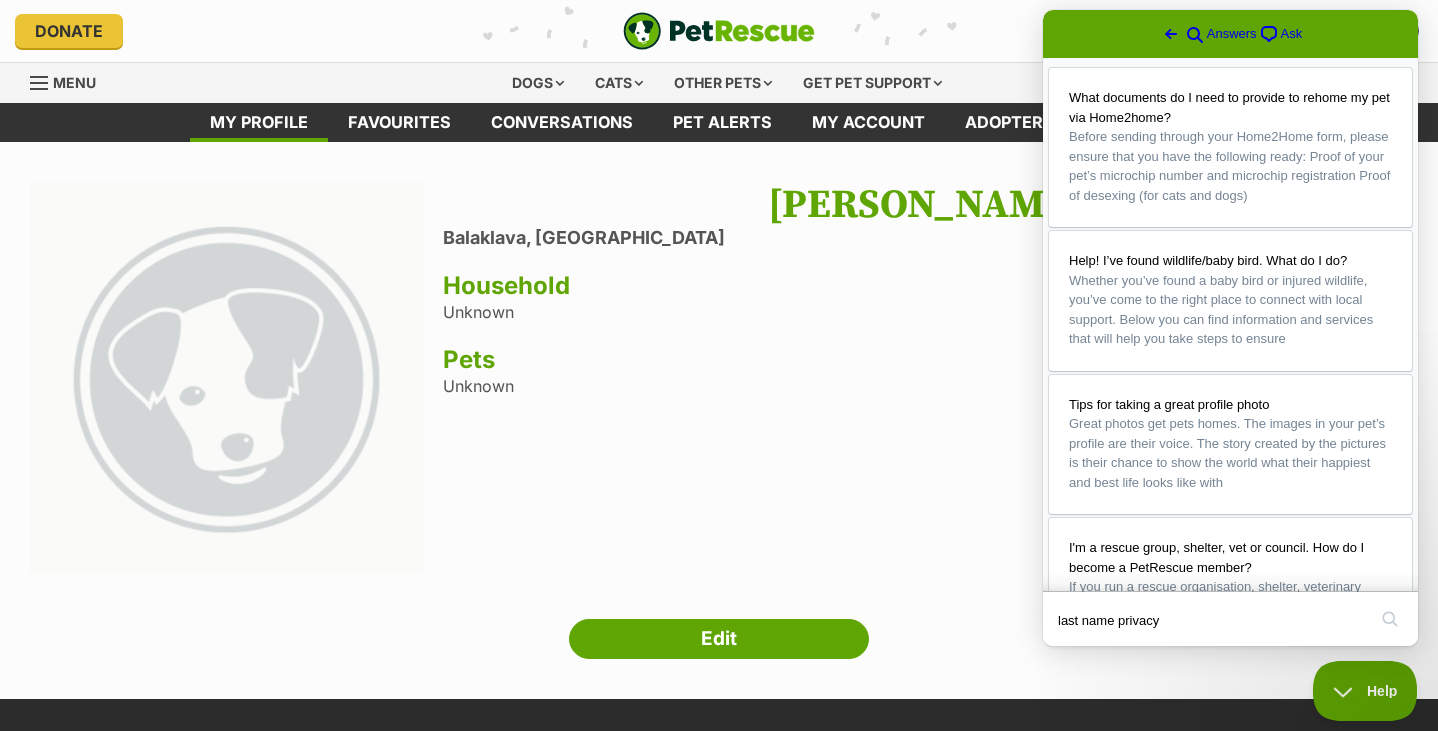 click on "Go back" at bounding box center [1171, 34] 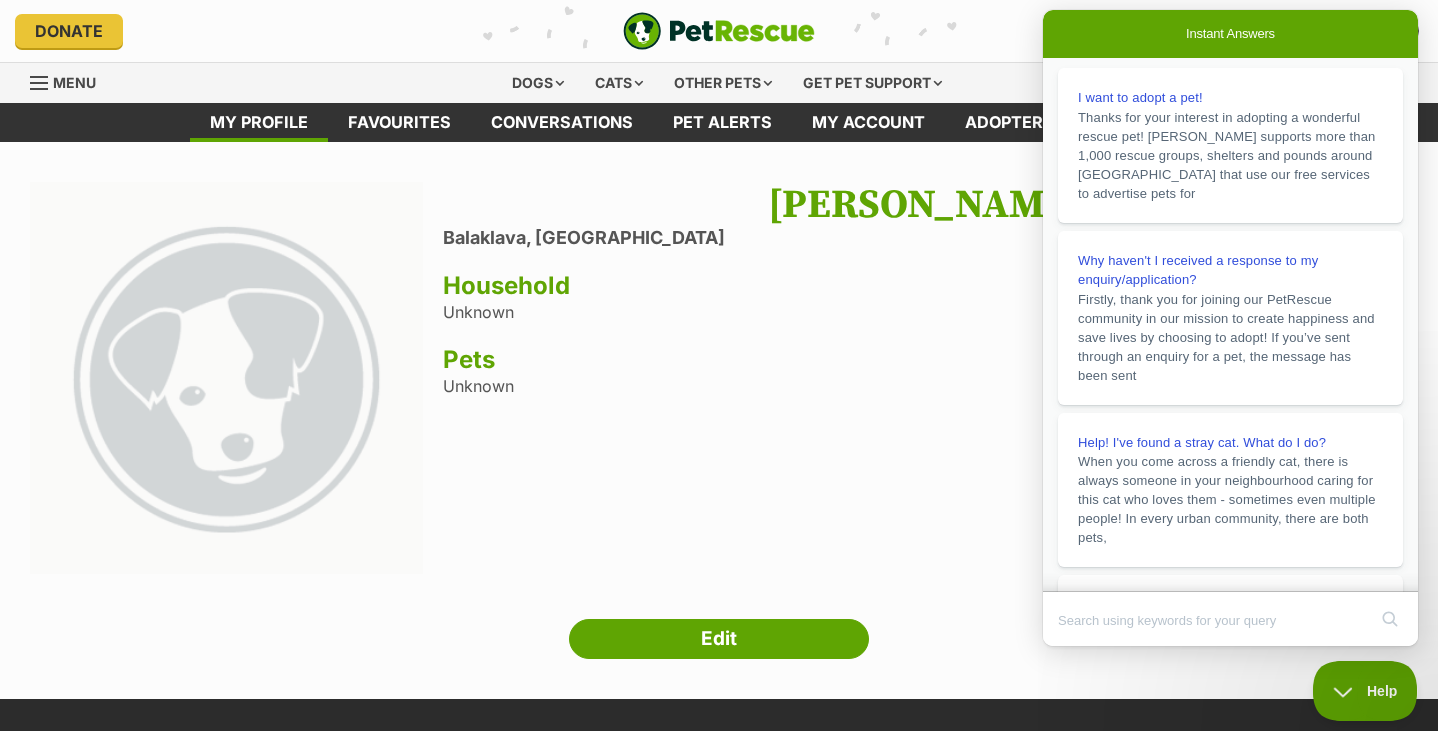 click on "Farah Guetter
Balaklava,
South Australia
Household
Unknown
Pets
Unknown" at bounding box center (925, 380) 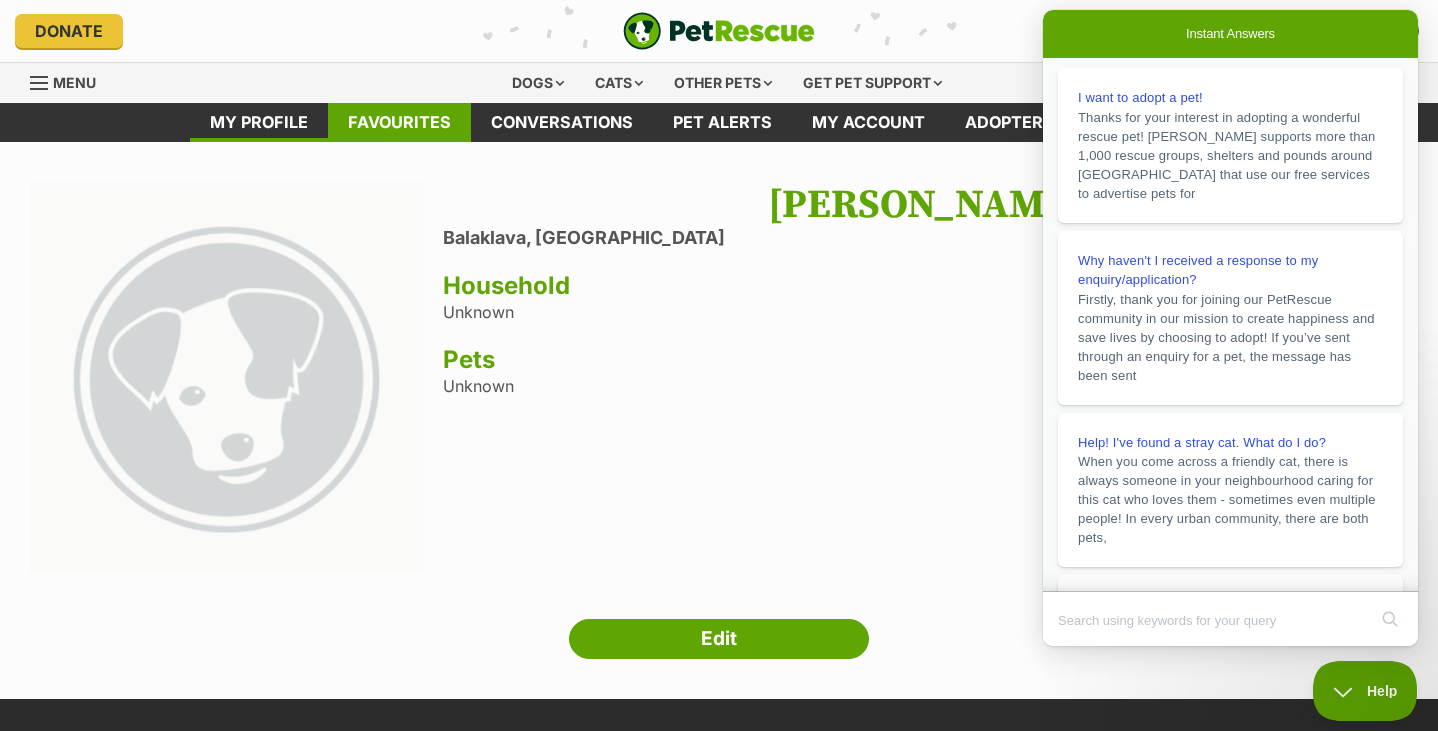 scroll, scrollTop: 0, scrollLeft: 0, axis: both 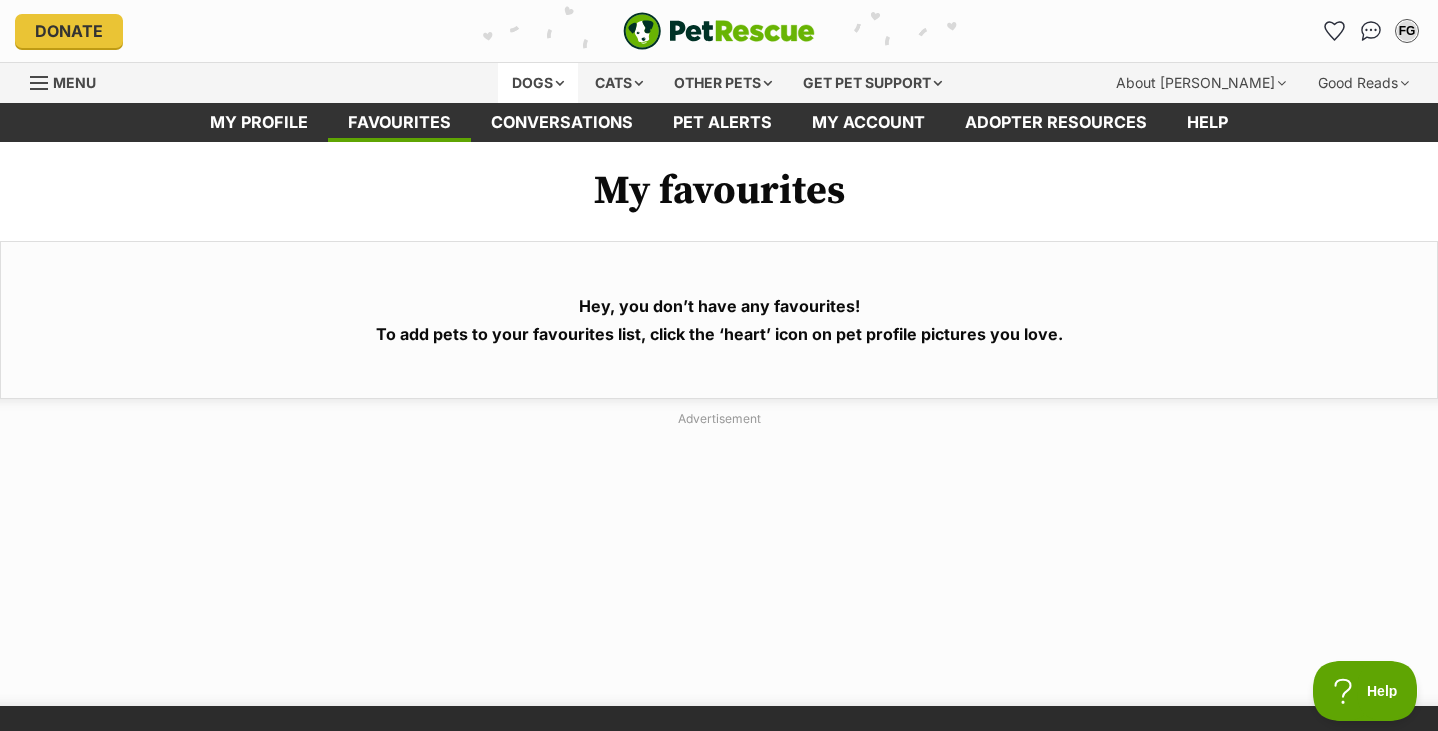 click on "Dogs" at bounding box center [538, 83] 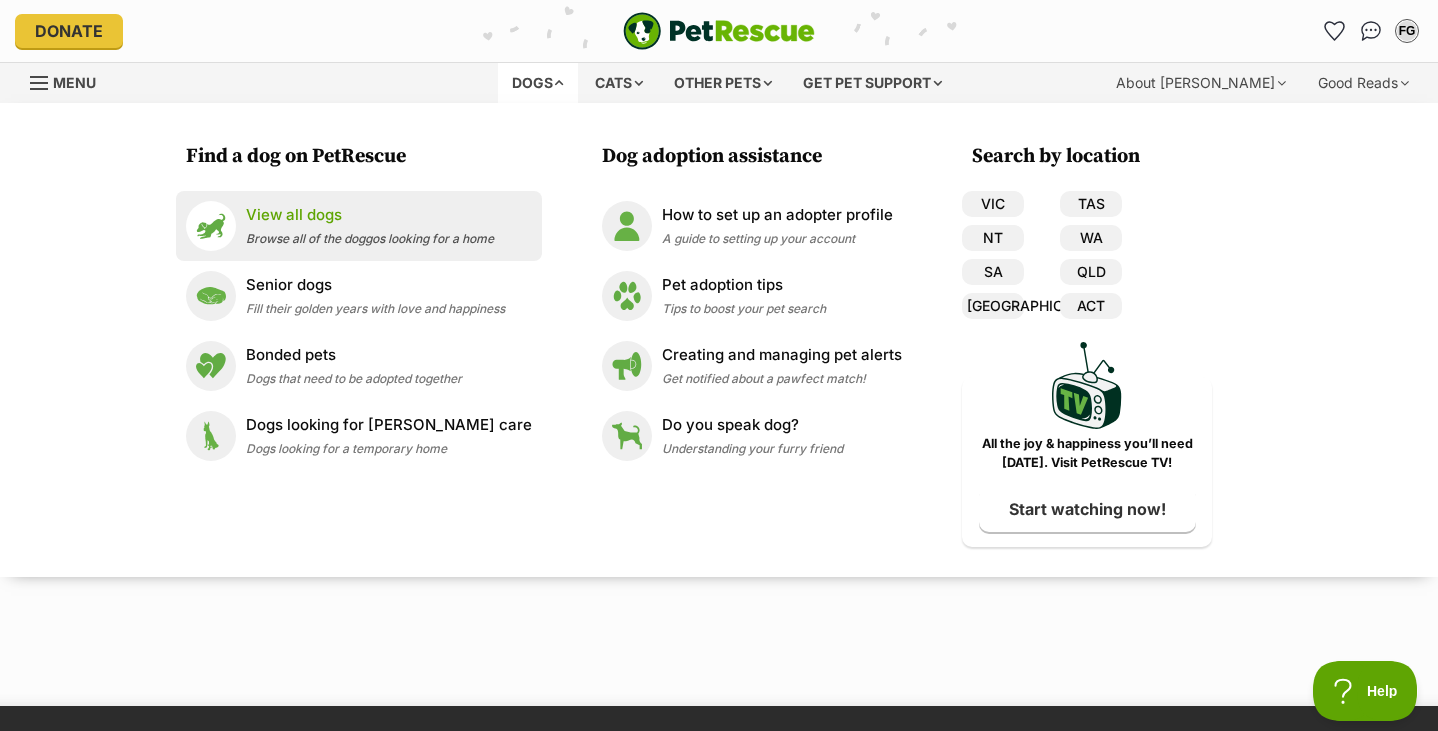 click on "View all dogs
Browse all of the doggos looking for a home" at bounding box center [359, 226] 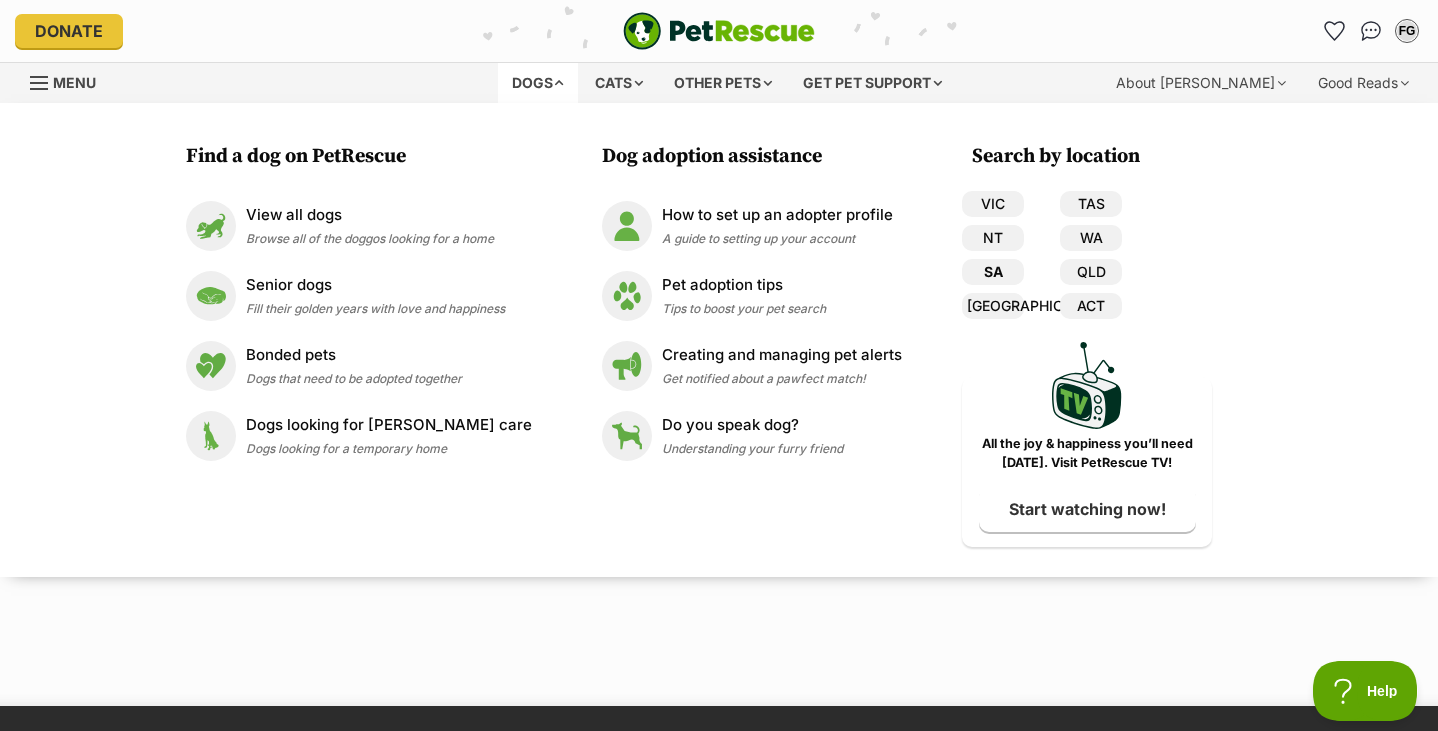 click on "SA" at bounding box center (993, 272) 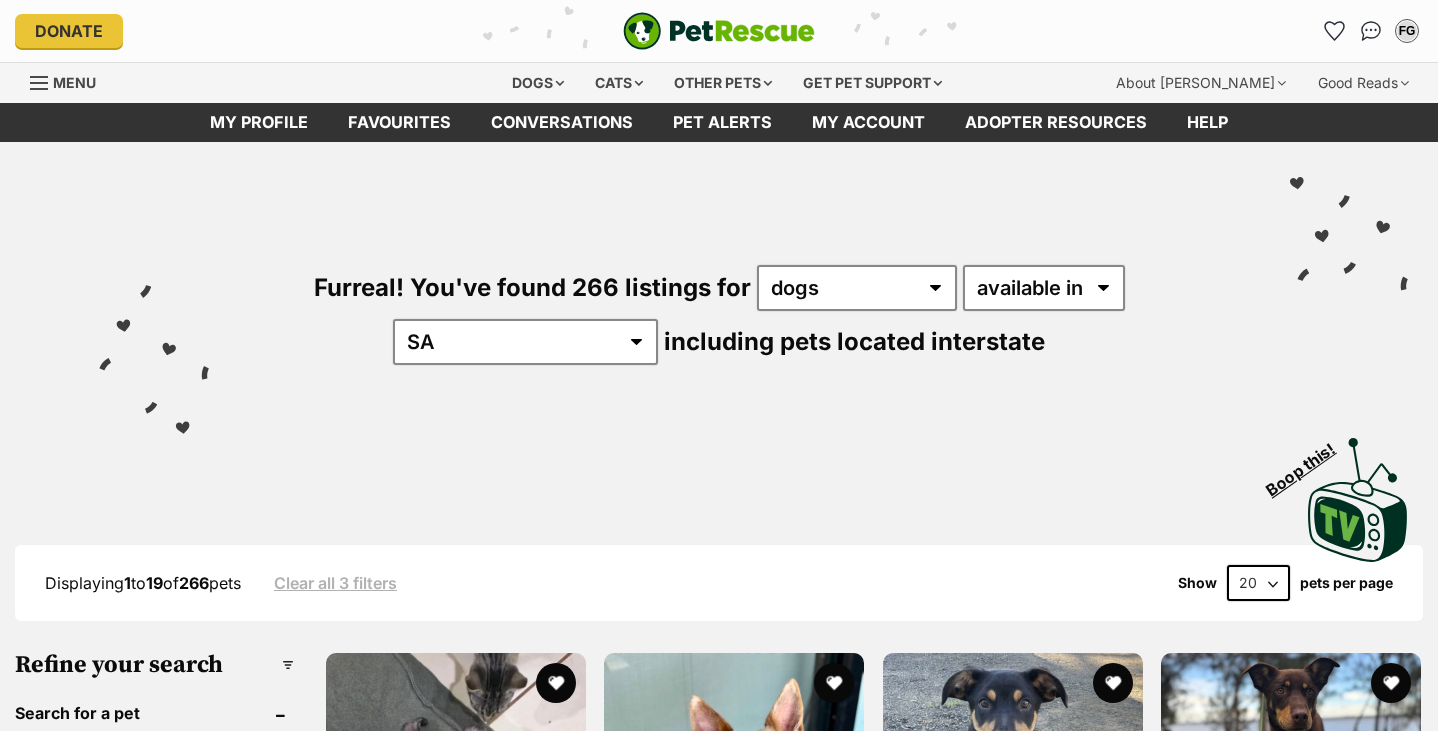 scroll, scrollTop: 0, scrollLeft: 0, axis: both 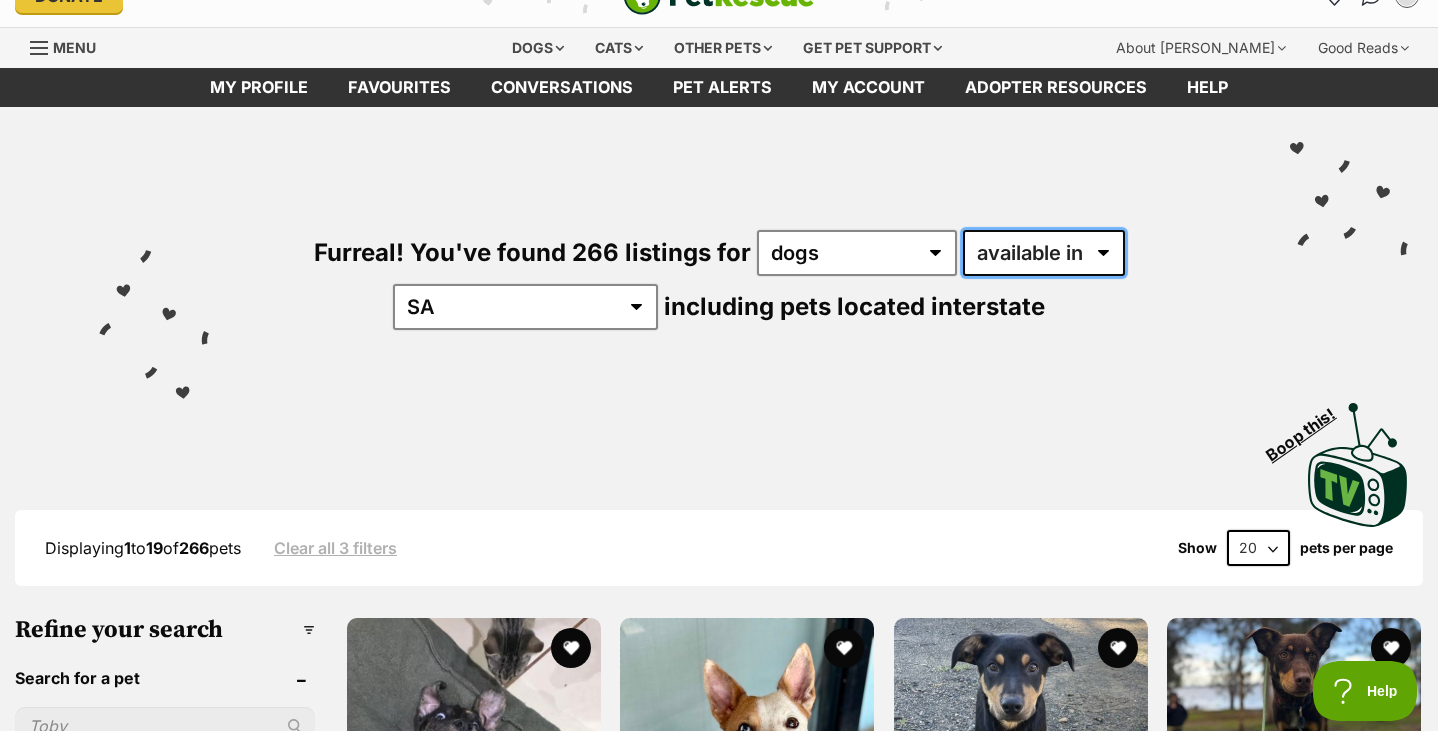 click on "available in
located in" at bounding box center [1044, 253] 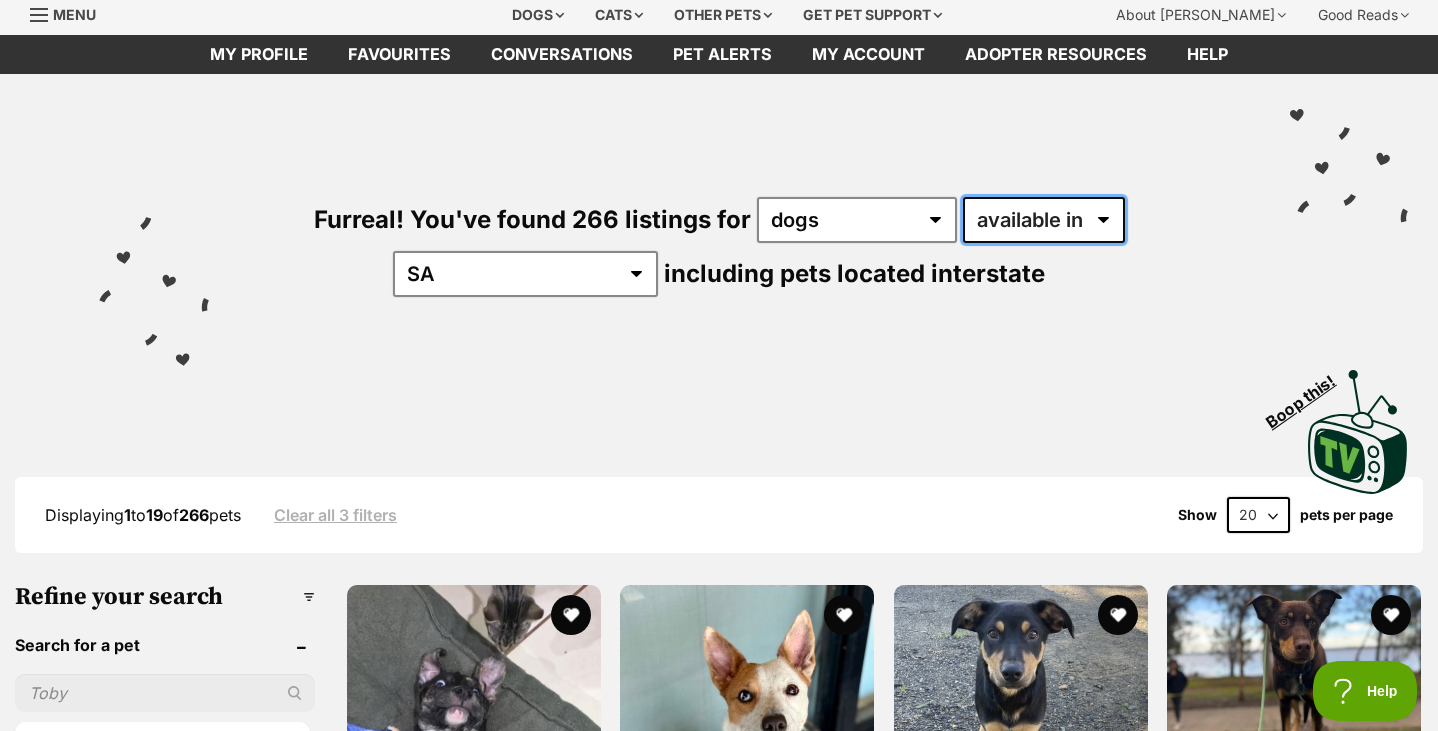 scroll, scrollTop: 35, scrollLeft: 0, axis: vertical 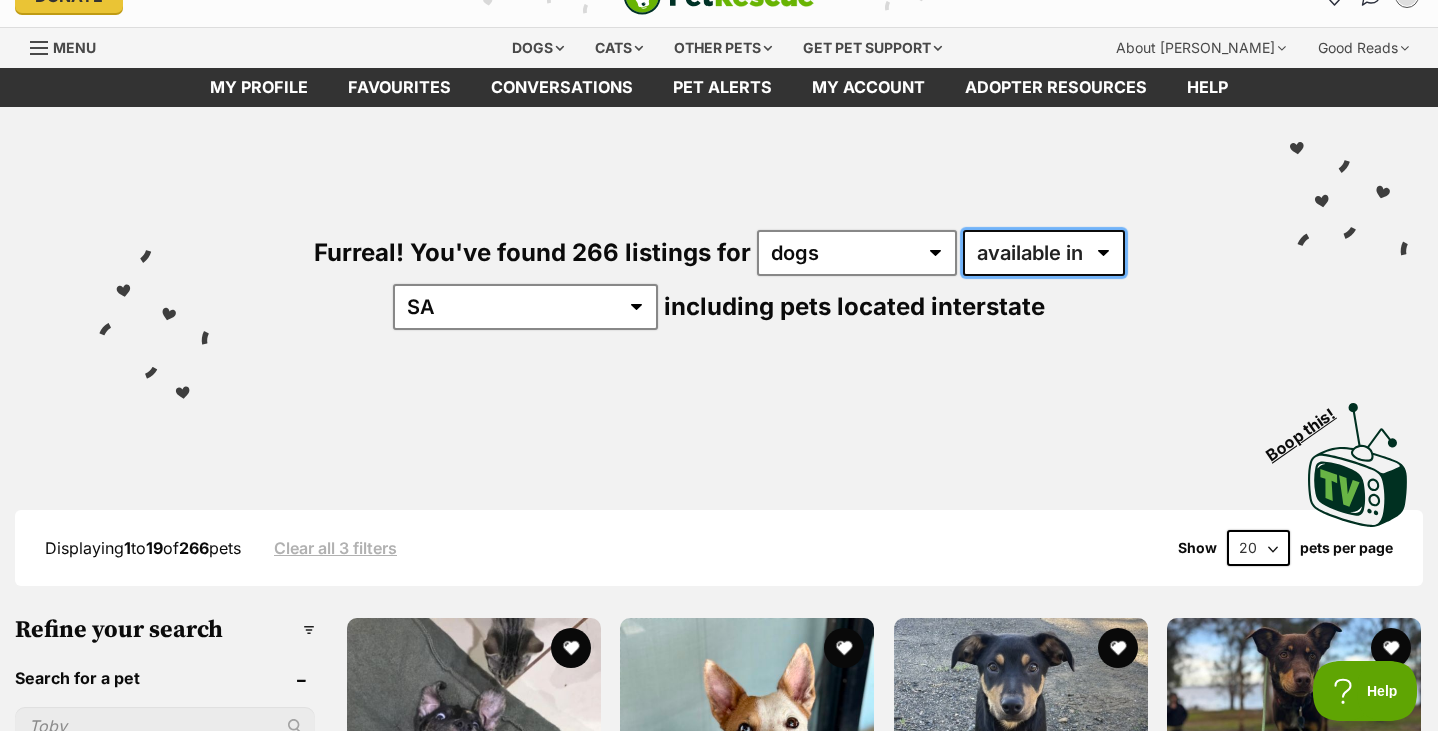 click on "available in
located in" at bounding box center (1044, 253) 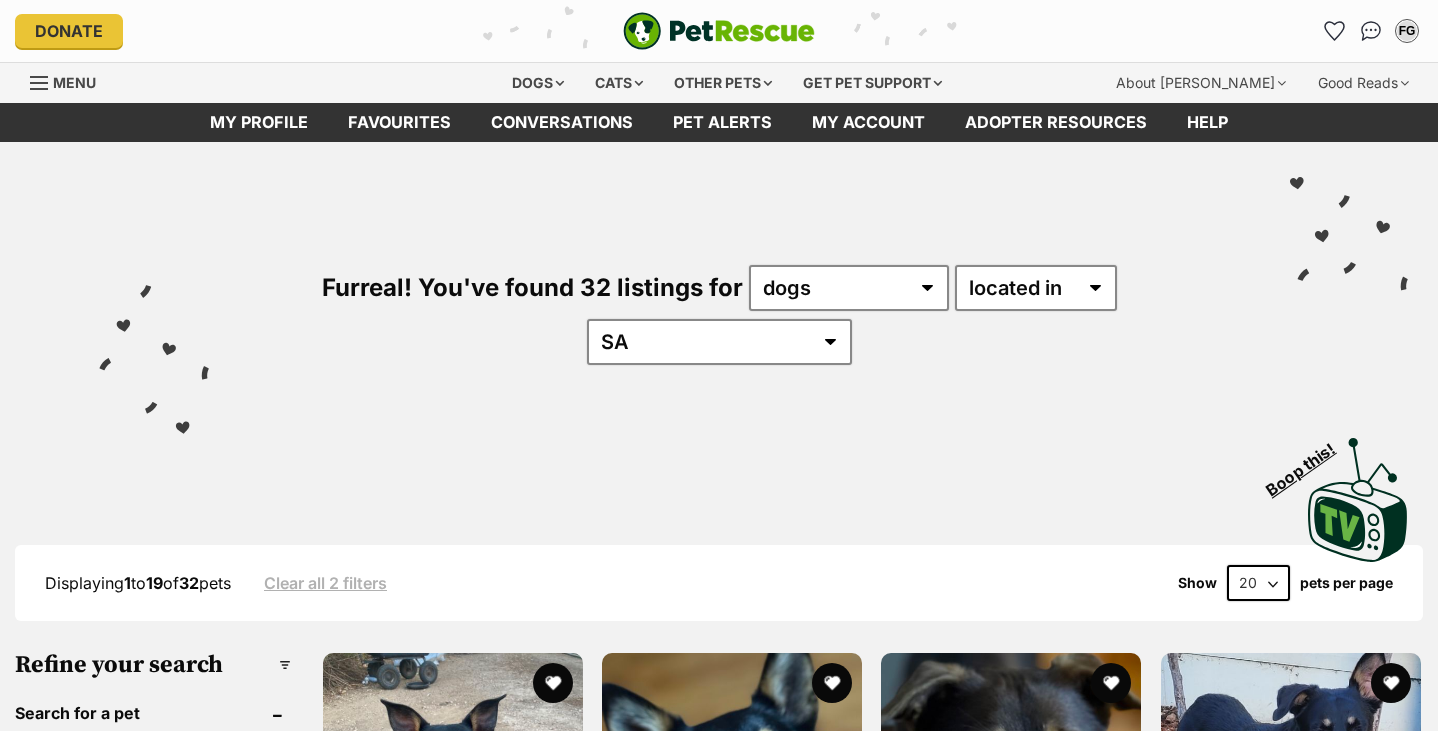 scroll, scrollTop: 0, scrollLeft: 0, axis: both 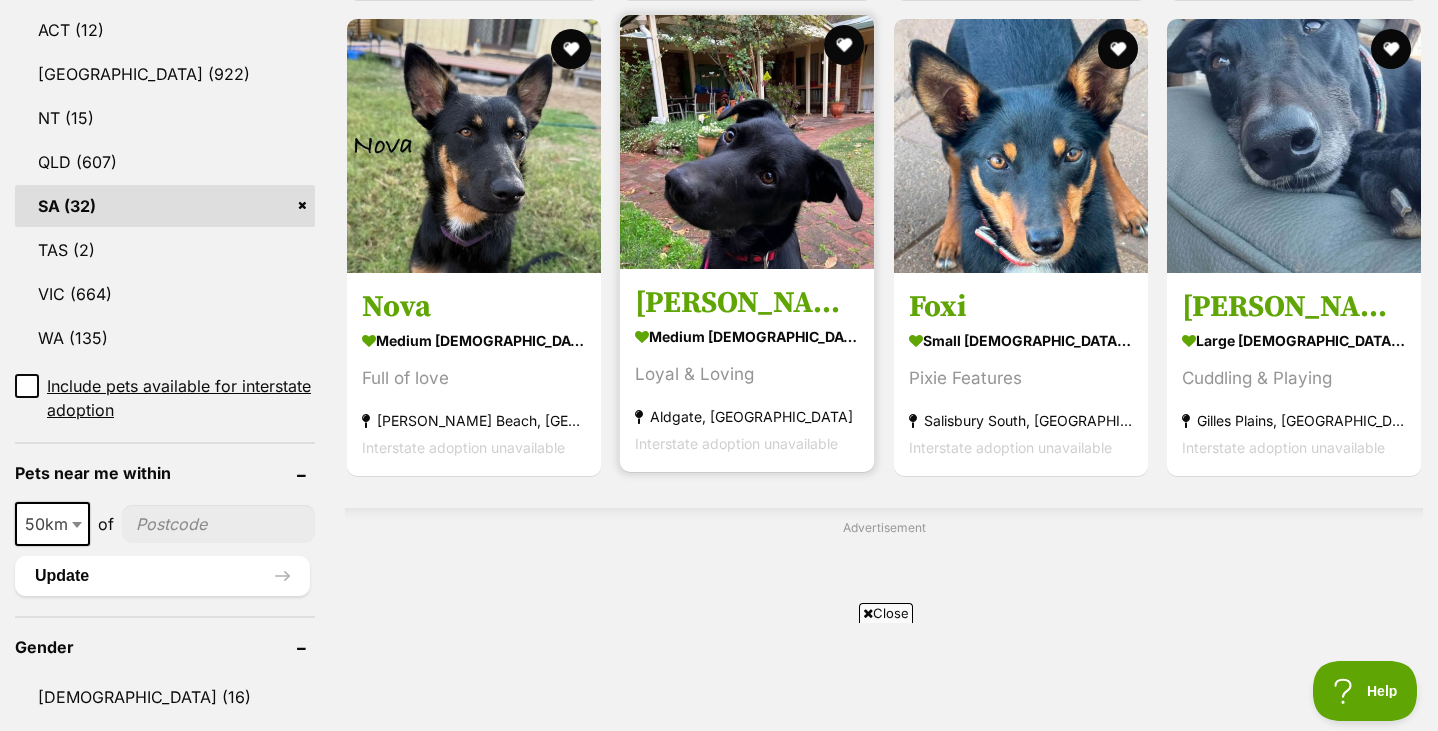 click on "[PERSON_NAME]" at bounding box center [747, 303] 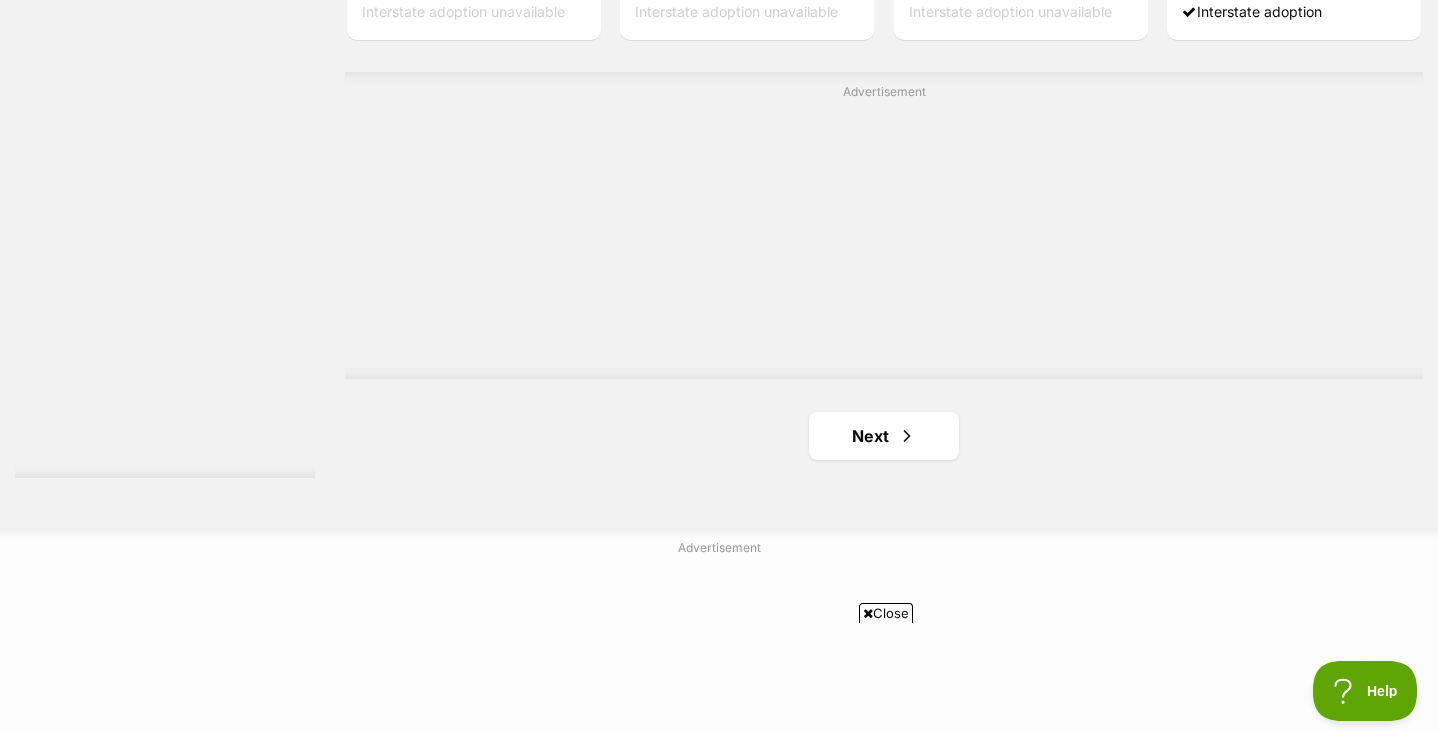 scroll, scrollTop: 3560, scrollLeft: 0, axis: vertical 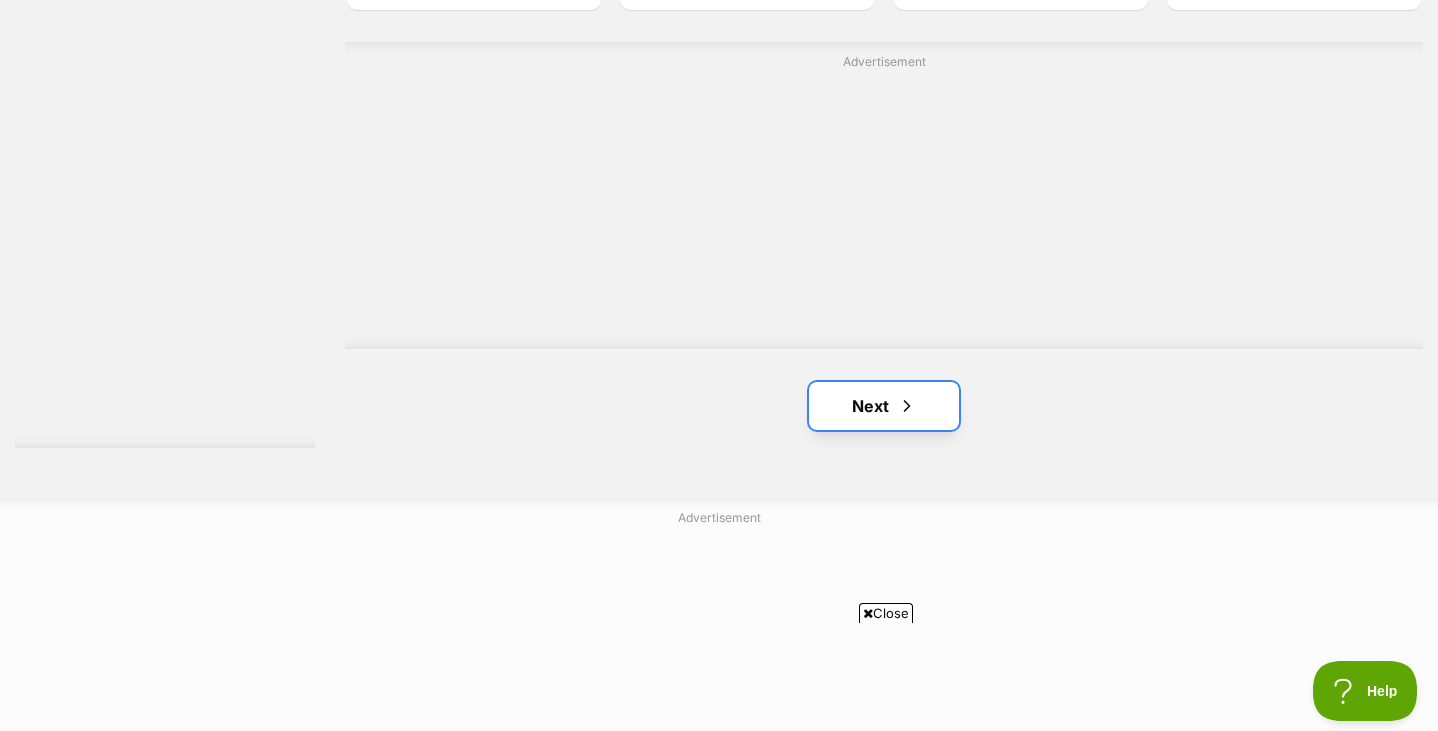 click on "Next" at bounding box center (884, 406) 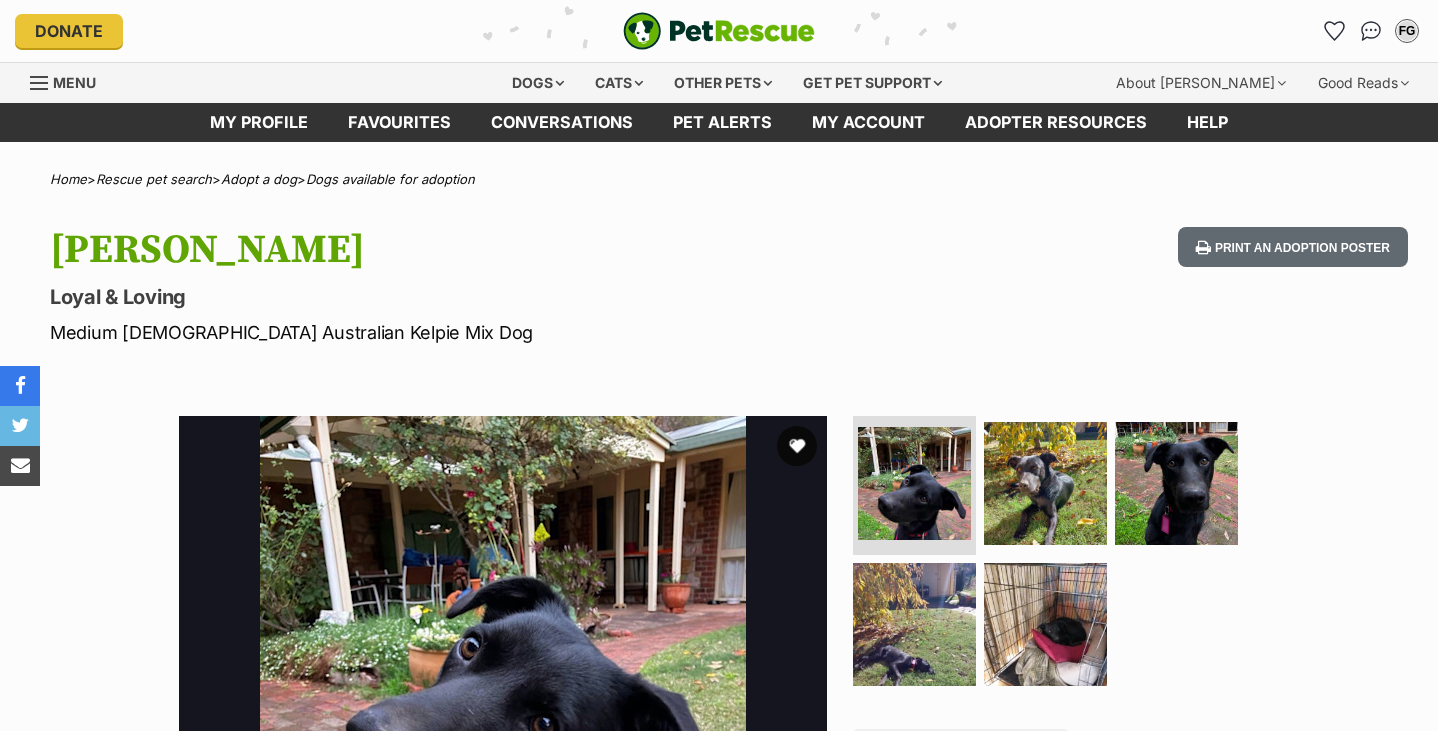 scroll, scrollTop: 0, scrollLeft: 0, axis: both 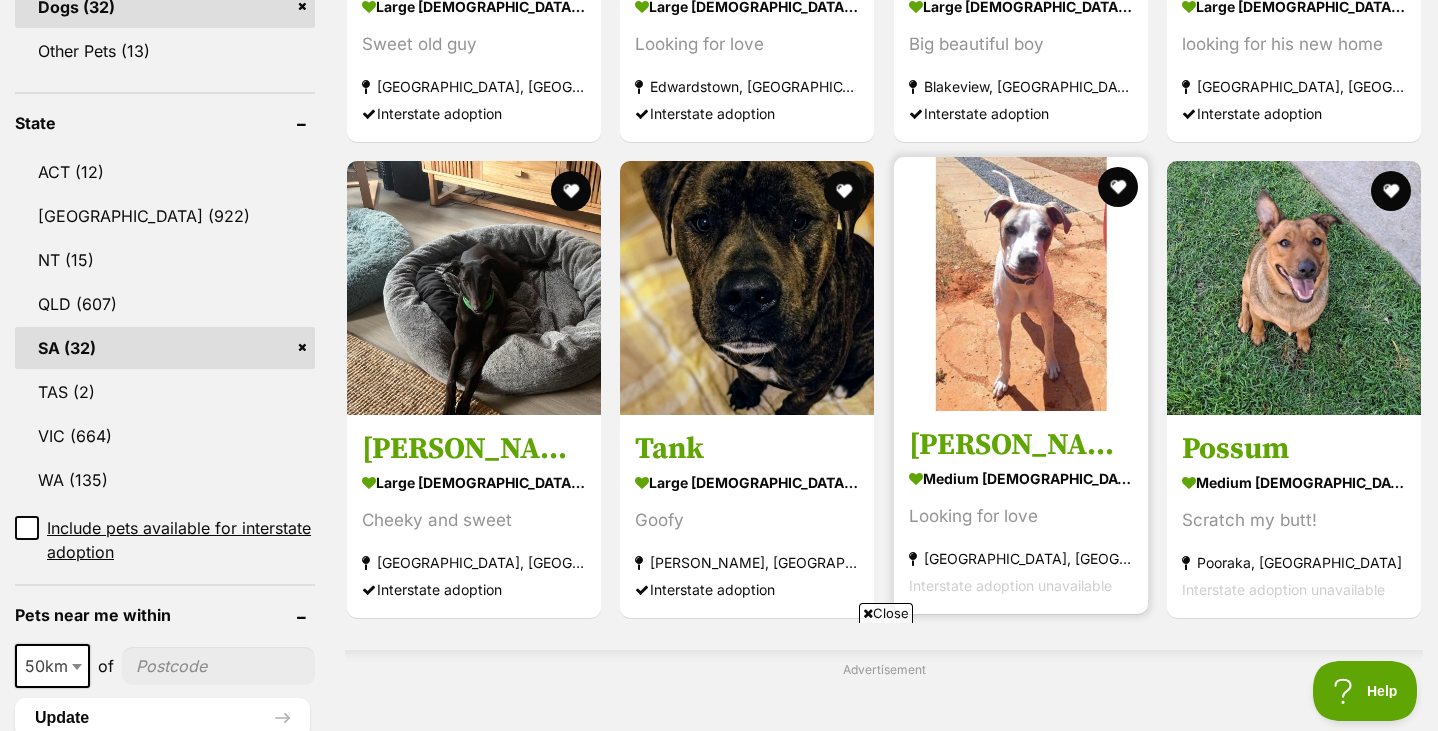 click on "Clifford" at bounding box center [1021, 445] 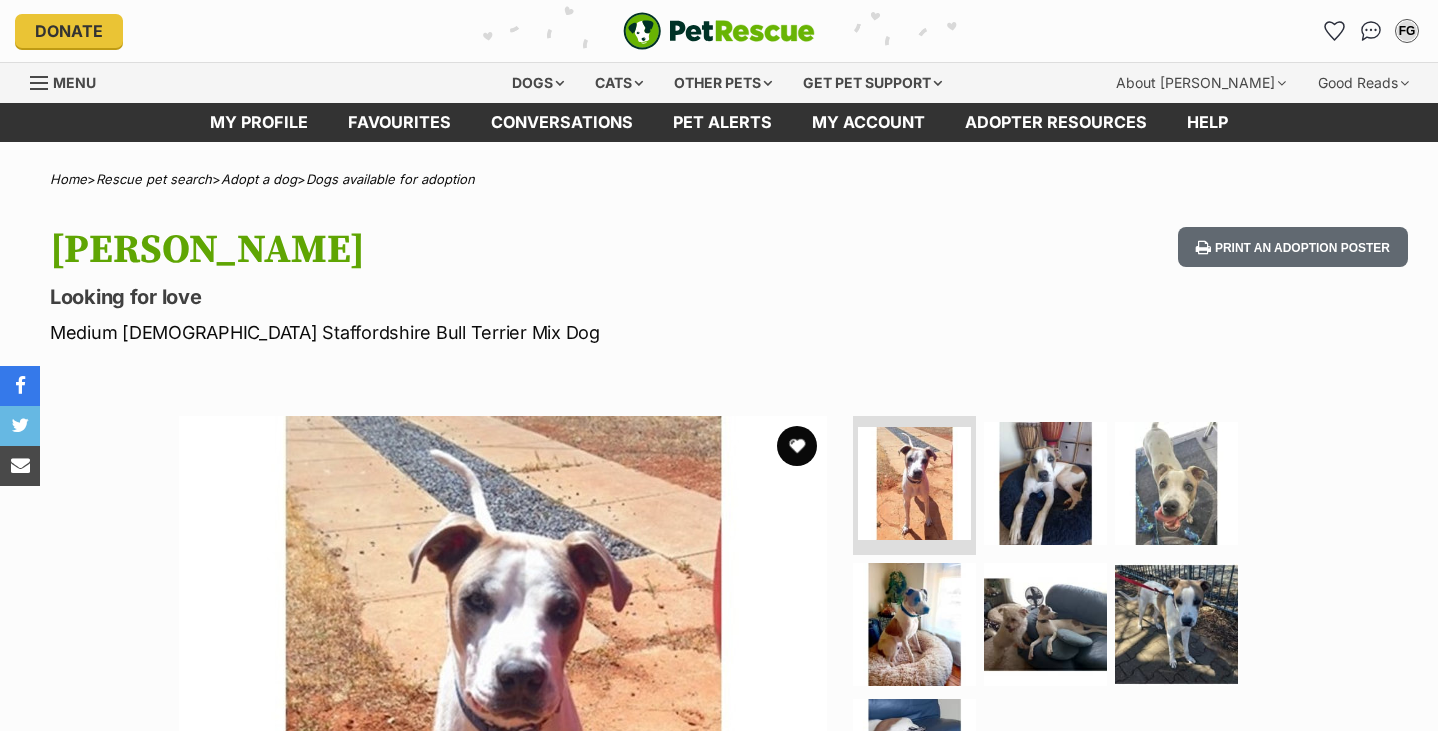 scroll, scrollTop: 0, scrollLeft: 0, axis: both 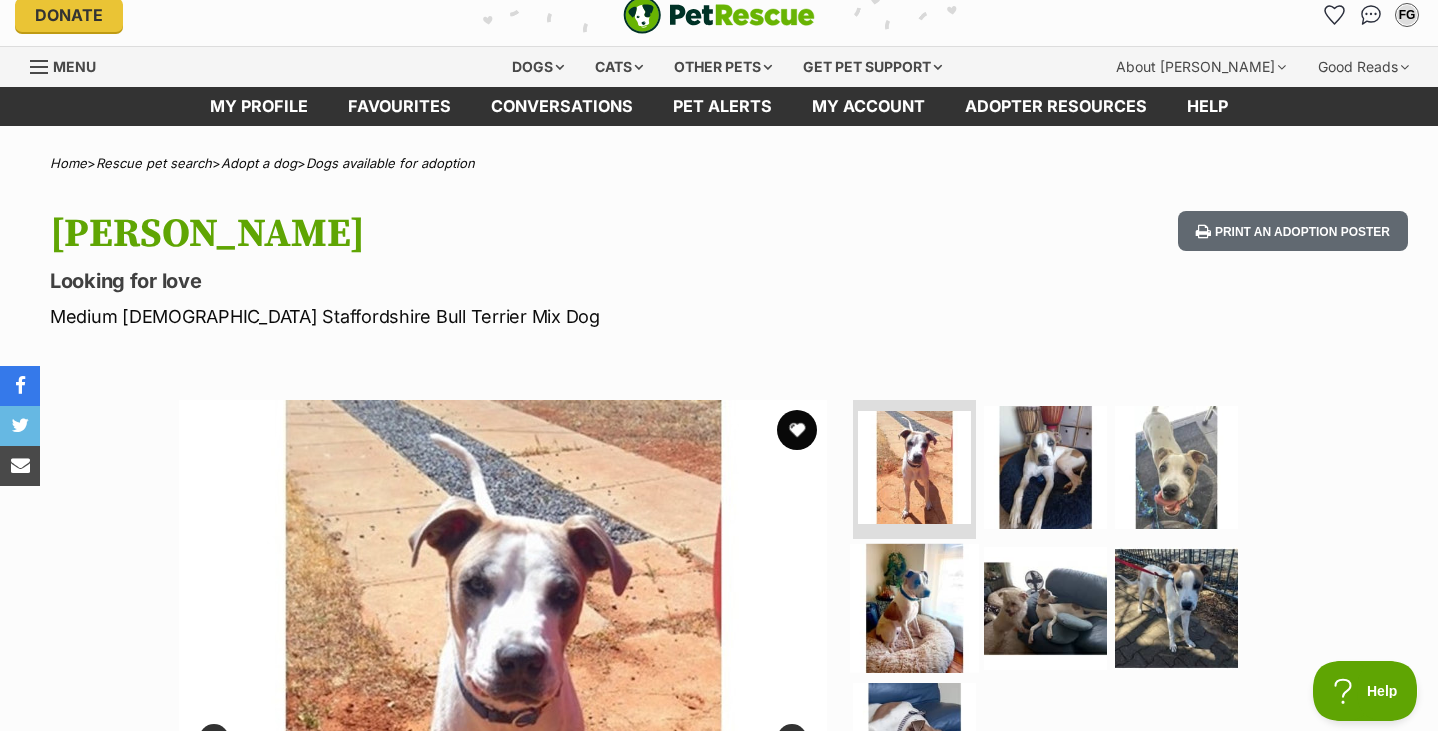 click at bounding box center (914, 608) 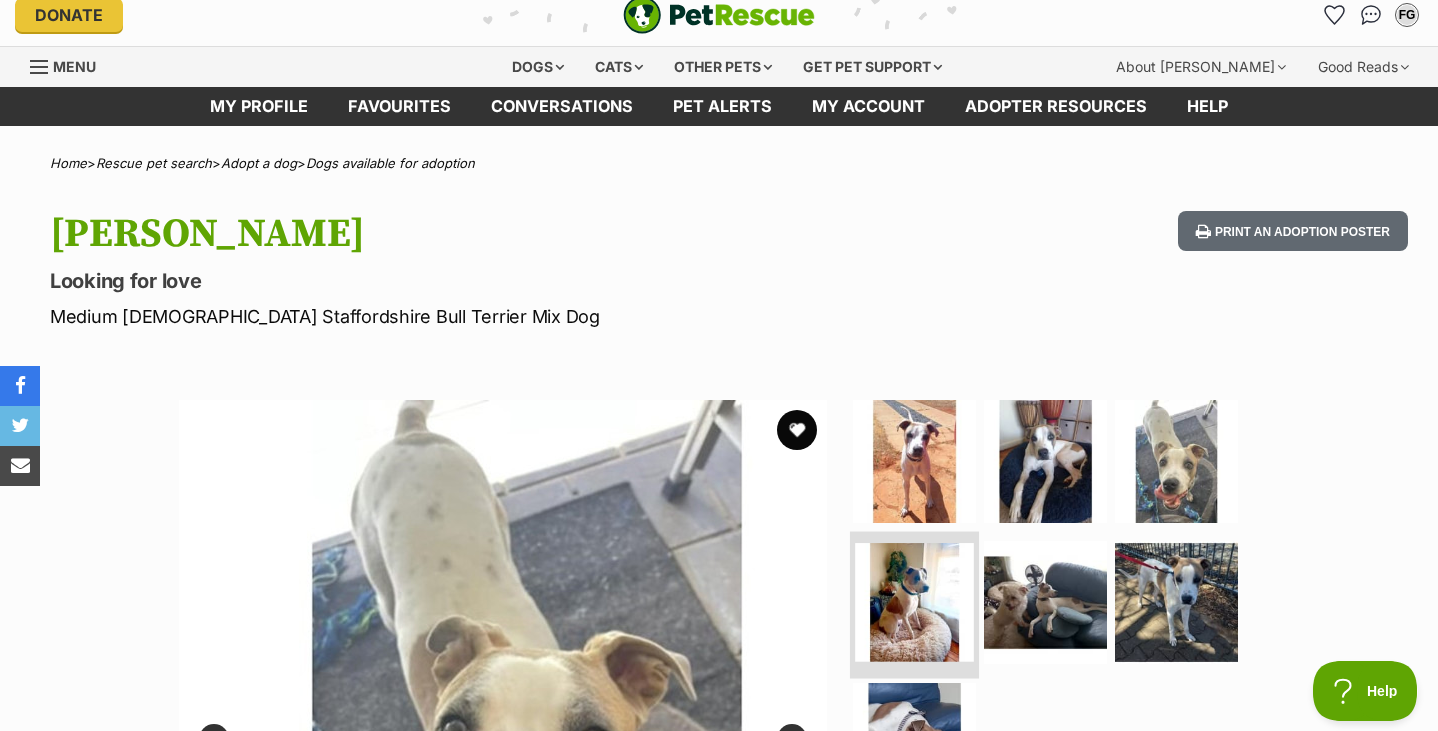 scroll, scrollTop: 0, scrollLeft: 0, axis: both 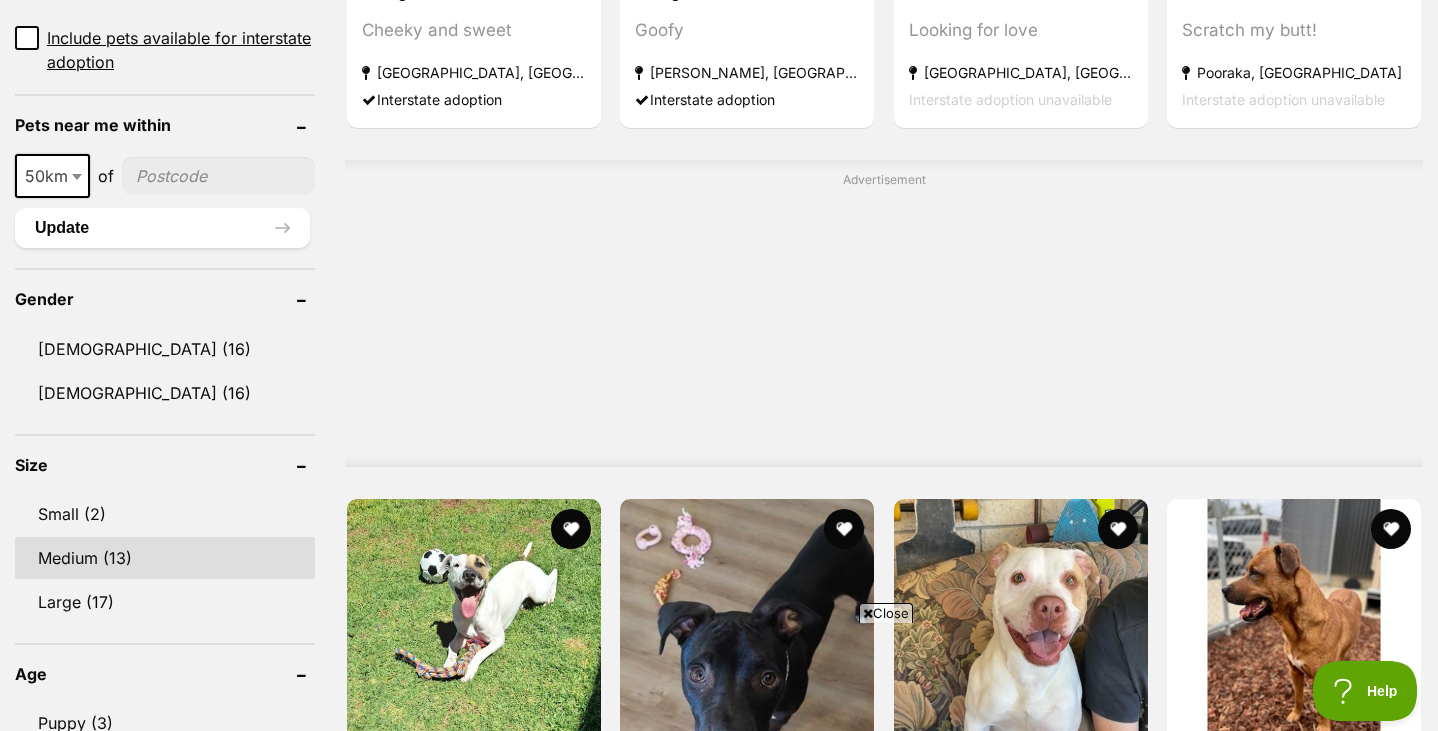 click on "Medium (13)" at bounding box center (165, 558) 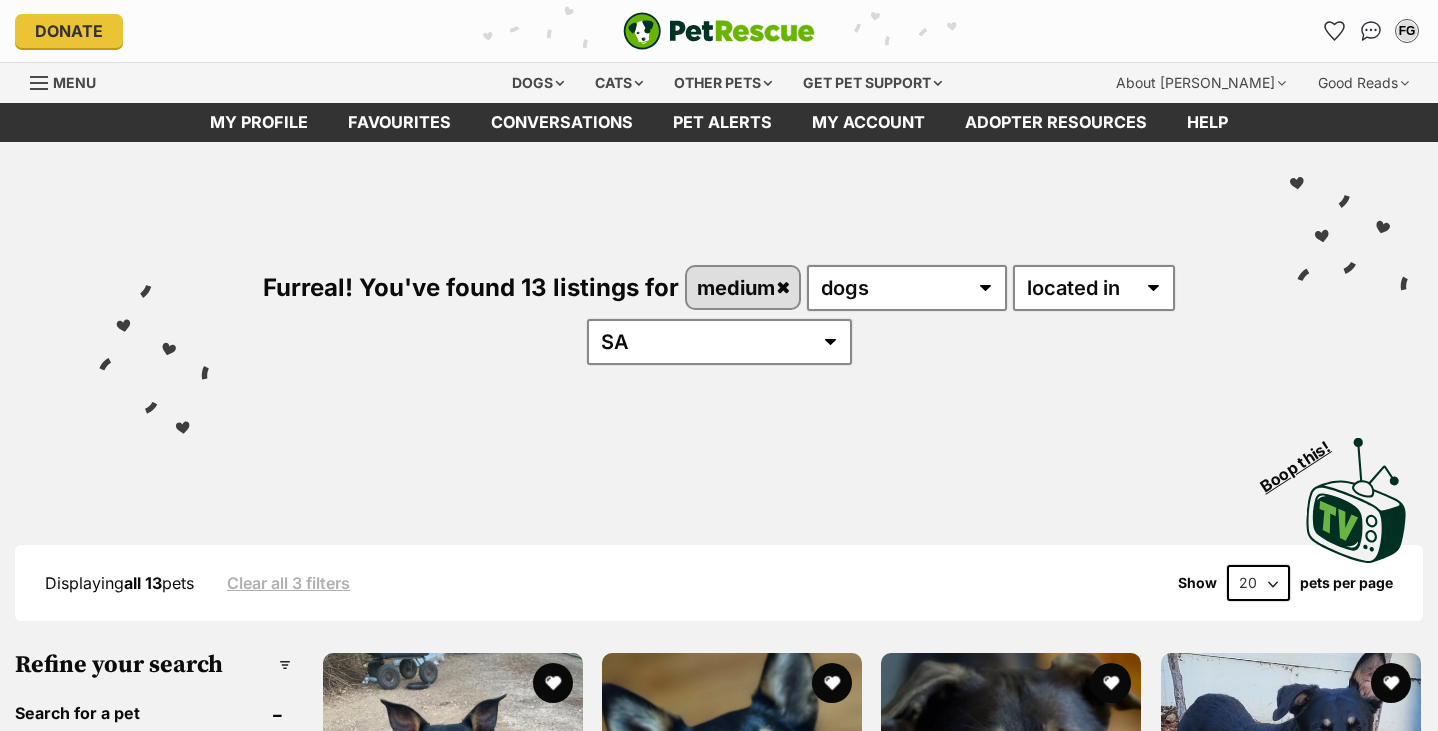 scroll, scrollTop: 0, scrollLeft: 0, axis: both 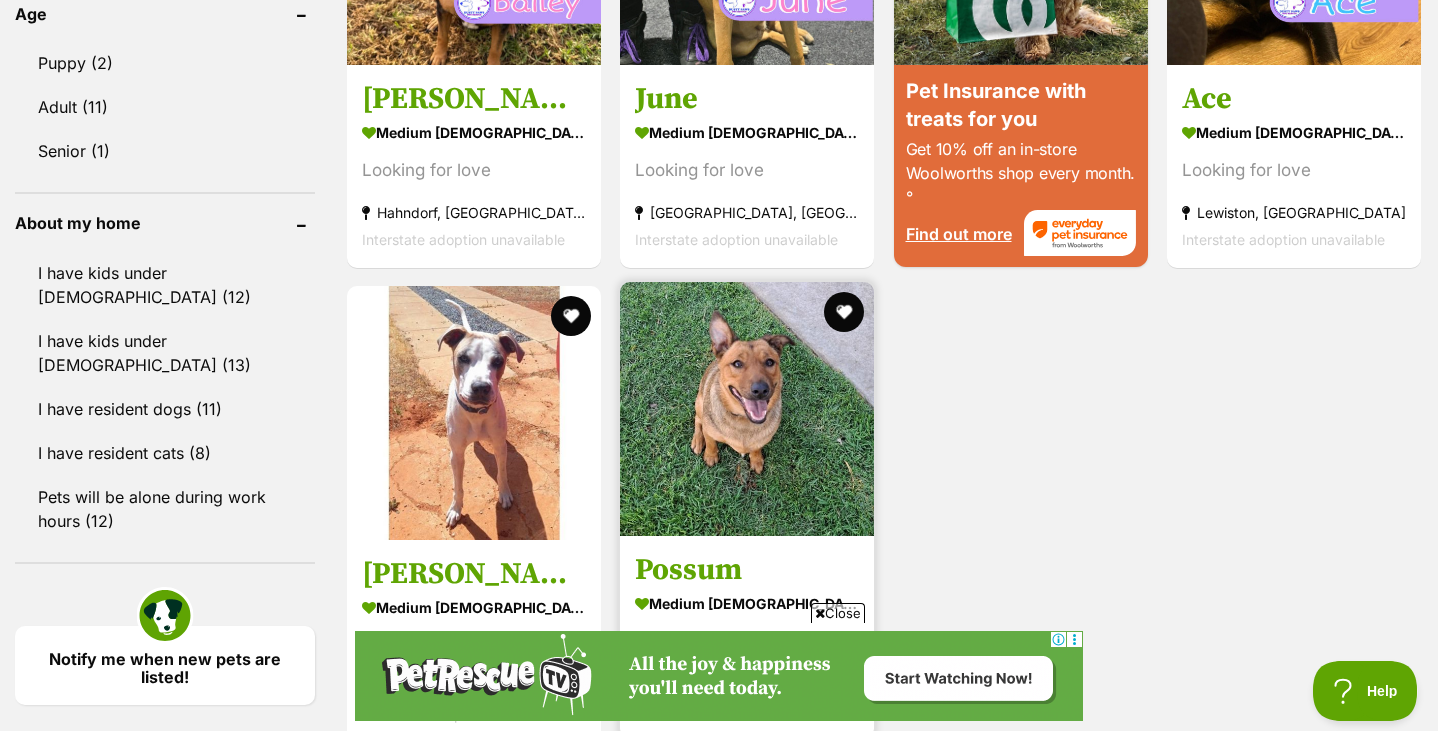 click at bounding box center [747, 409] 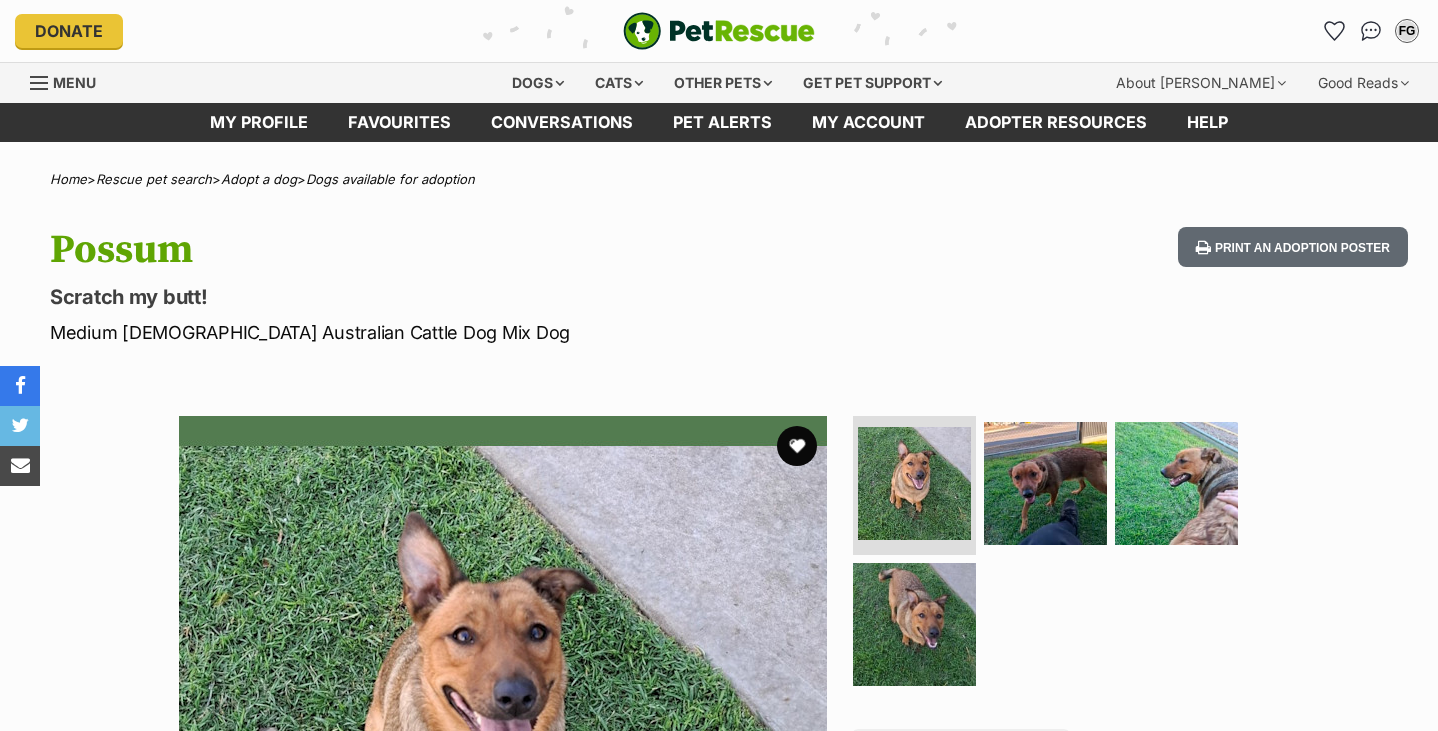 scroll, scrollTop: 0, scrollLeft: 0, axis: both 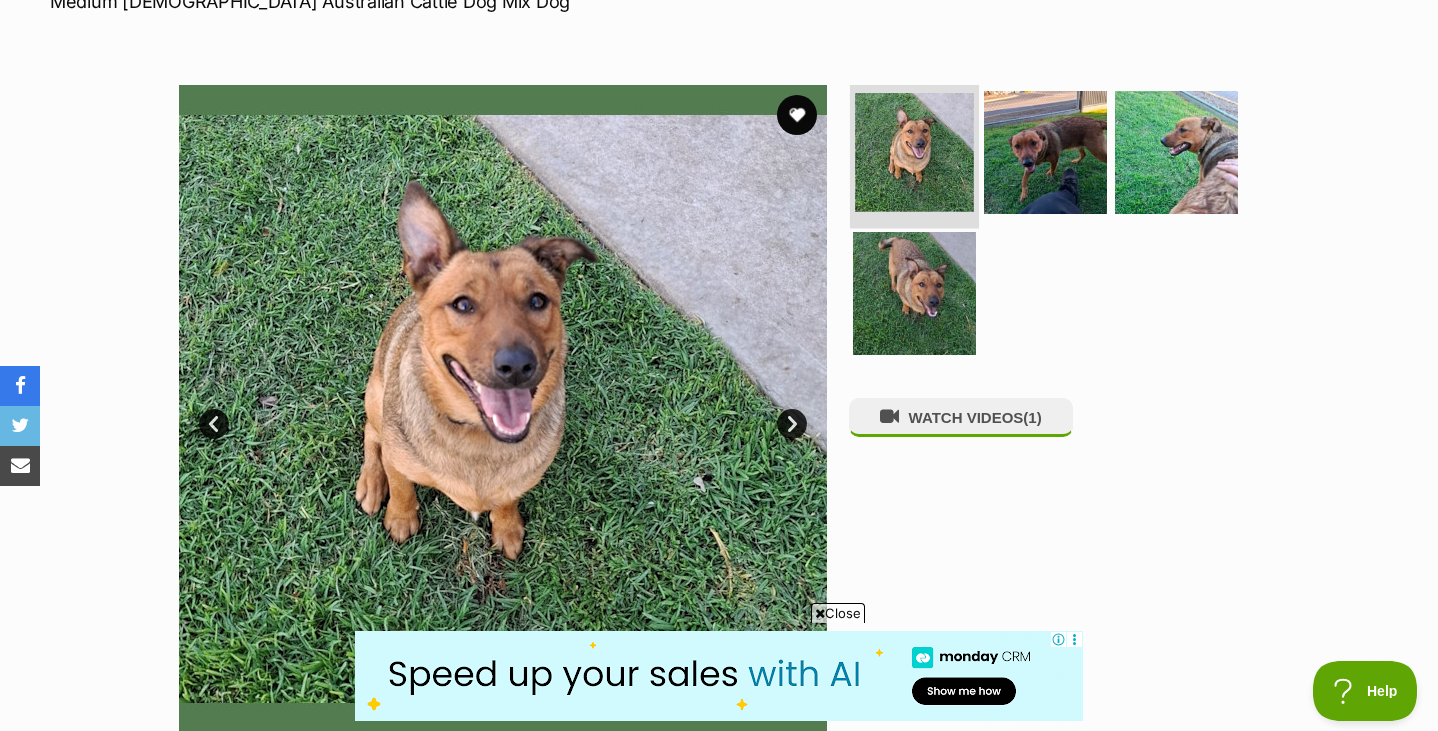 click at bounding box center (914, 152) 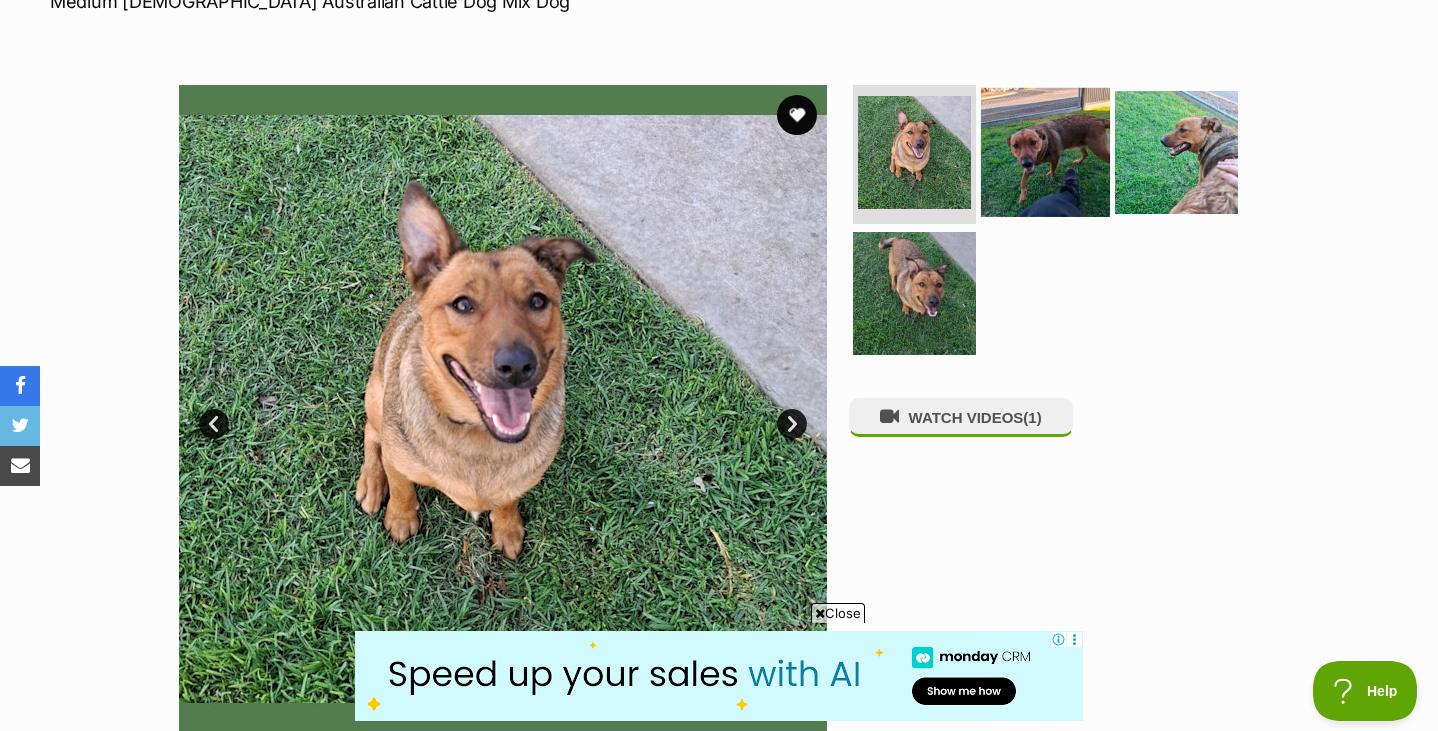 scroll, scrollTop: 0, scrollLeft: 0, axis: both 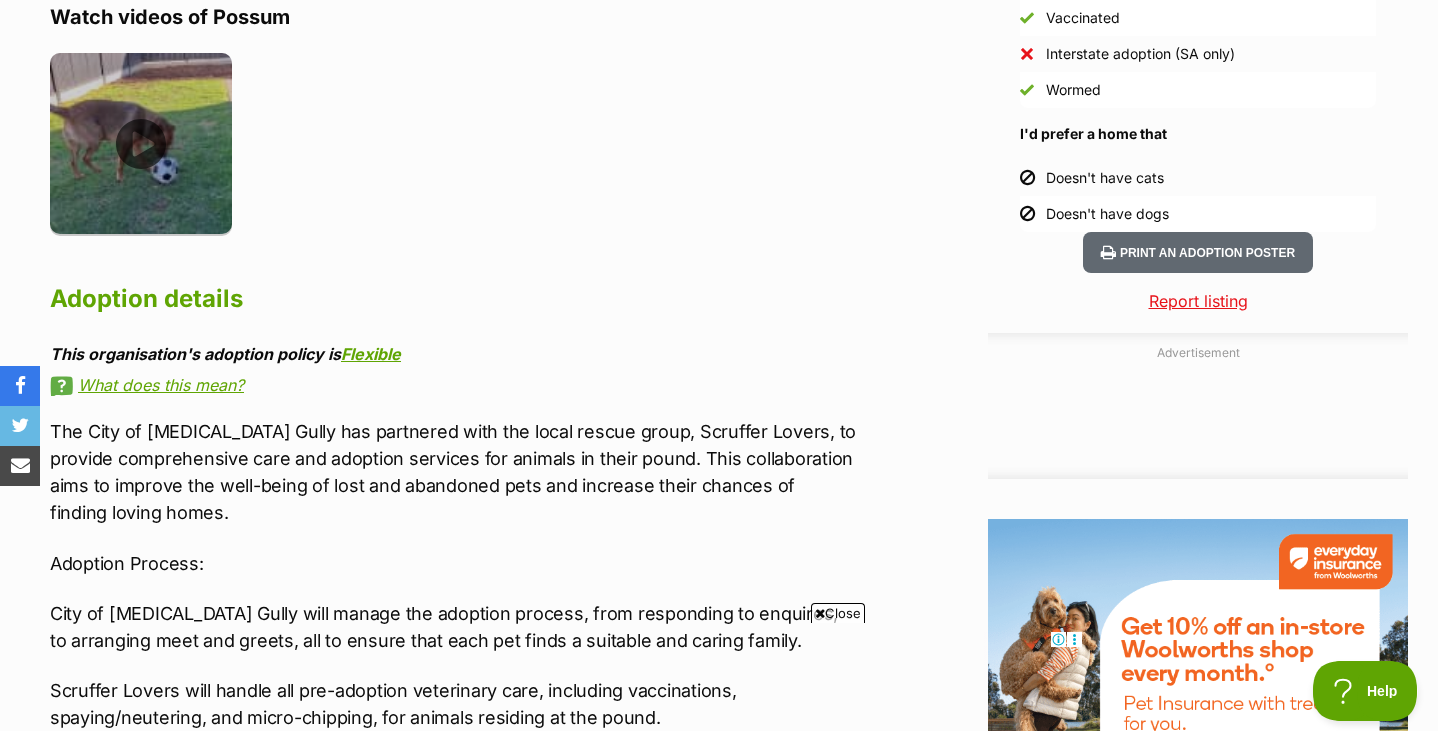 click at bounding box center (141, 144) 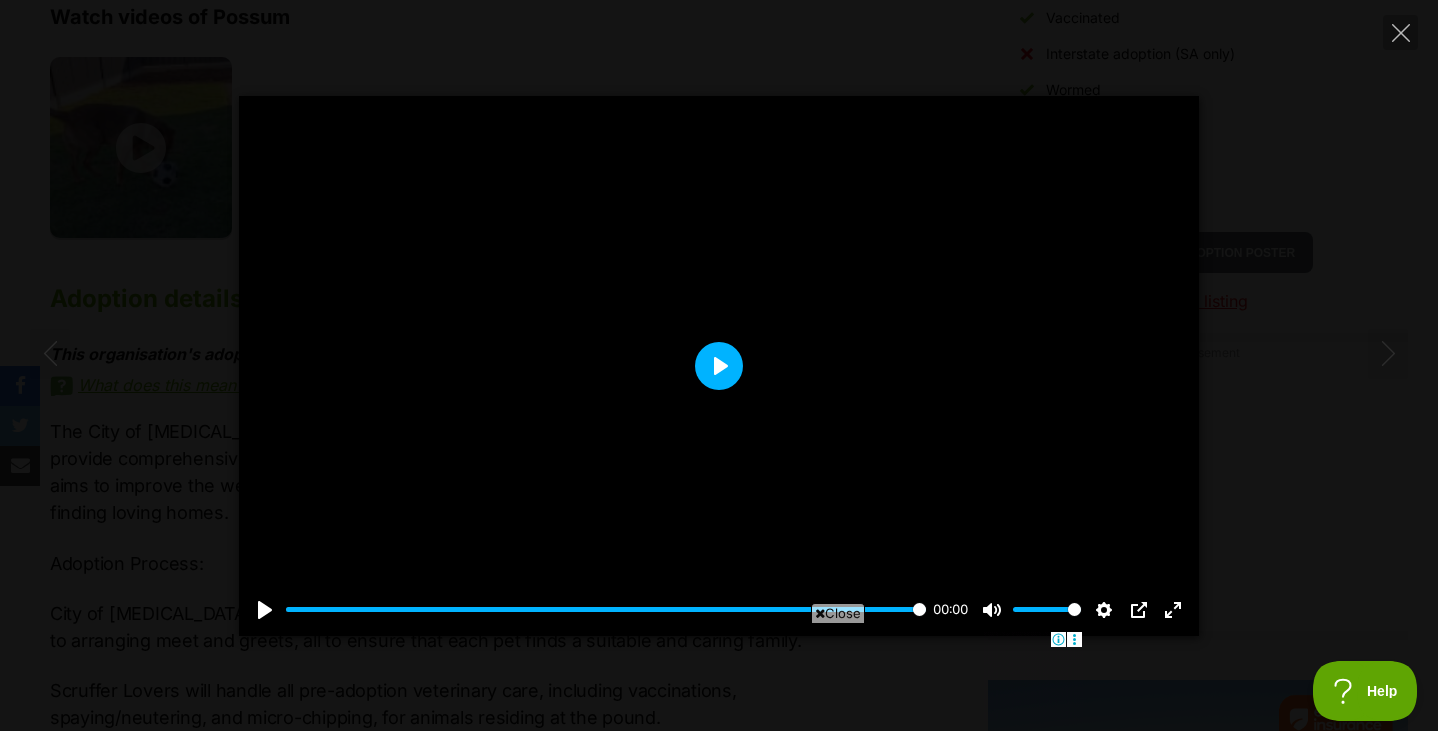 click on "Play" at bounding box center [719, 366] 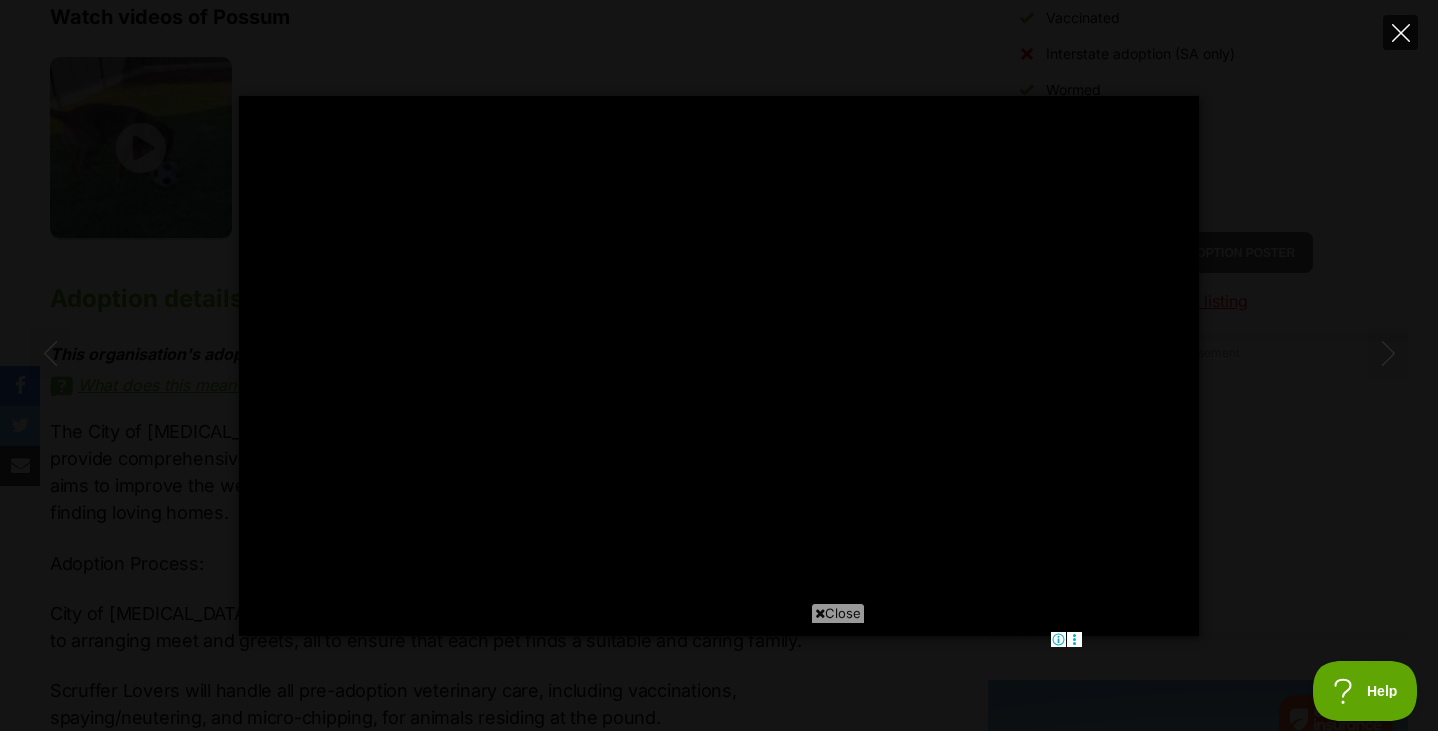 click 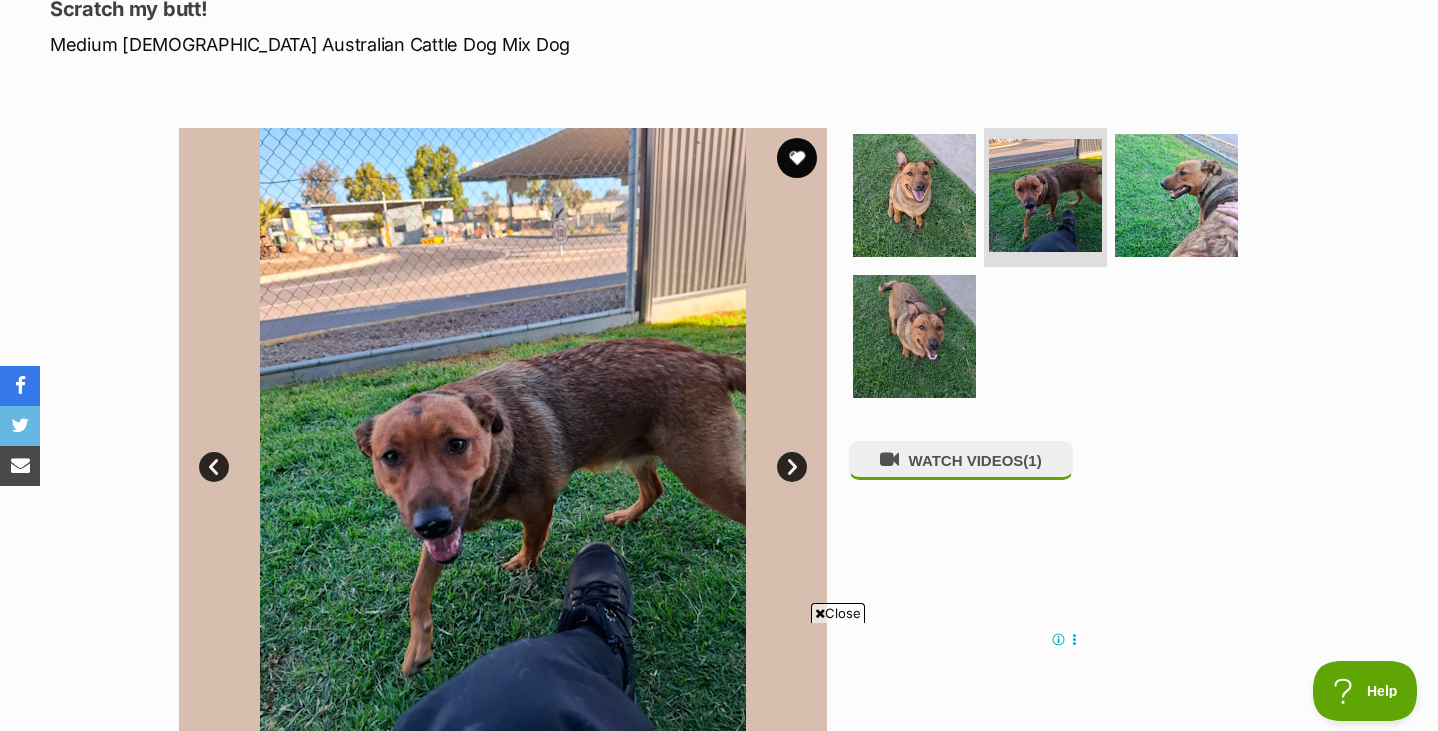 scroll, scrollTop: 291, scrollLeft: 0, axis: vertical 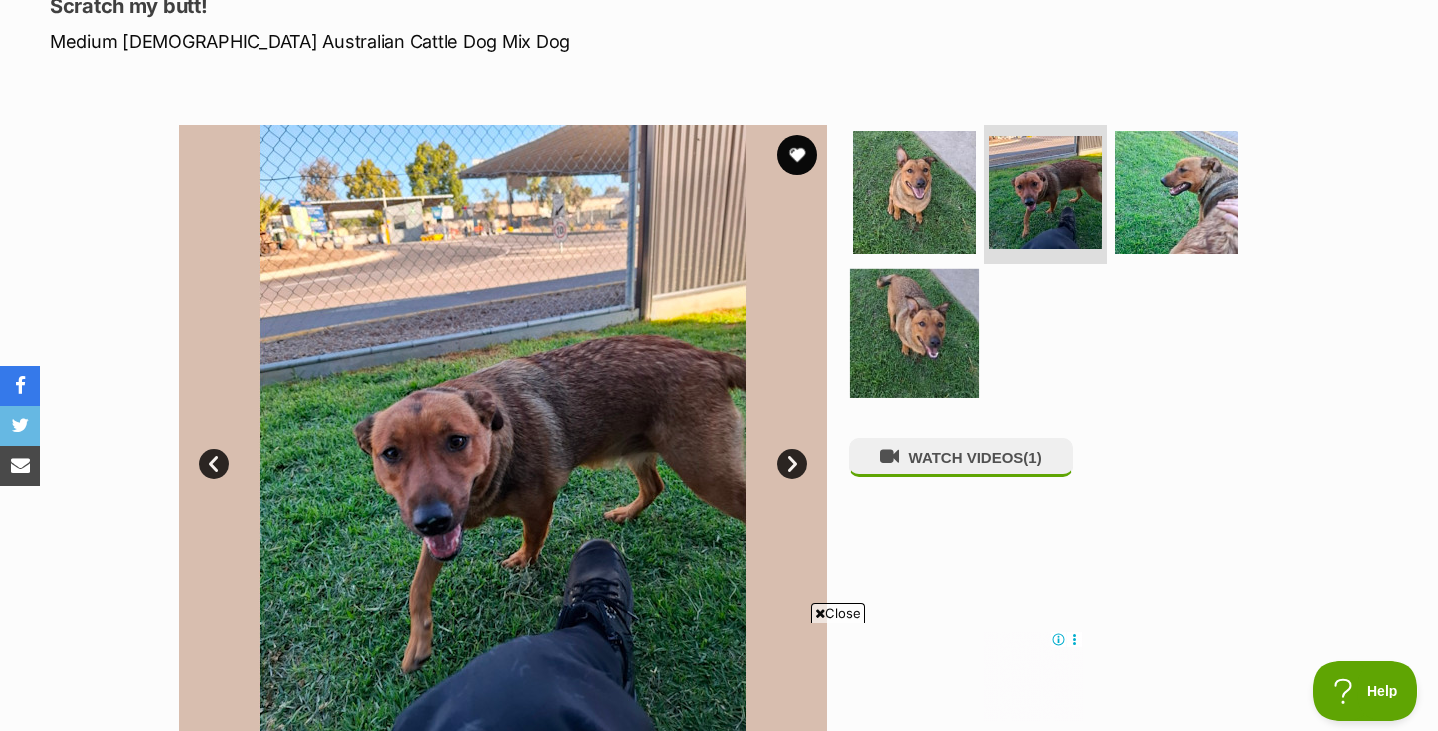click at bounding box center [914, 333] 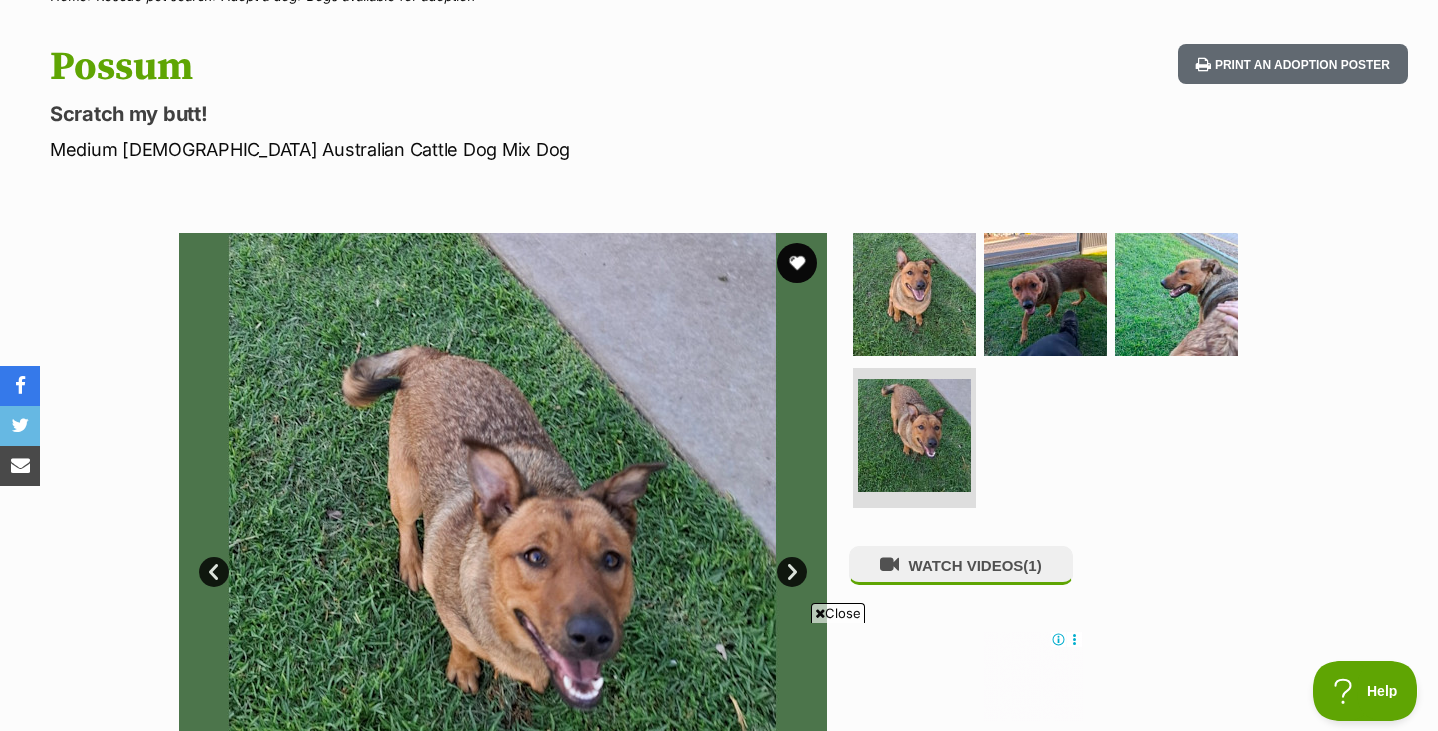 scroll, scrollTop: 181, scrollLeft: 0, axis: vertical 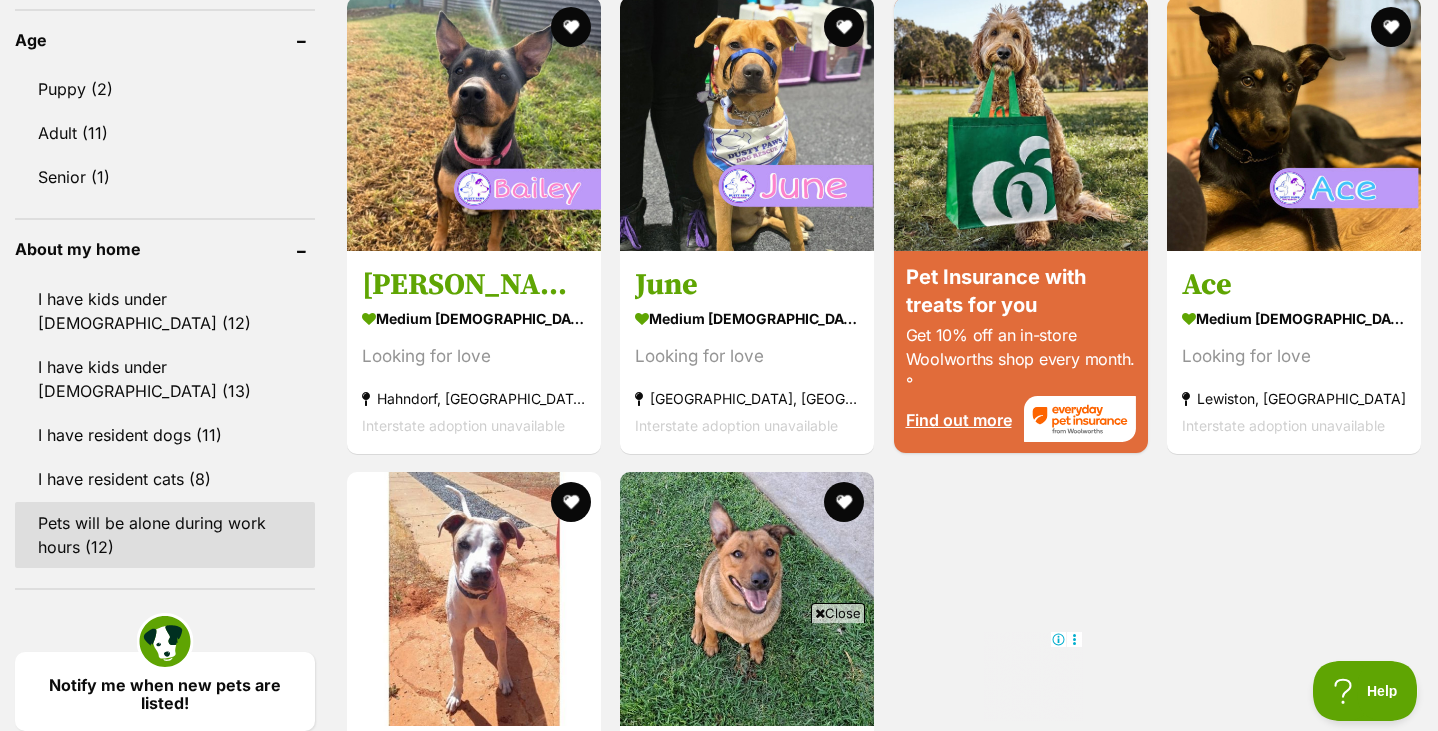 click on "Pets will be alone during work hours (12)" at bounding box center [165, 535] 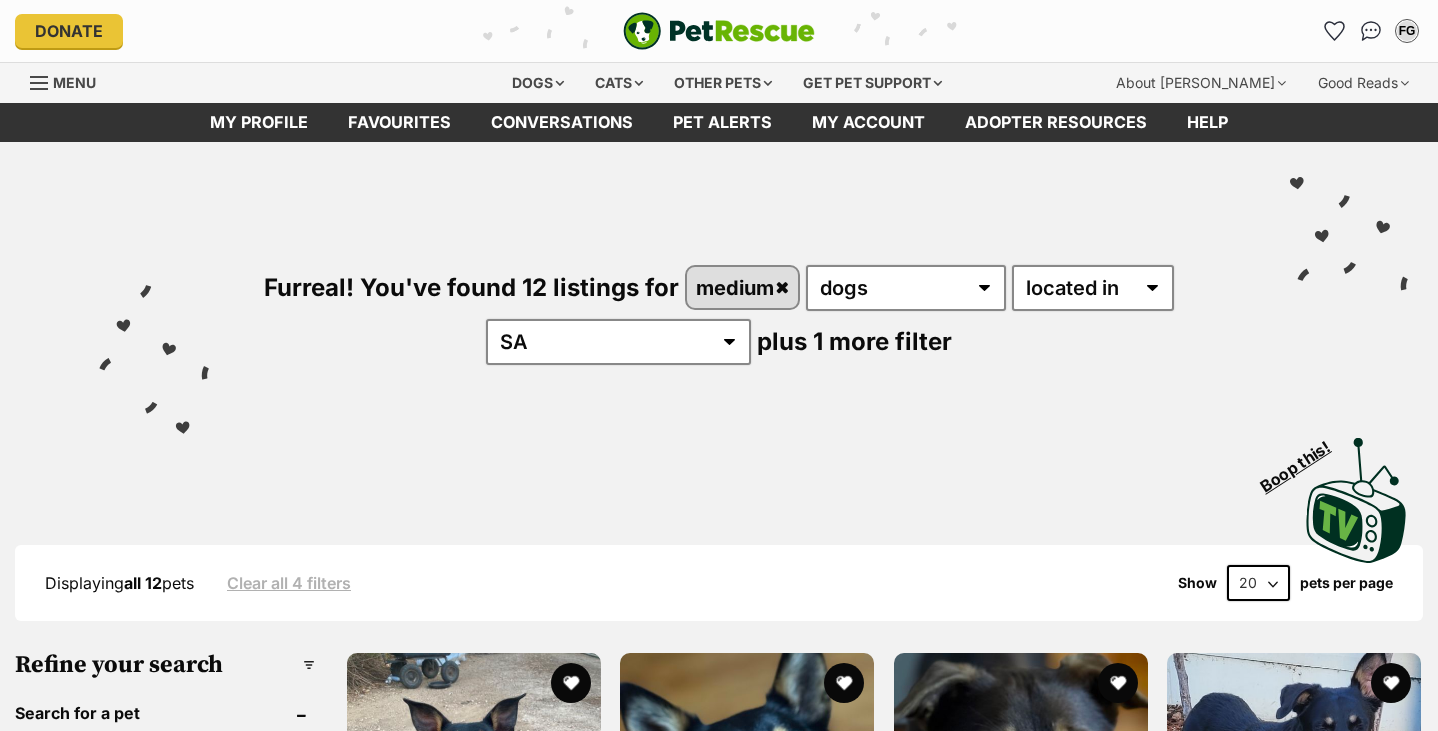 scroll, scrollTop: 0, scrollLeft: 0, axis: both 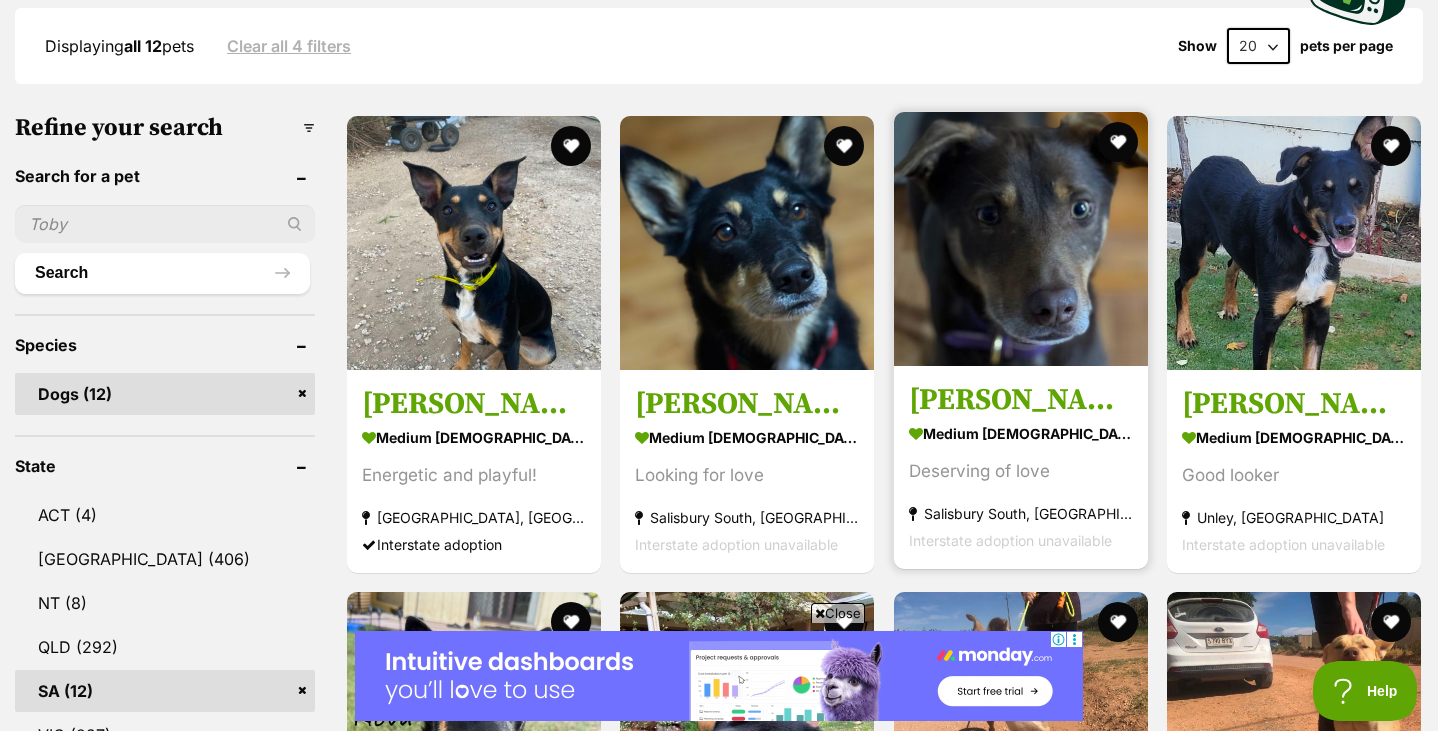 click at bounding box center (1021, 239) 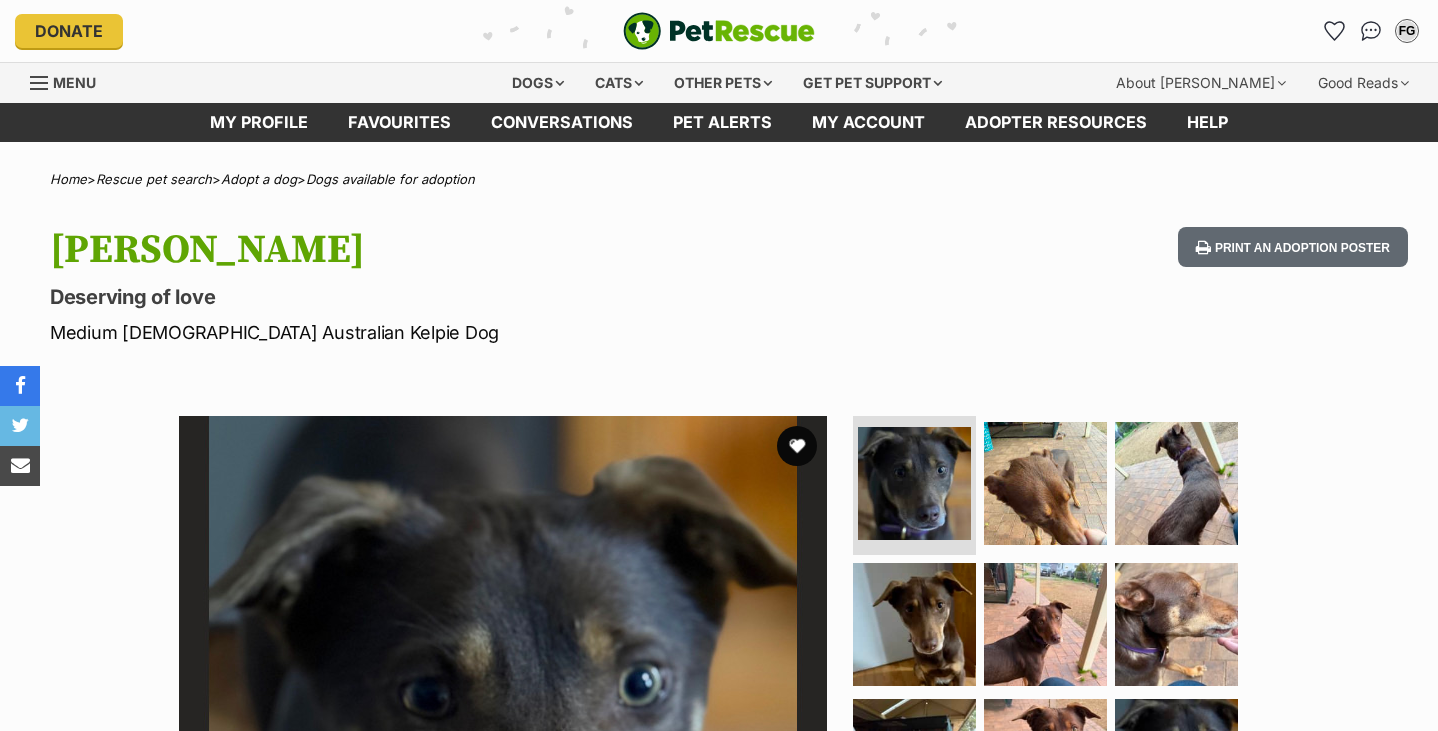 scroll, scrollTop: 0, scrollLeft: 0, axis: both 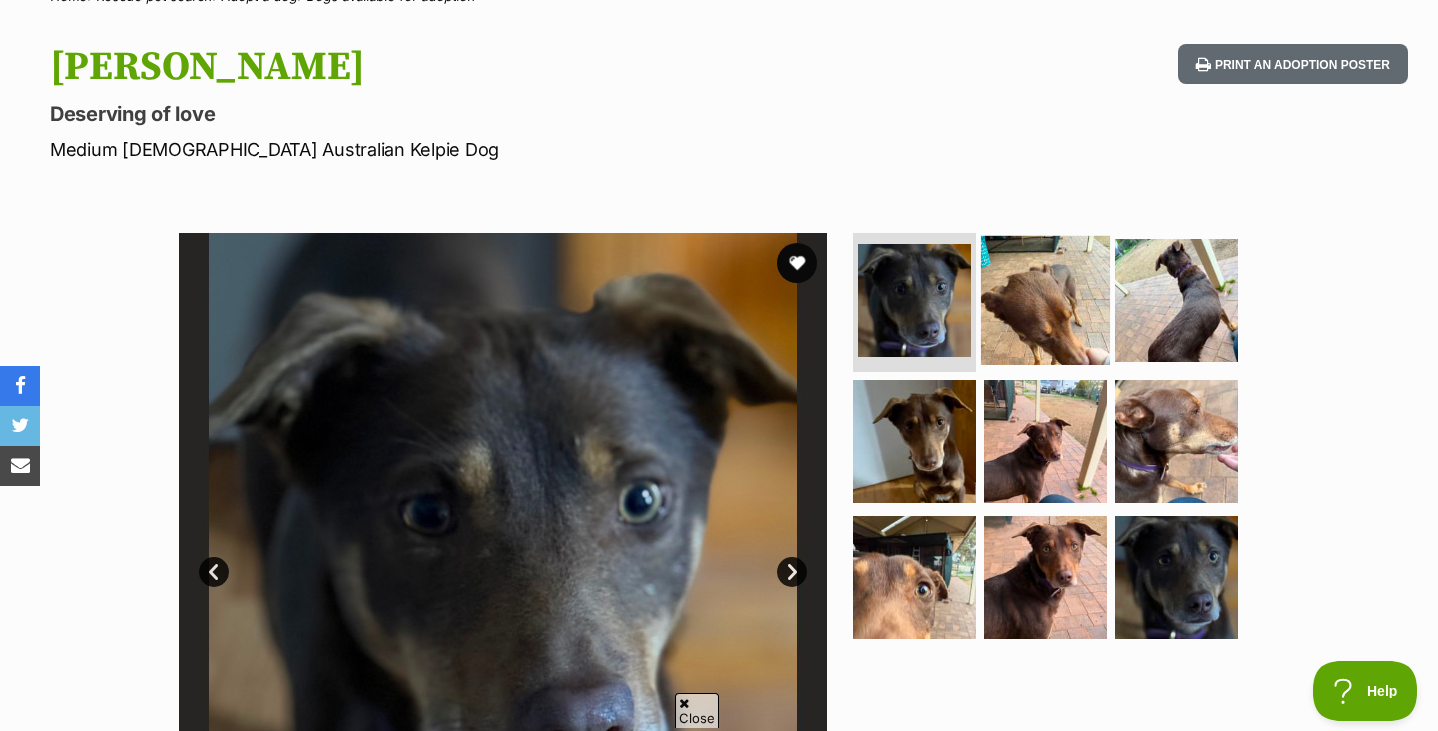 click at bounding box center [1045, 299] 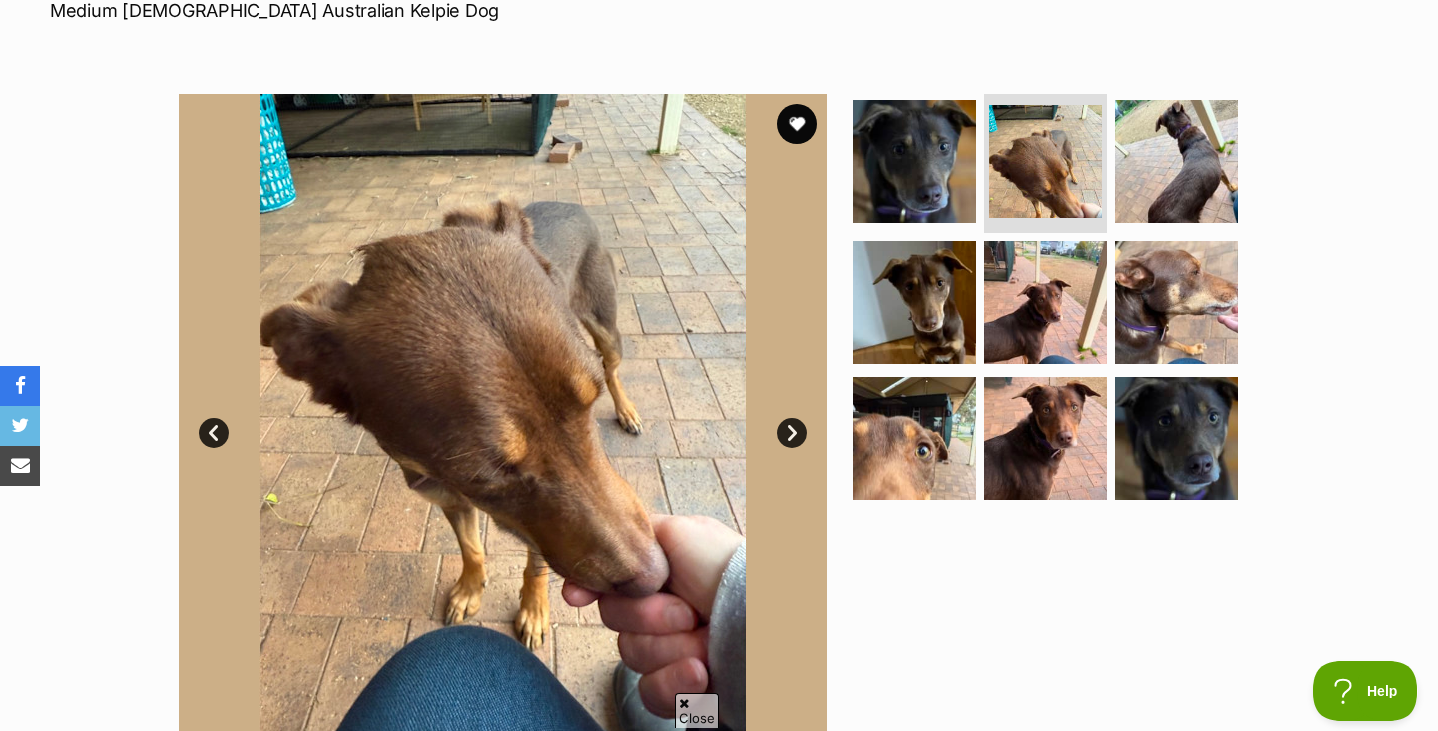 scroll, scrollTop: 0, scrollLeft: 0, axis: both 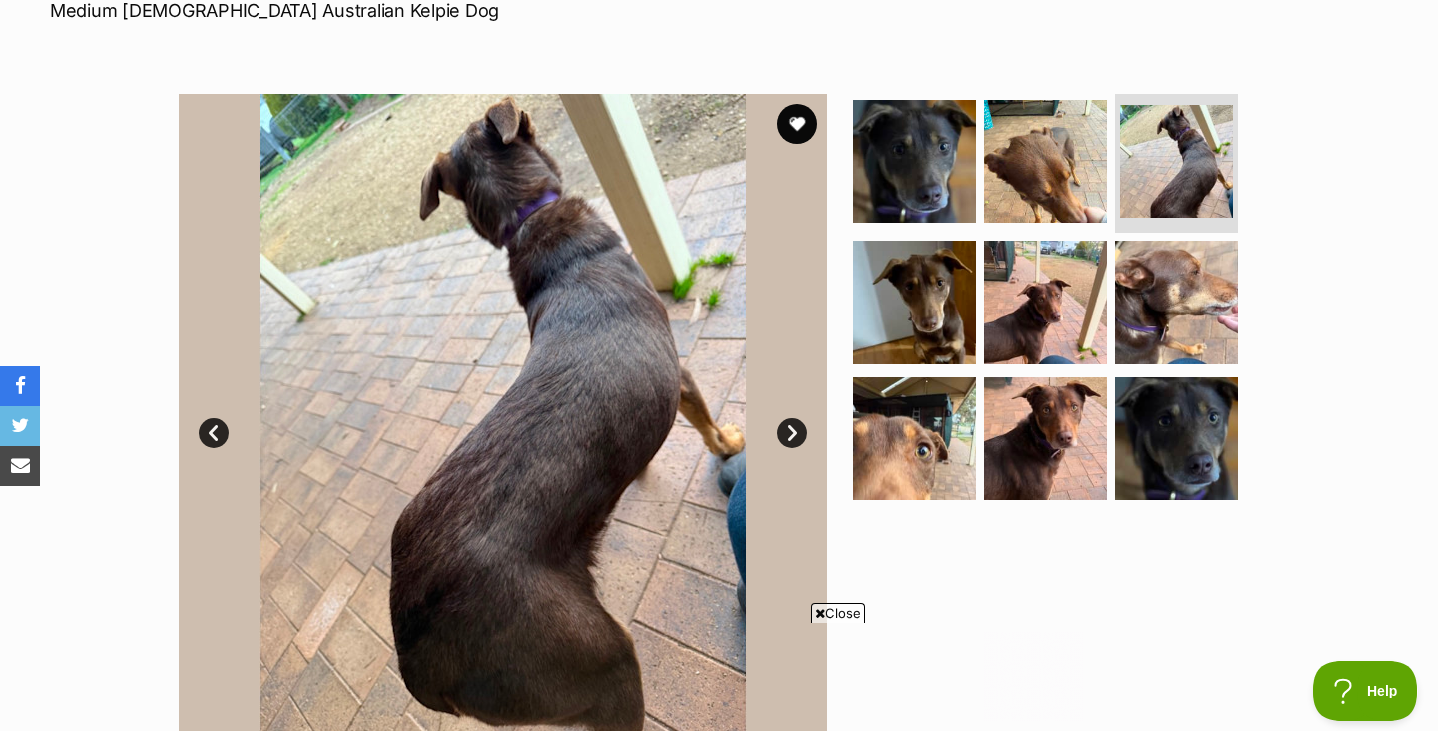 click on "Next" at bounding box center [792, 433] 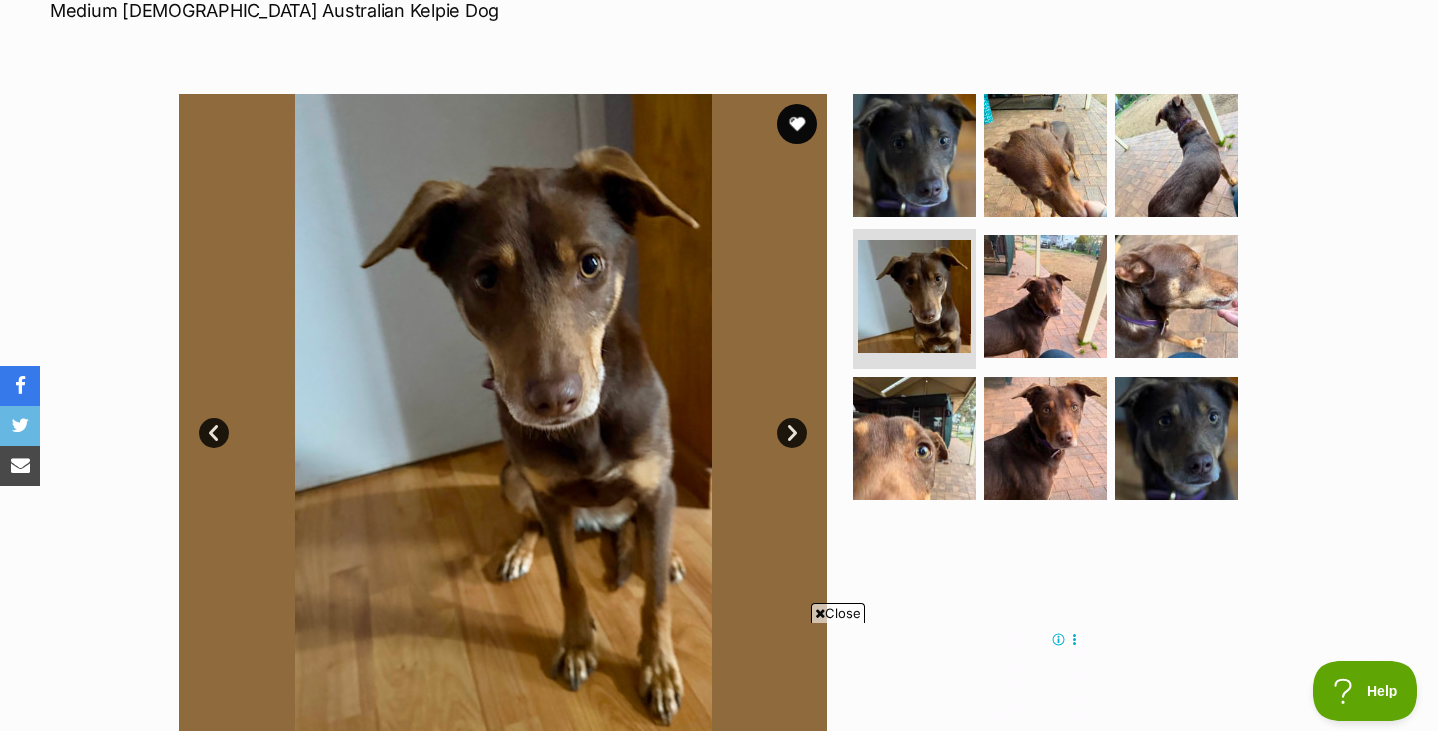 click on "Next" at bounding box center [792, 433] 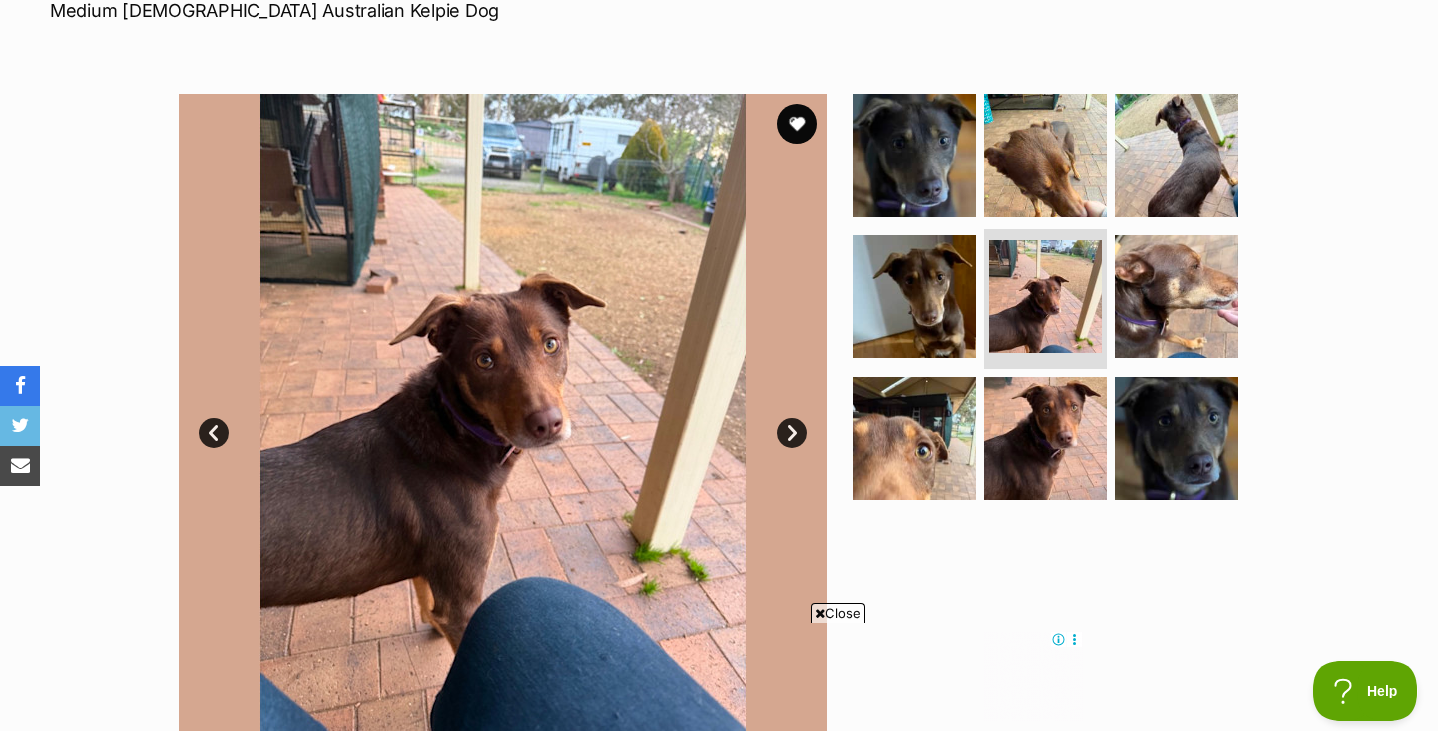 click on "Next" at bounding box center [792, 433] 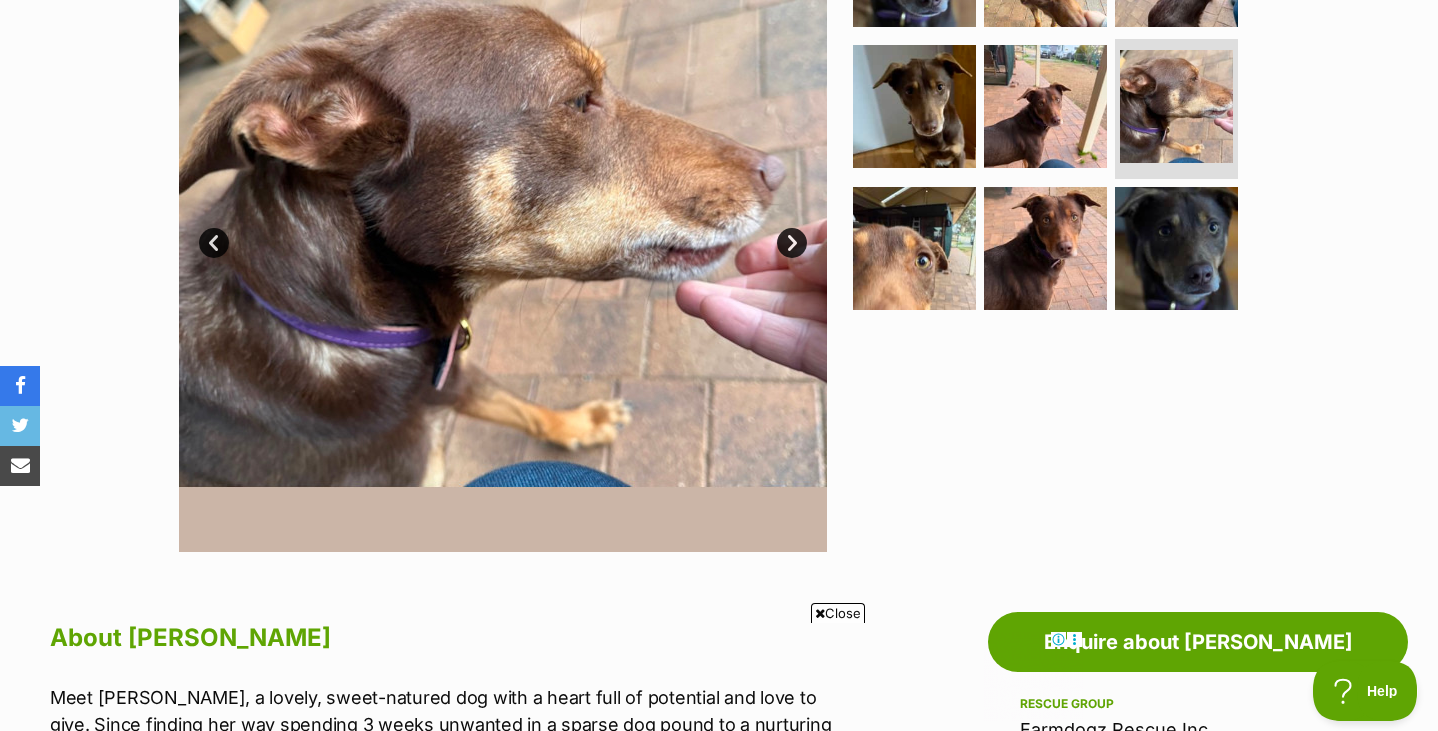 scroll, scrollTop: 447, scrollLeft: 0, axis: vertical 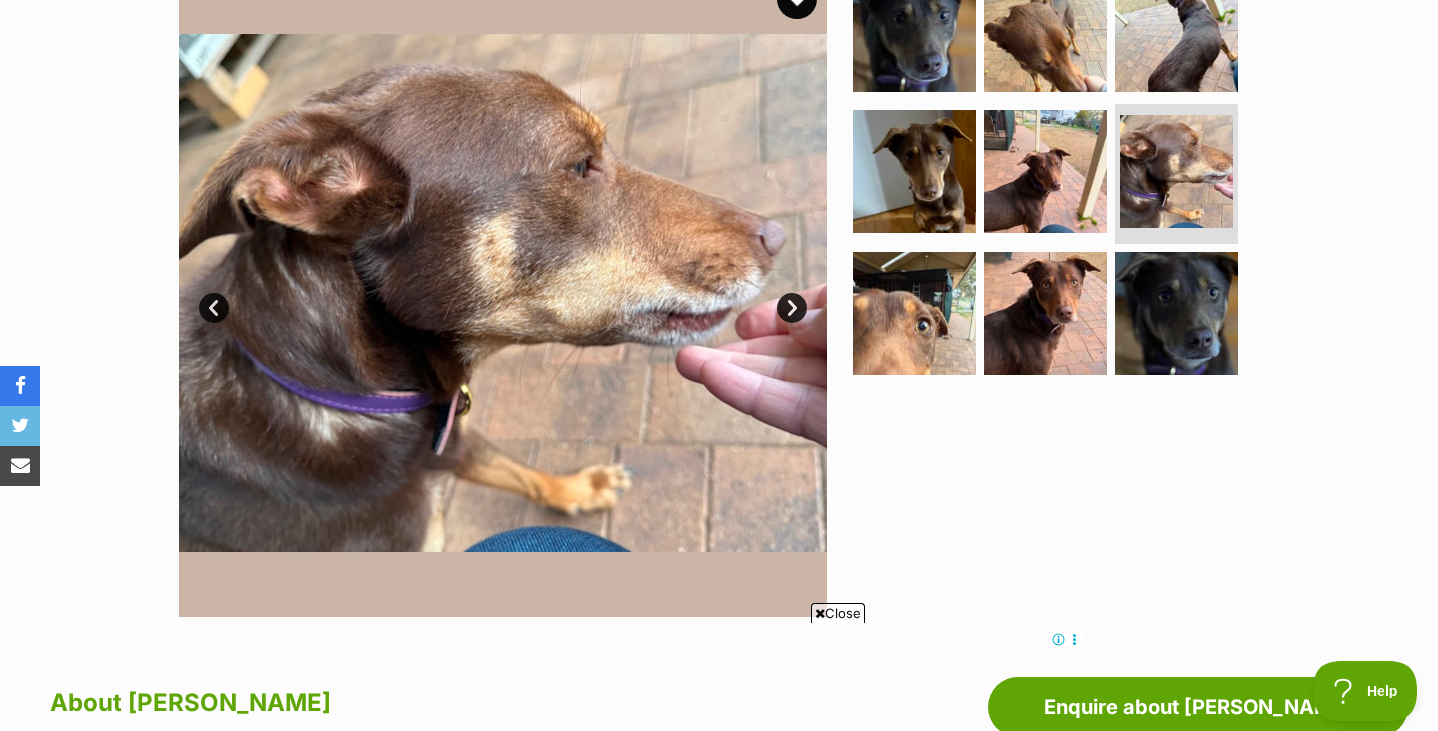 click on "Next" at bounding box center (792, 308) 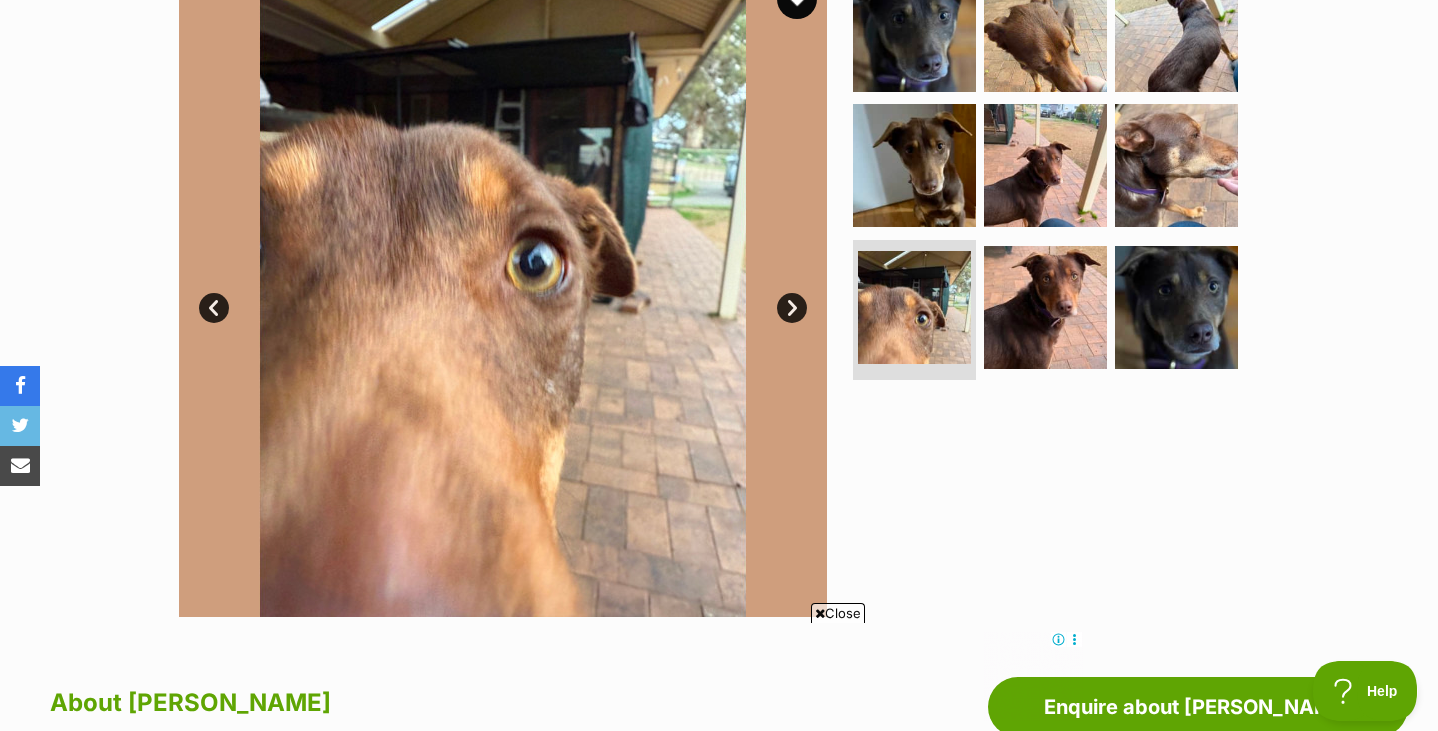click on "Next" at bounding box center (792, 308) 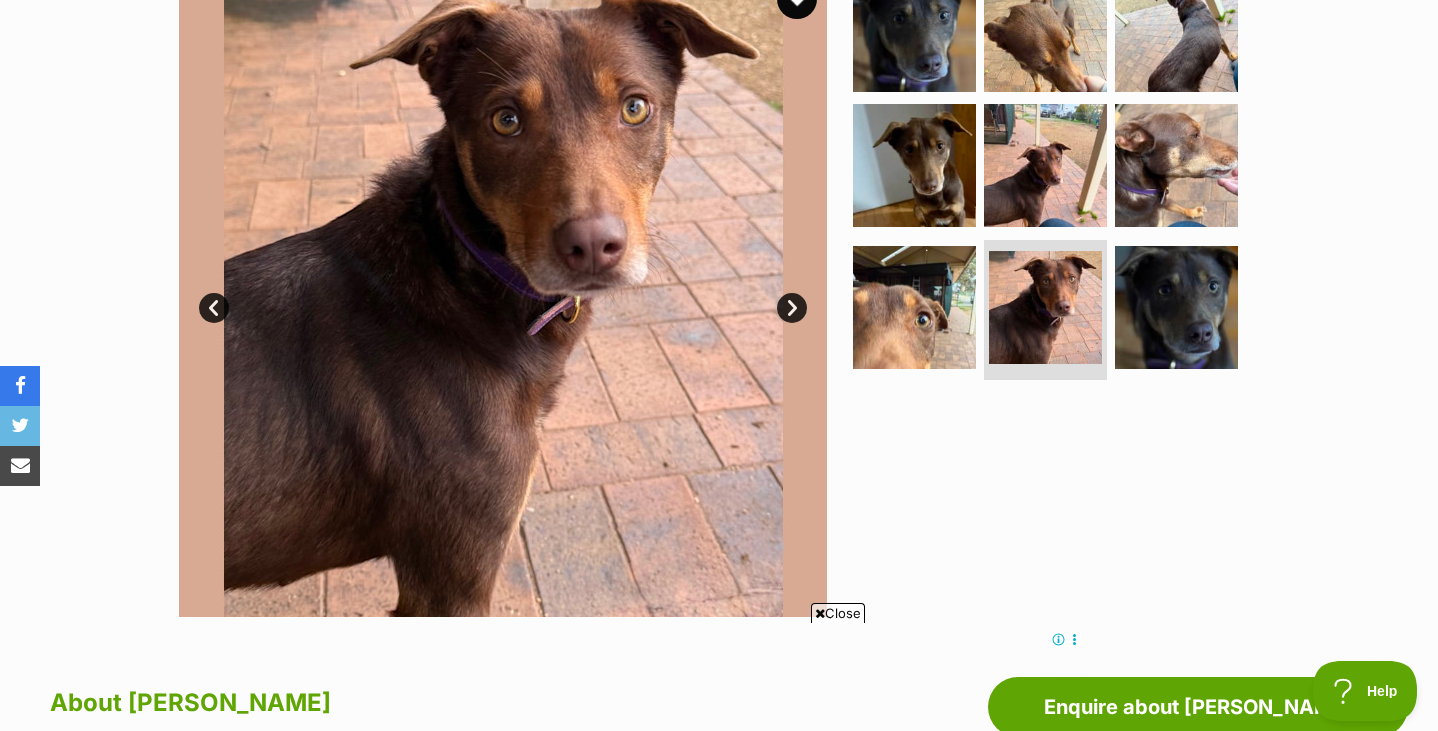 click on "Next" at bounding box center [792, 308] 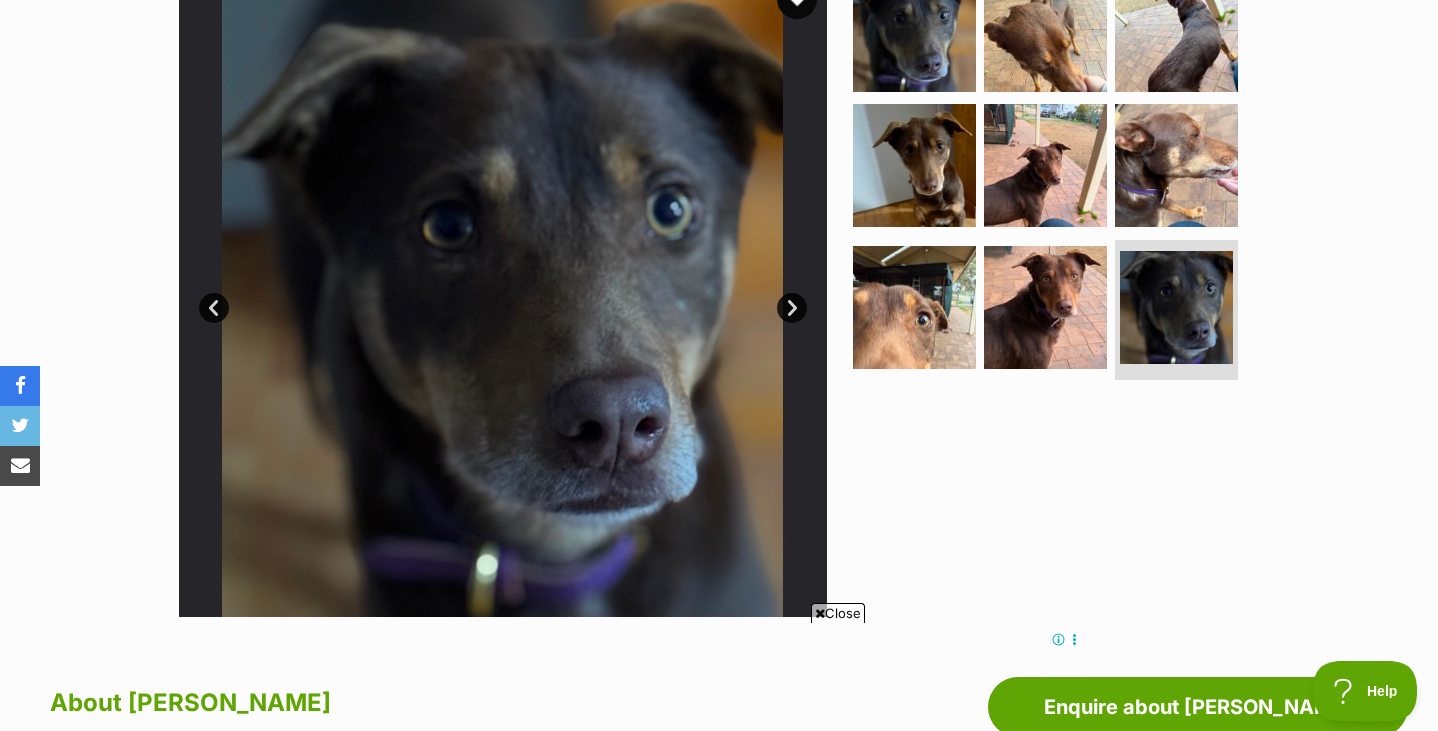 click on "Next" at bounding box center (792, 308) 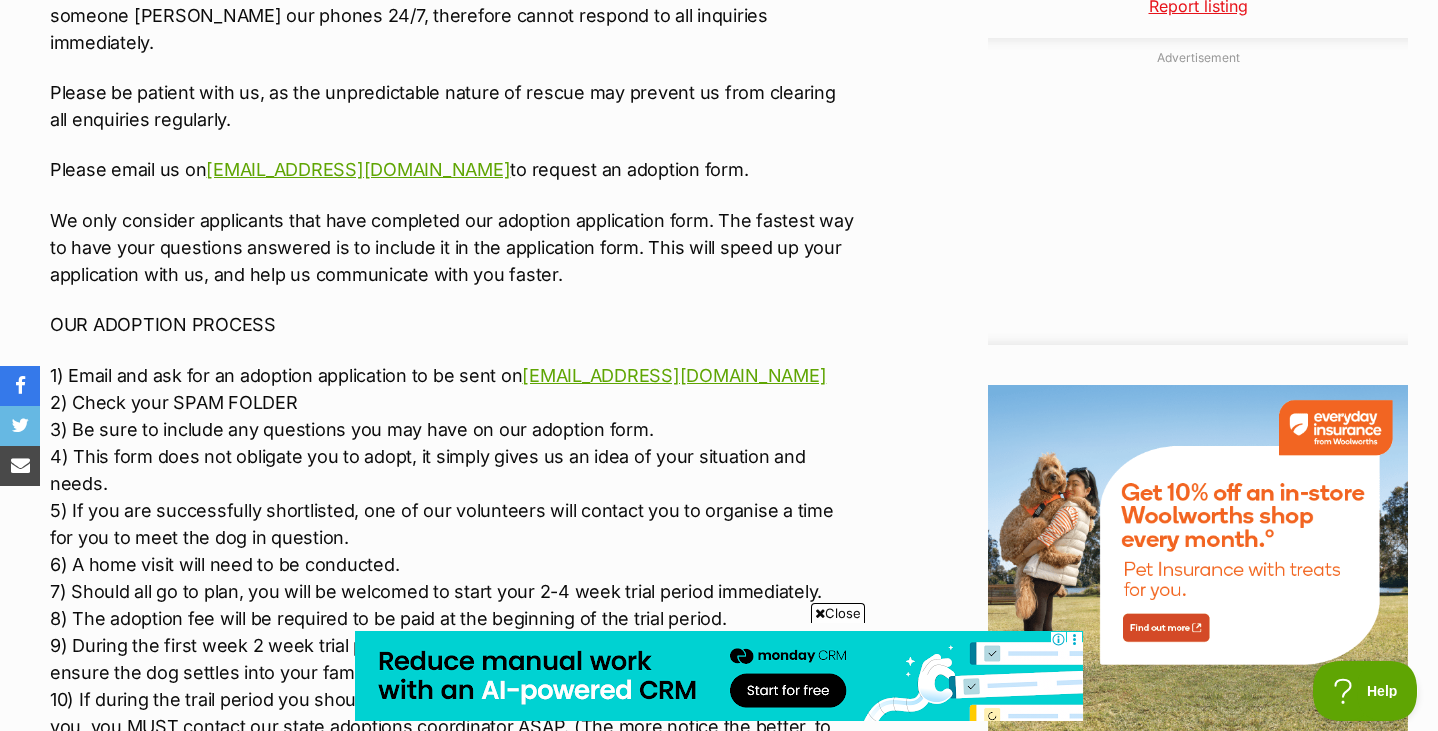 scroll, scrollTop: 2090, scrollLeft: 0, axis: vertical 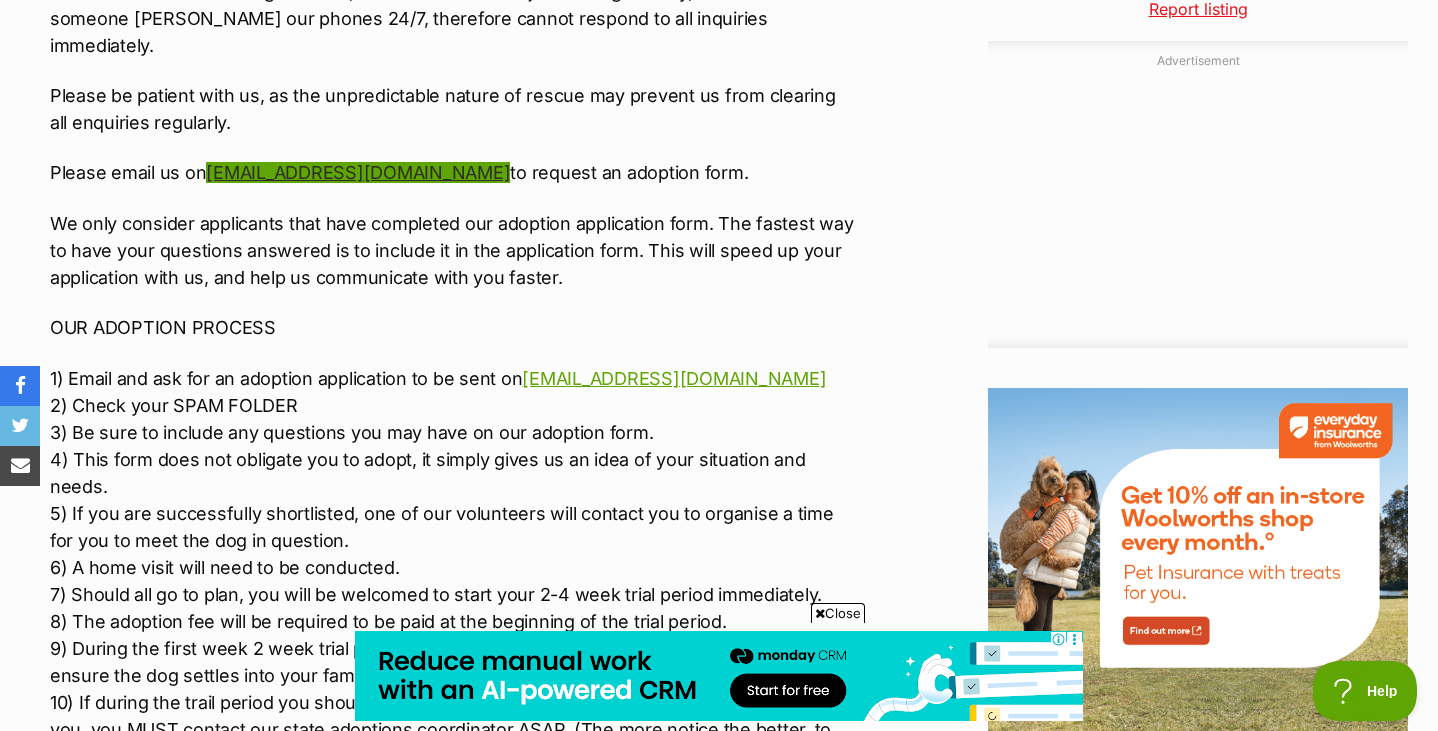 click on "farmdogzrescueinc@gmail.com" at bounding box center [358, 172] 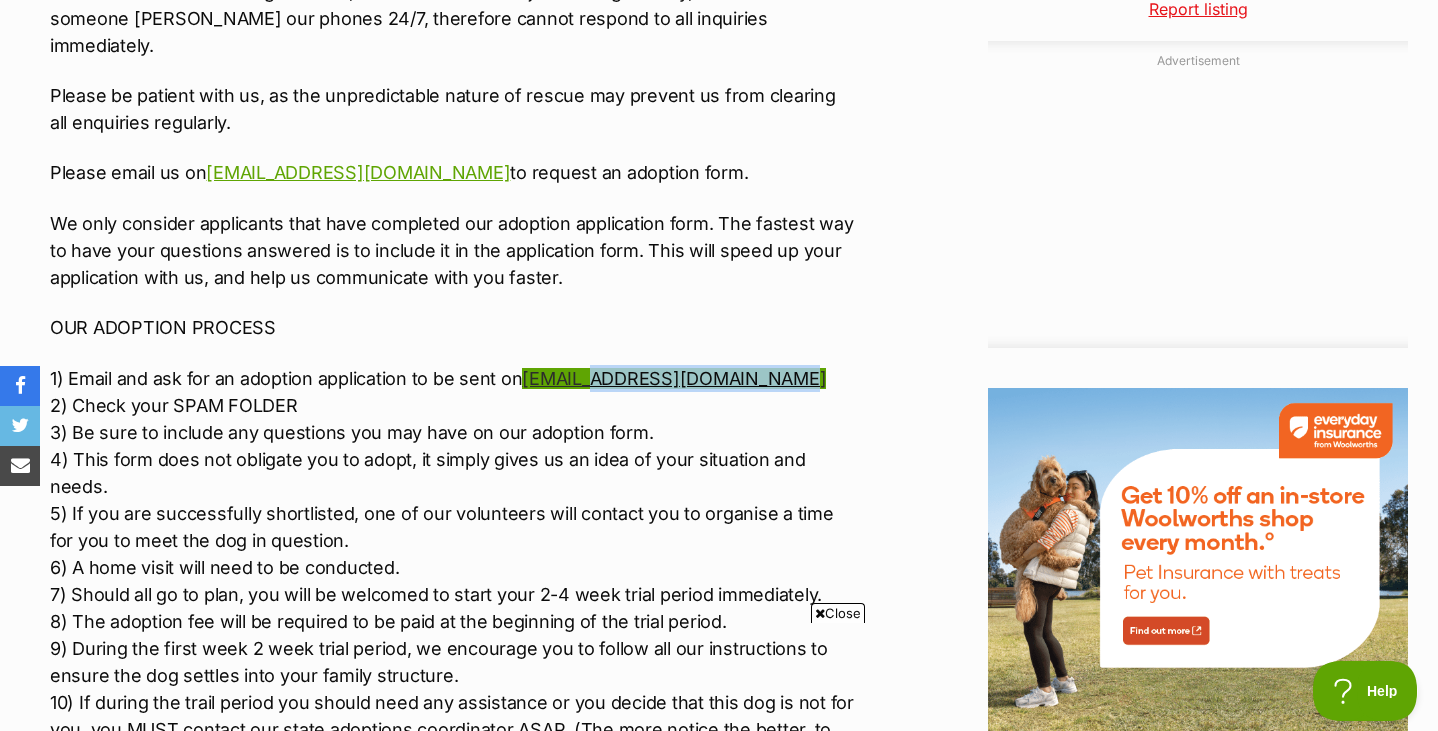 drag, startPoint x: 794, startPoint y: 355, endPoint x: 596, endPoint y: 361, distance: 198.09088 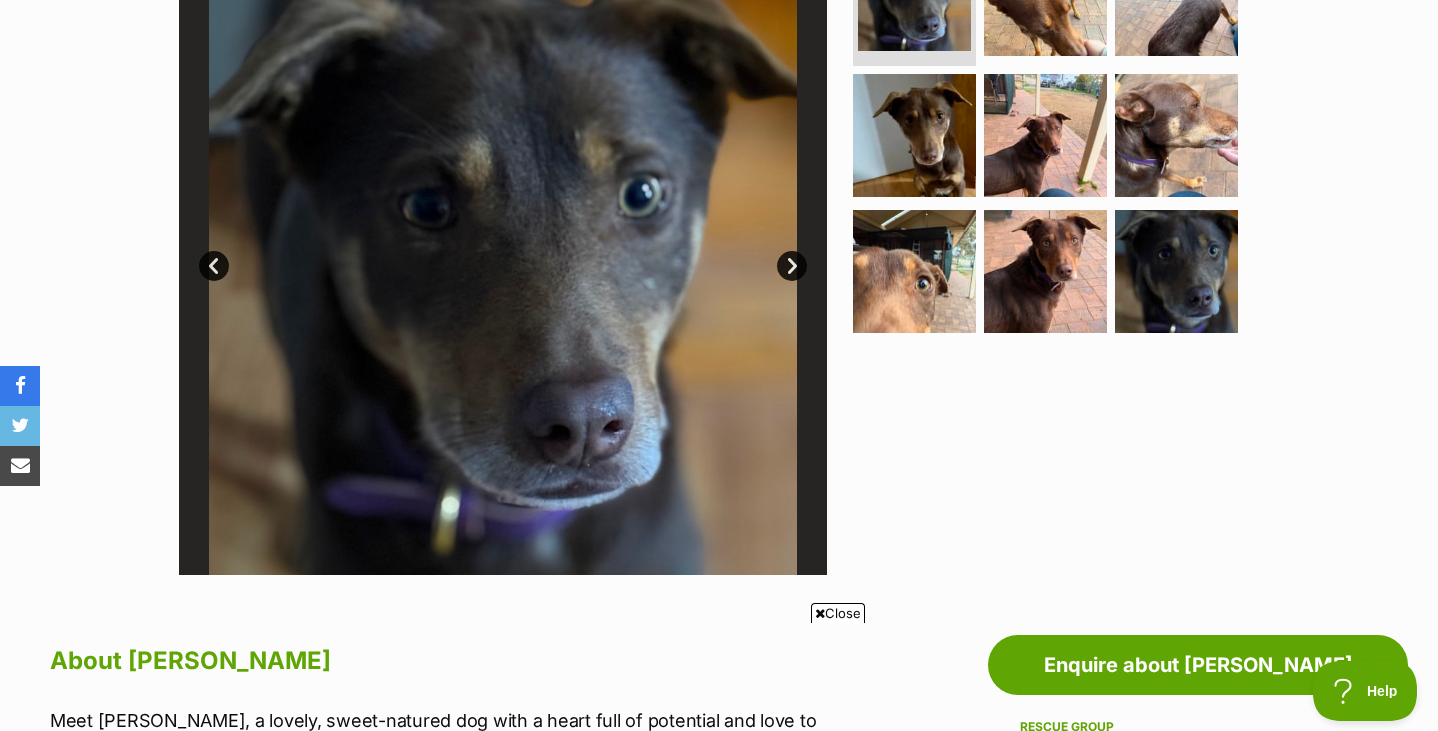 scroll, scrollTop: 0, scrollLeft: 0, axis: both 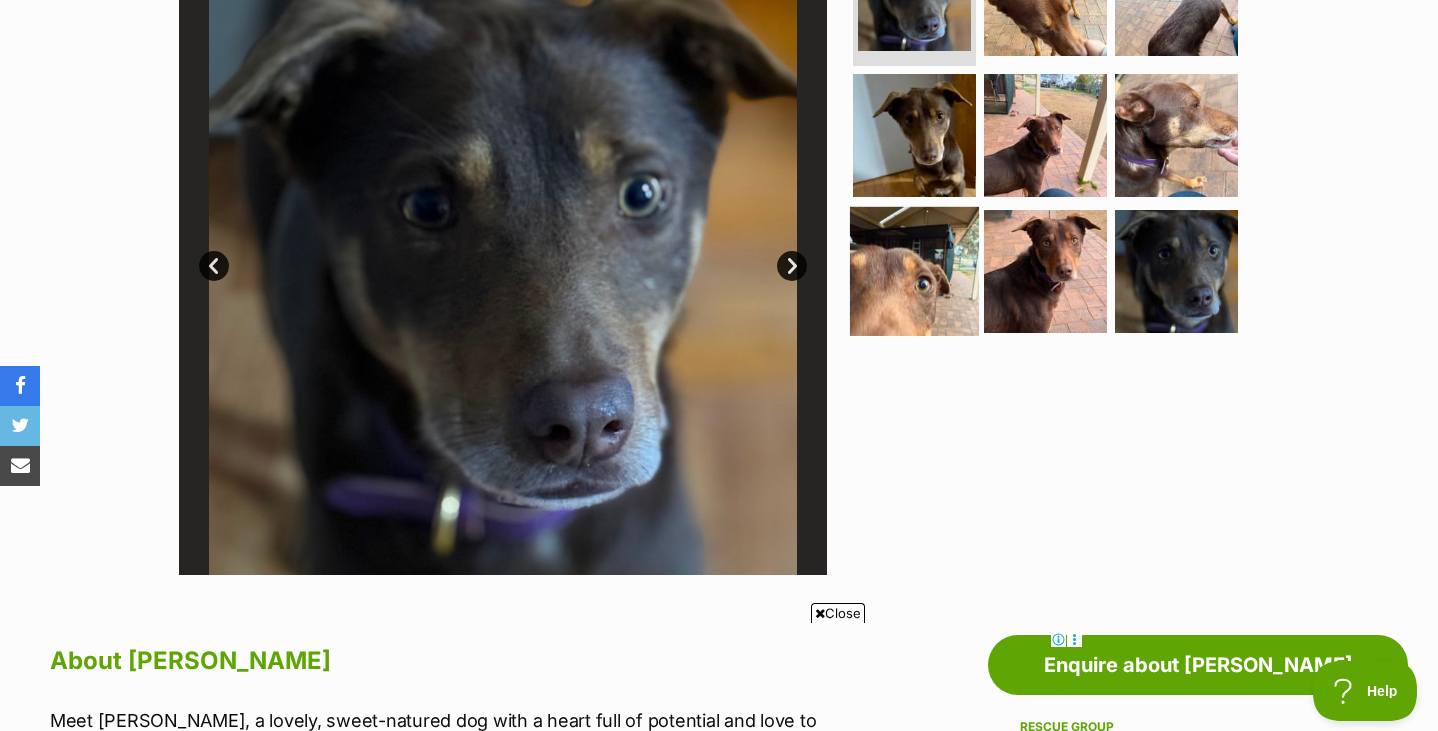 click at bounding box center [914, 271] 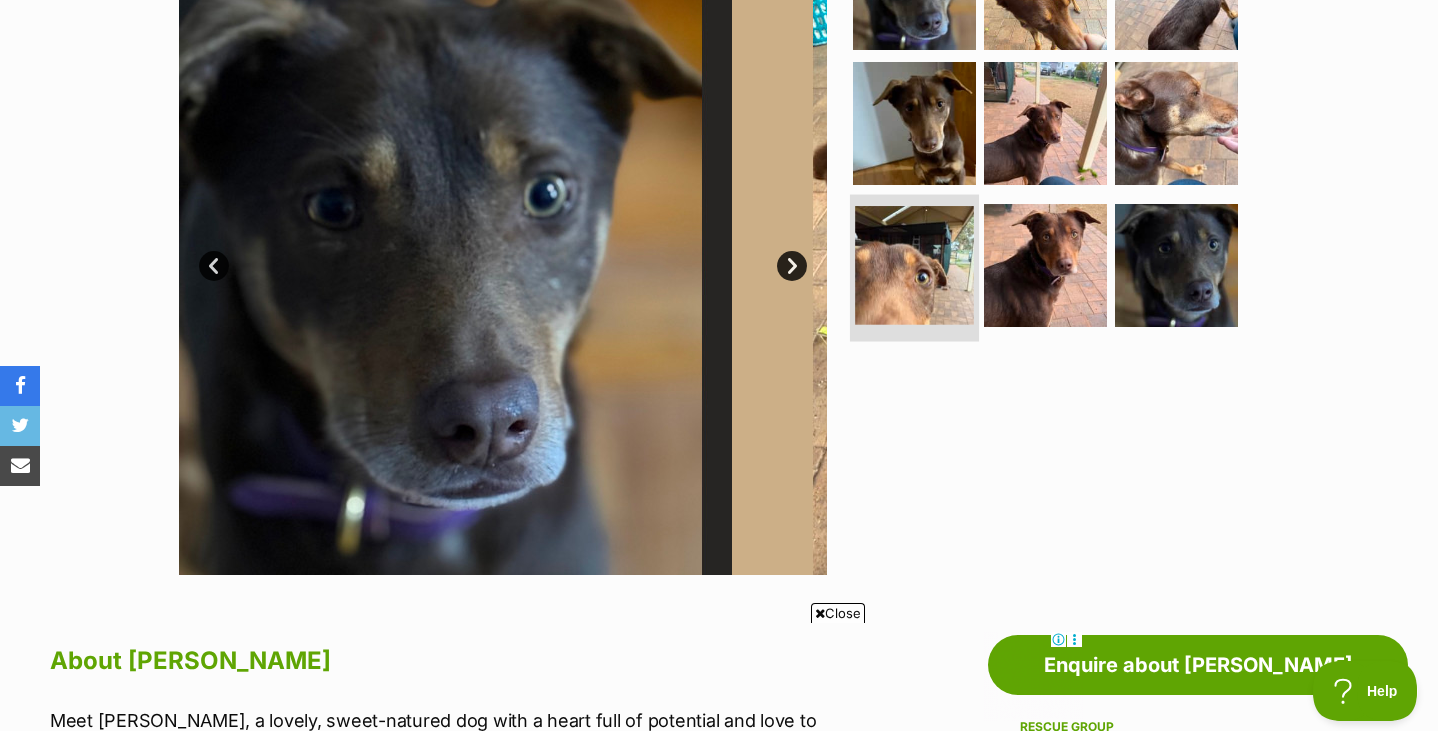scroll, scrollTop: 0, scrollLeft: 0, axis: both 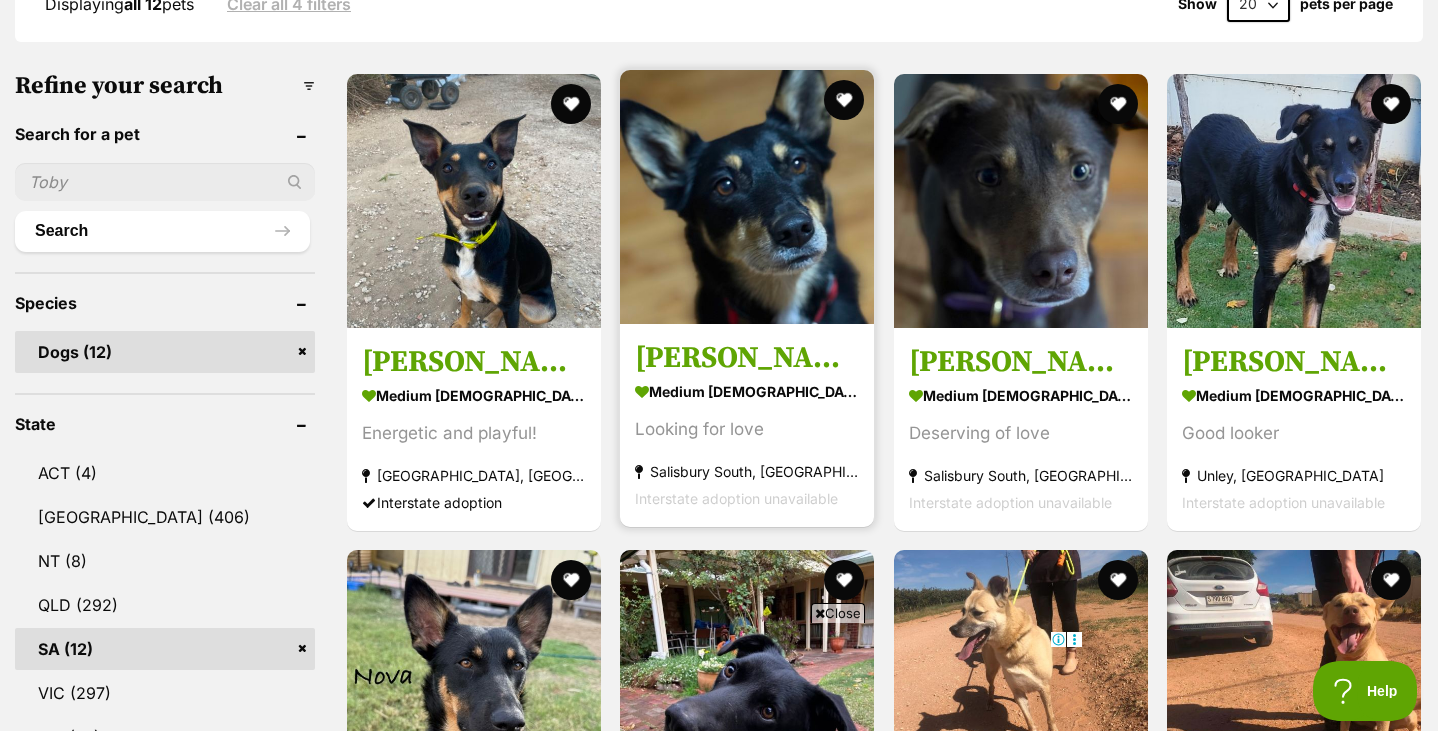 click at bounding box center (747, 197) 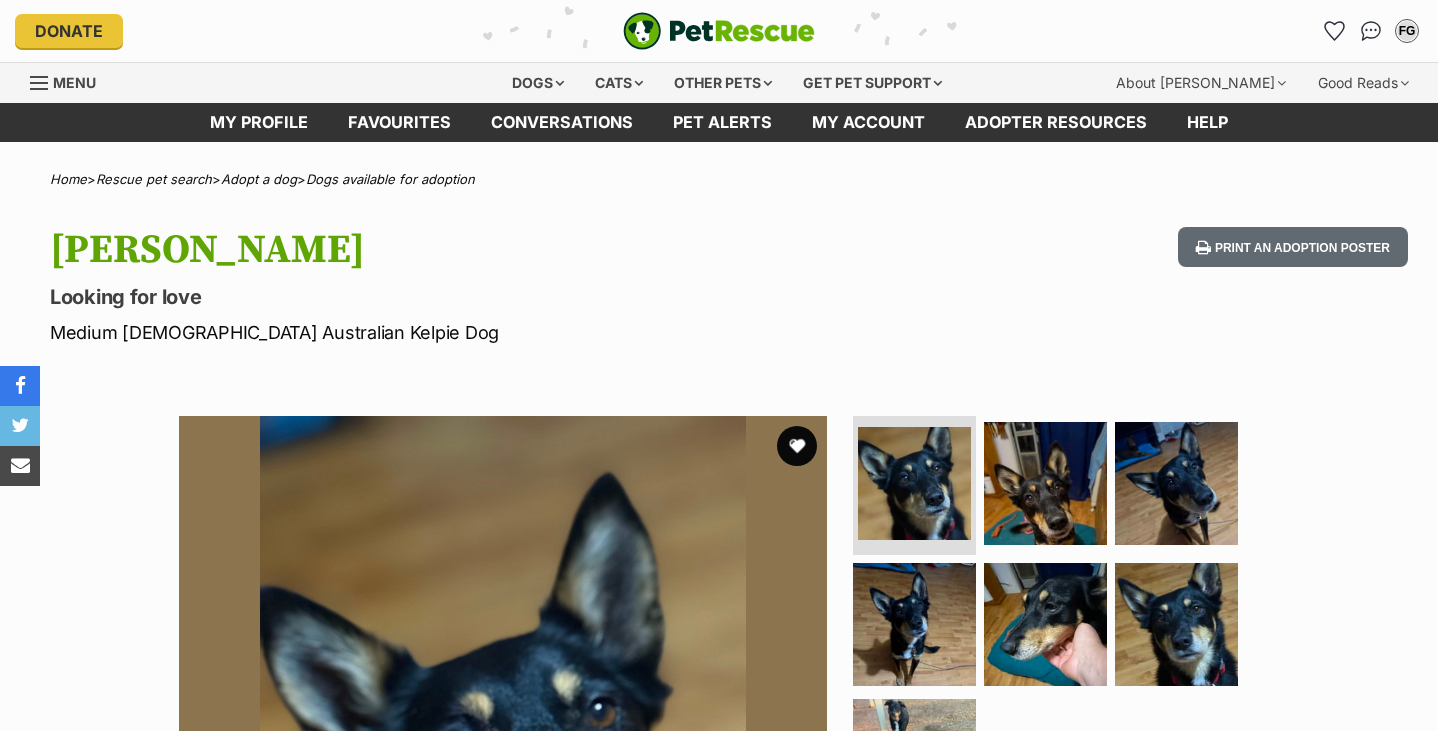 scroll, scrollTop: 0, scrollLeft: 0, axis: both 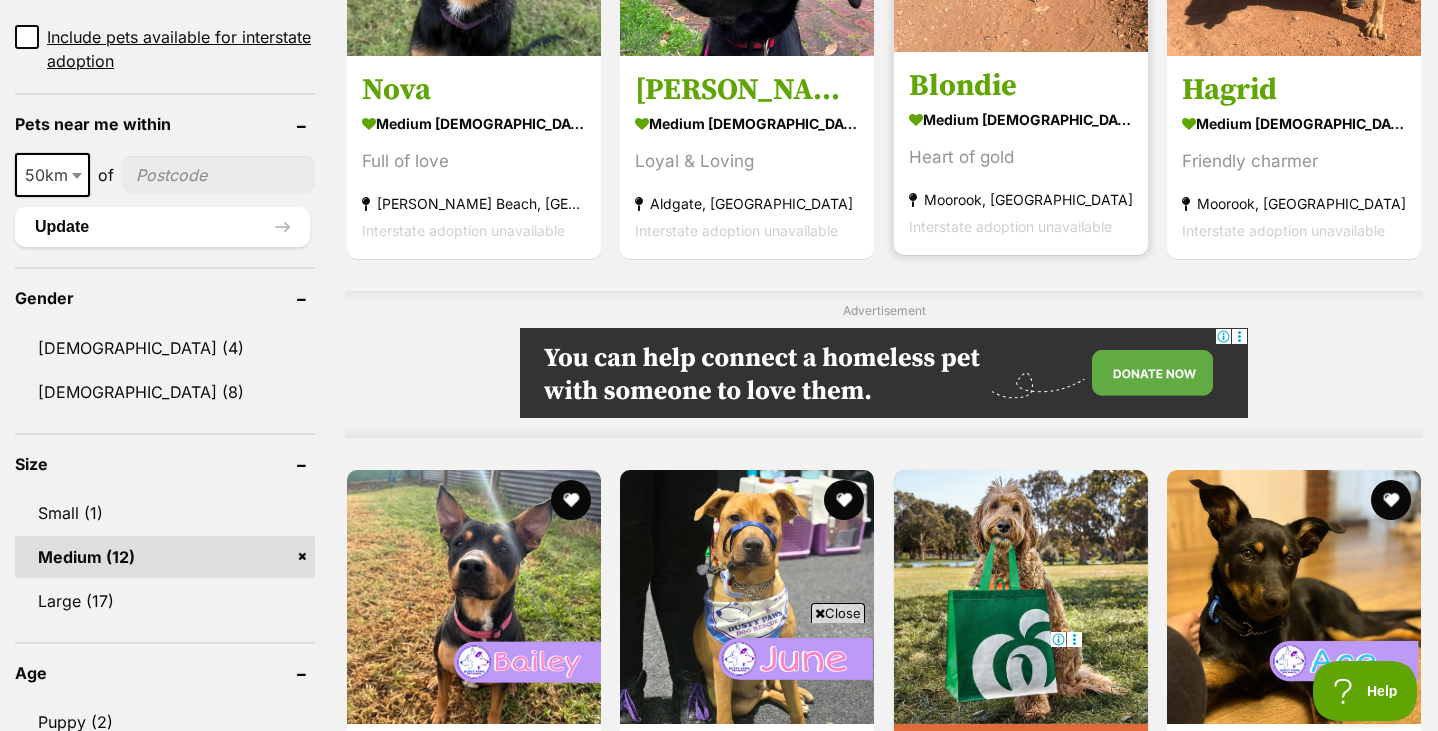 click at bounding box center [1021, -75] 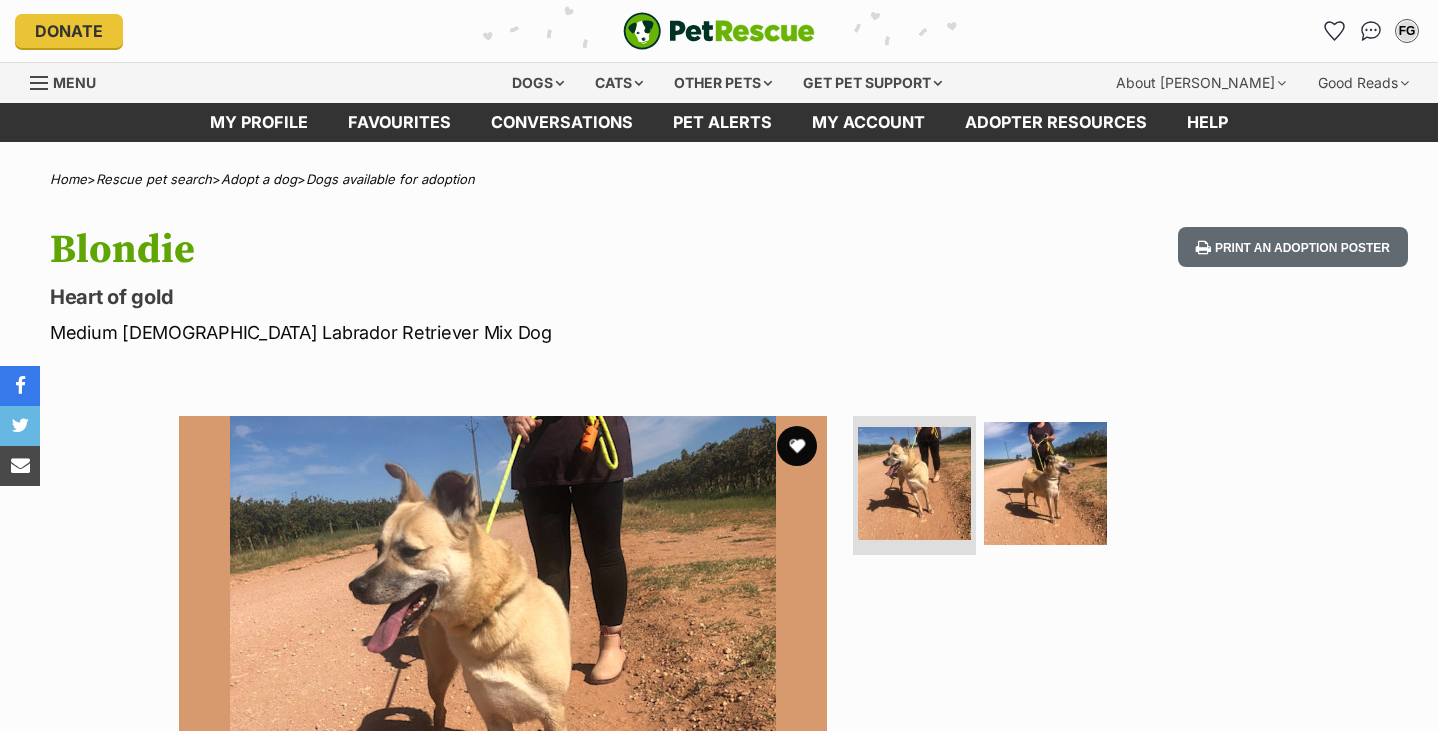 scroll, scrollTop: 0, scrollLeft: 0, axis: both 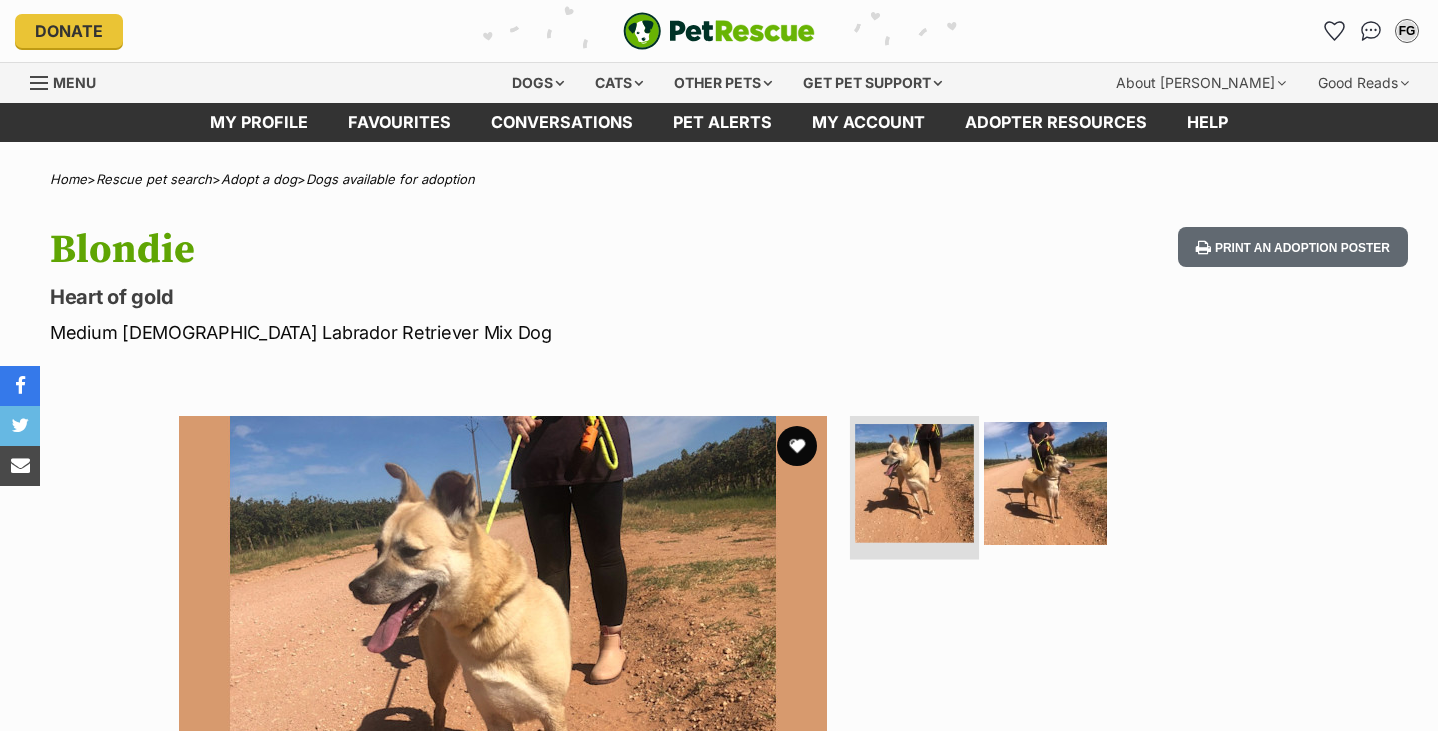 click at bounding box center [914, 483] 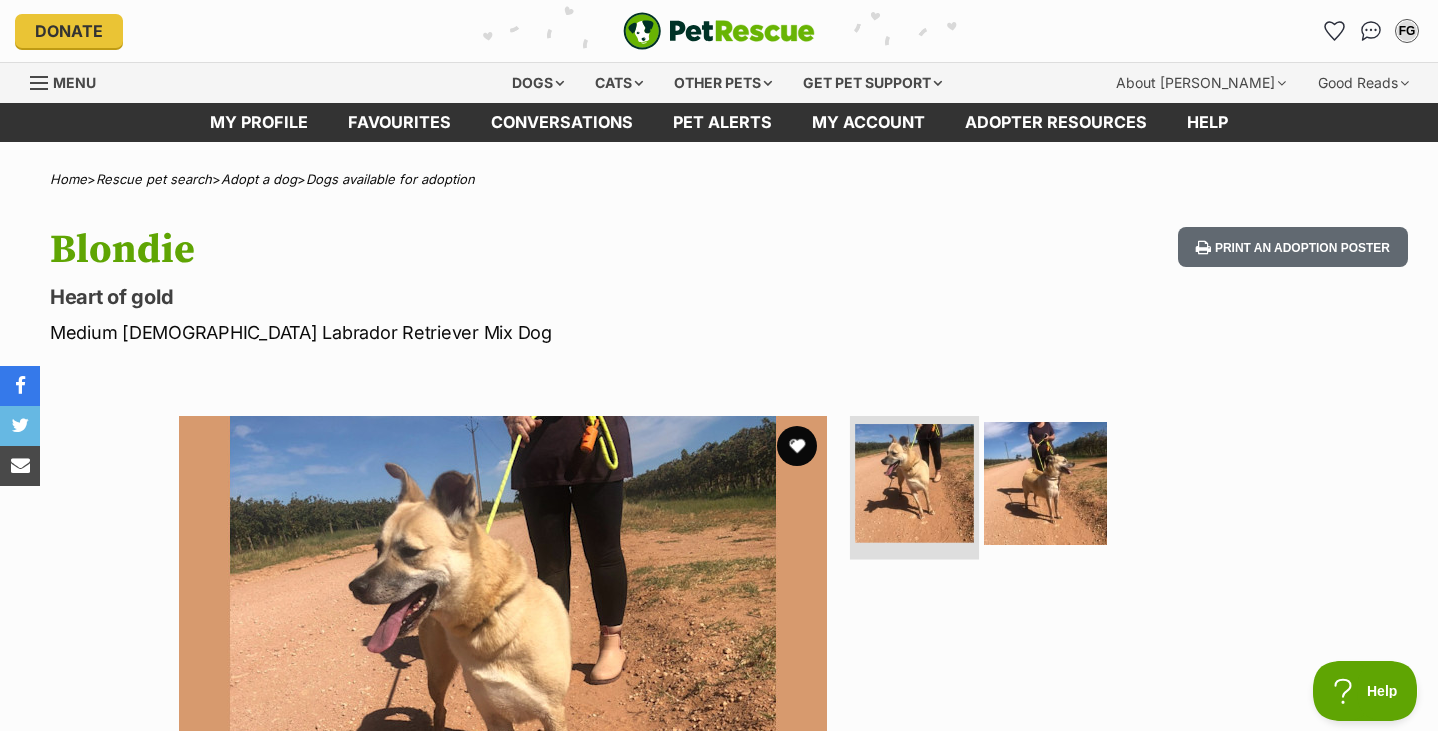 scroll, scrollTop: 0, scrollLeft: 0, axis: both 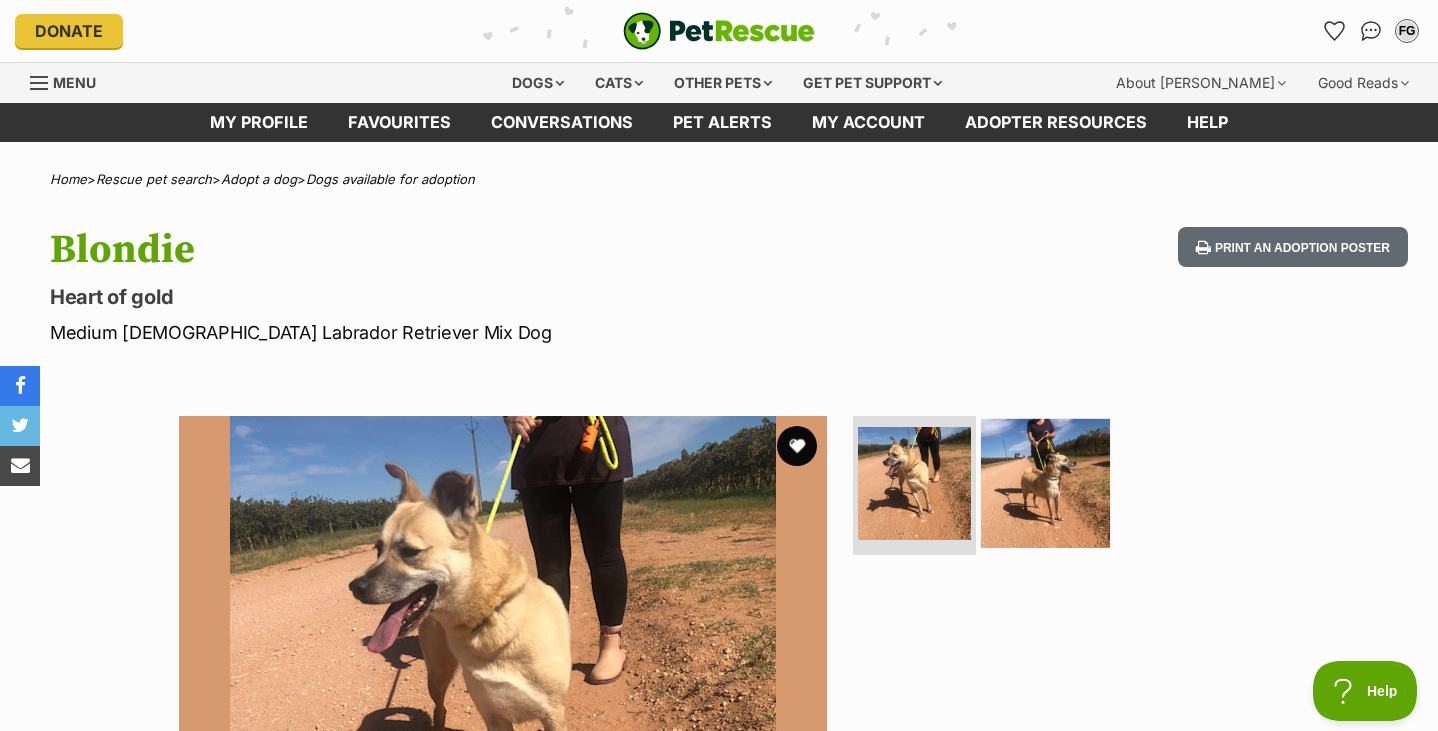 click at bounding box center [1045, 482] 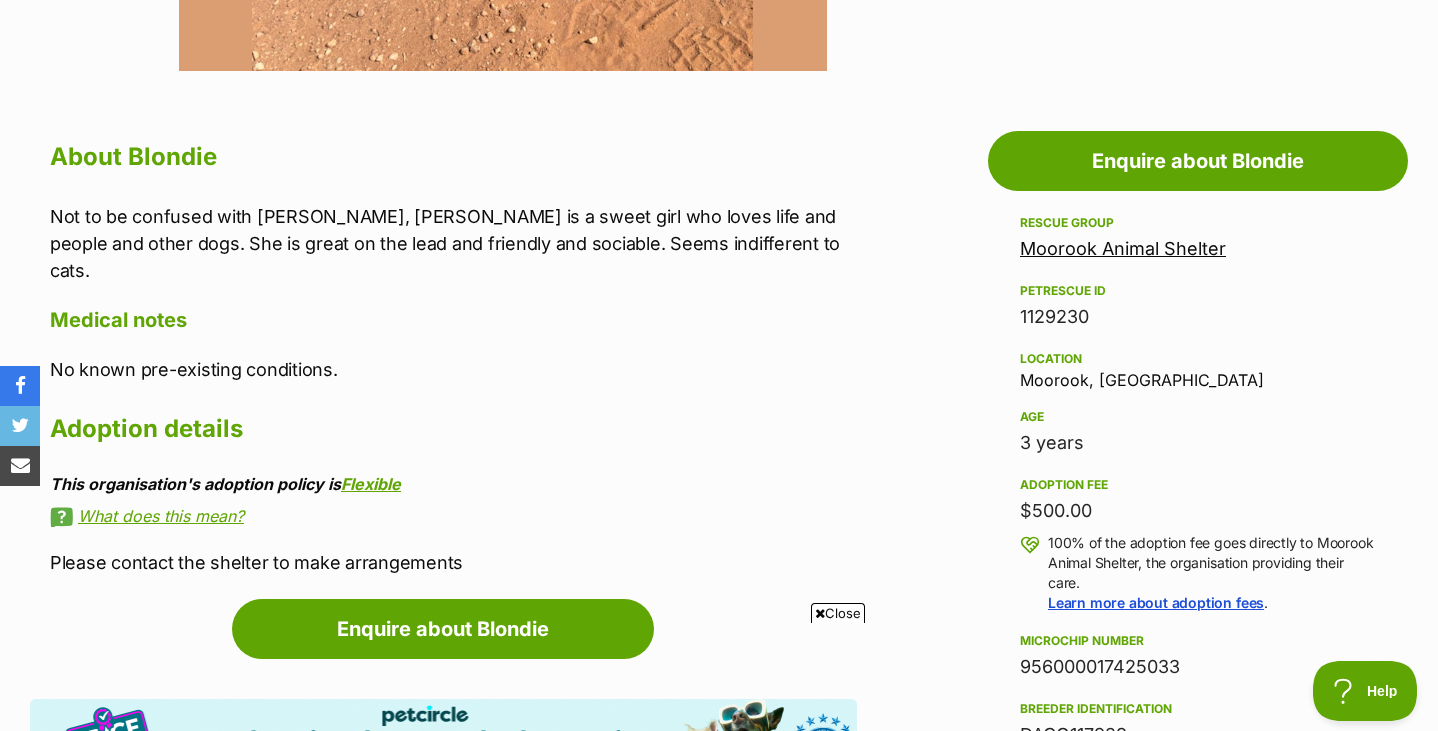 scroll, scrollTop: 961, scrollLeft: 0, axis: vertical 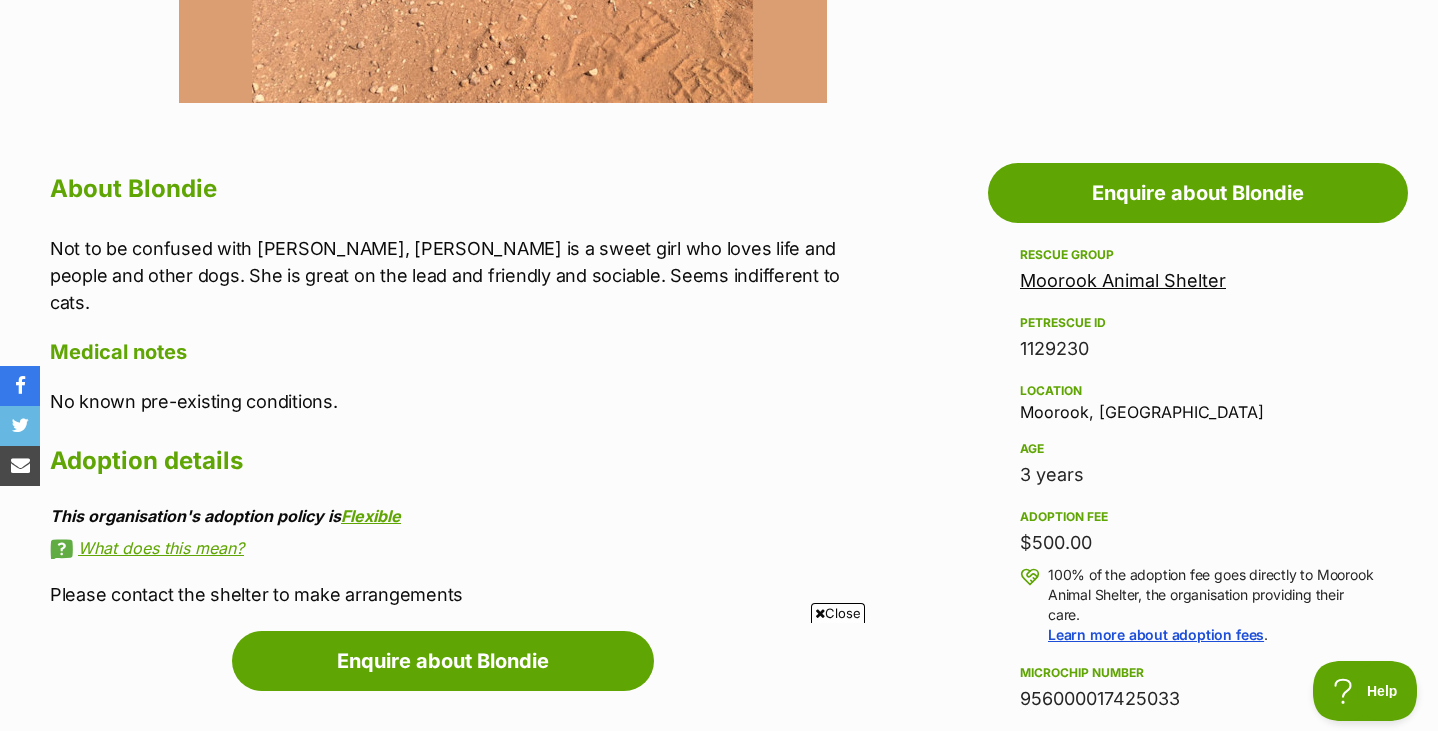 click on "Moorook Animal Shelter" at bounding box center (1123, 280) 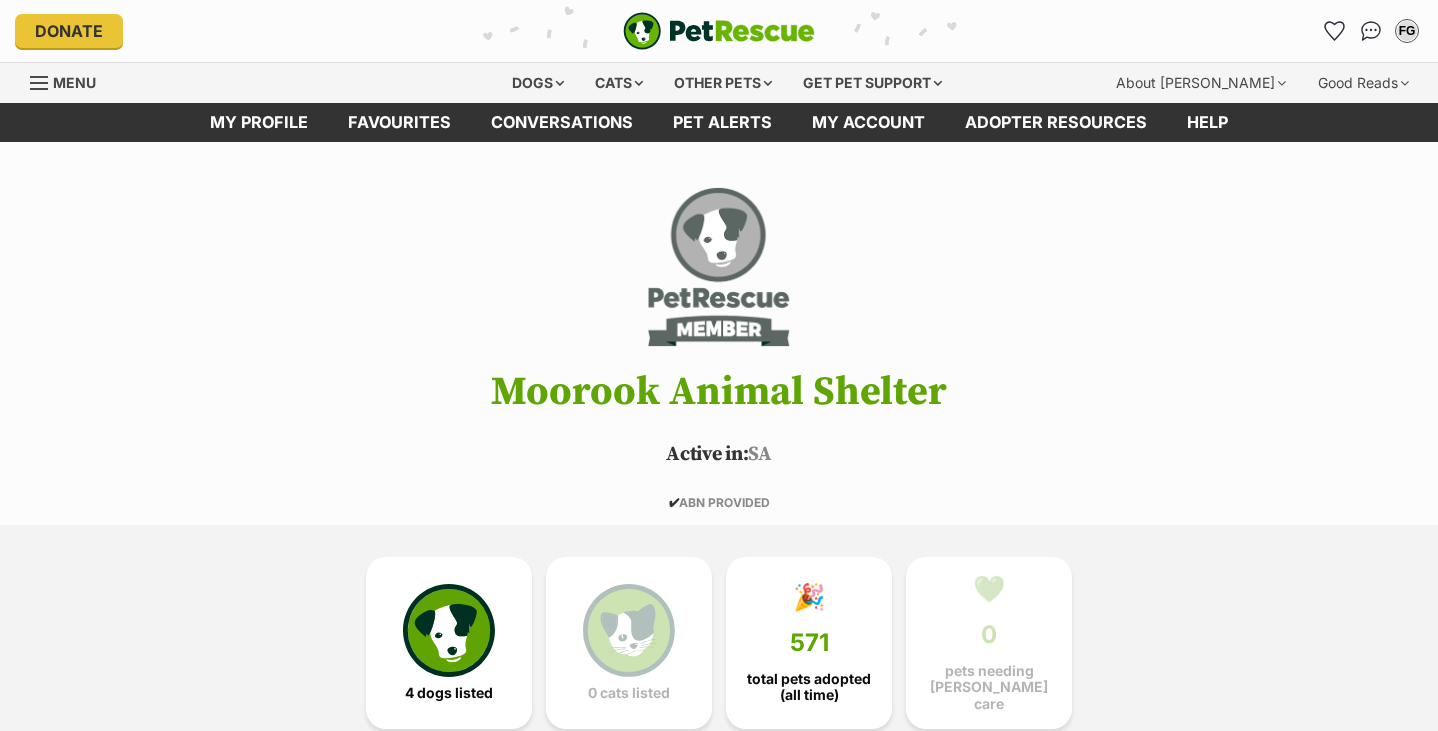 scroll, scrollTop: 0, scrollLeft: 0, axis: both 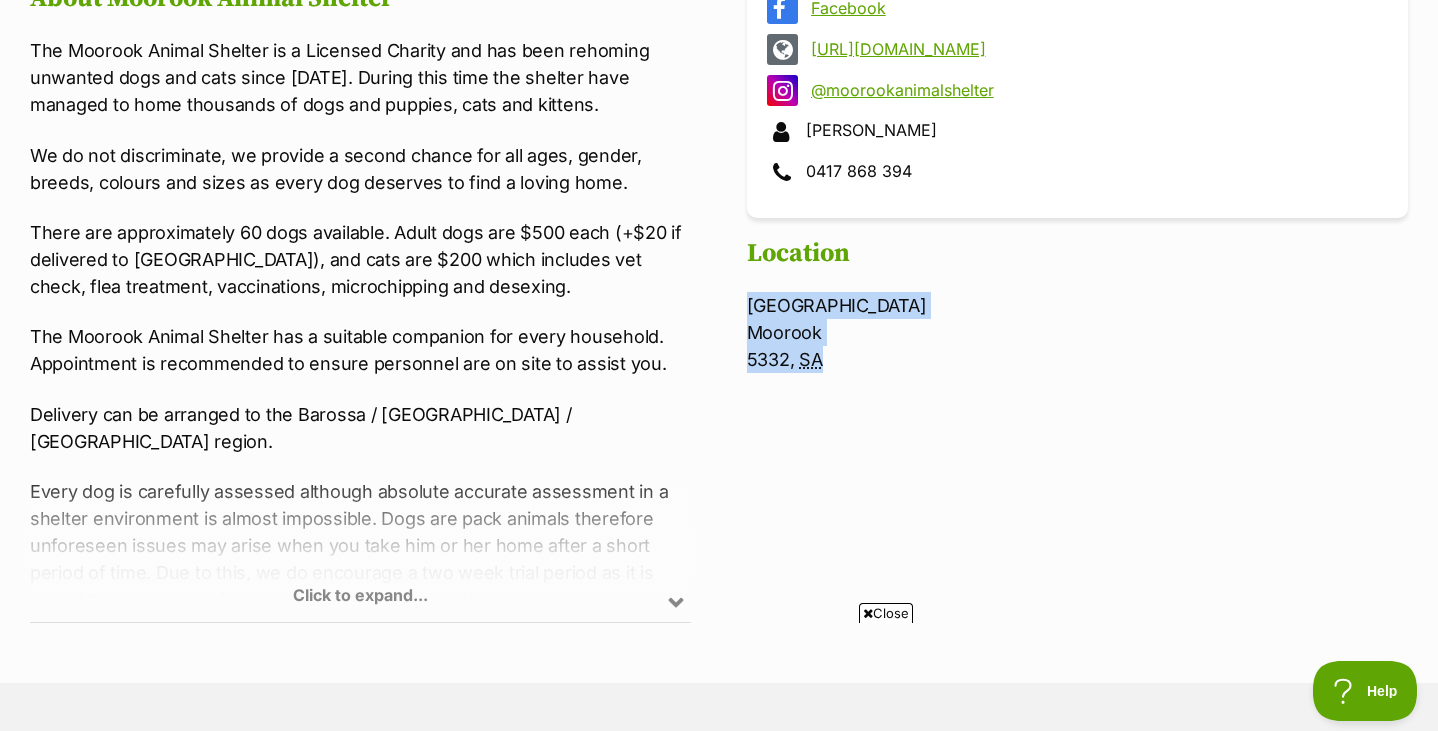 drag, startPoint x: 837, startPoint y: 353, endPoint x: 747, endPoint y: 303, distance: 102.9563 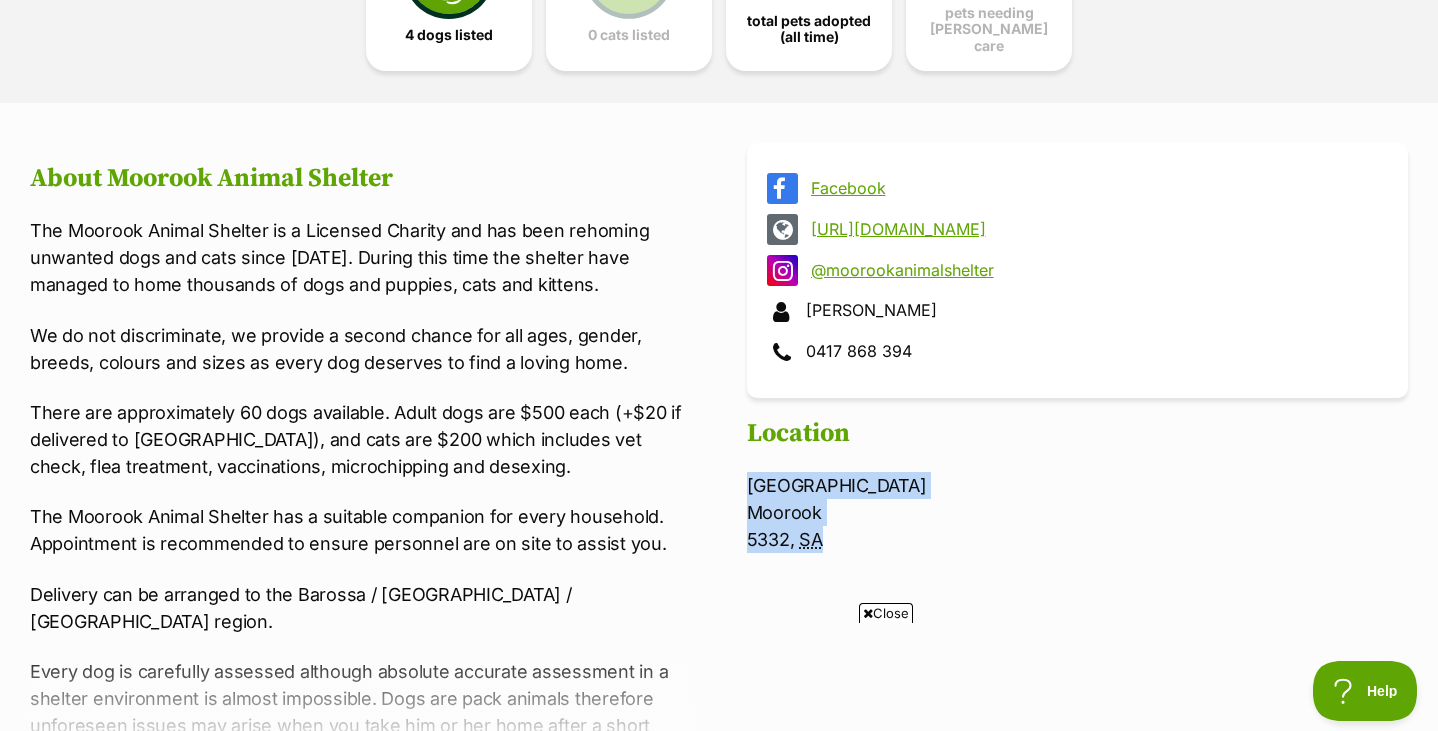 scroll, scrollTop: 573, scrollLeft: 0, axis: vertical 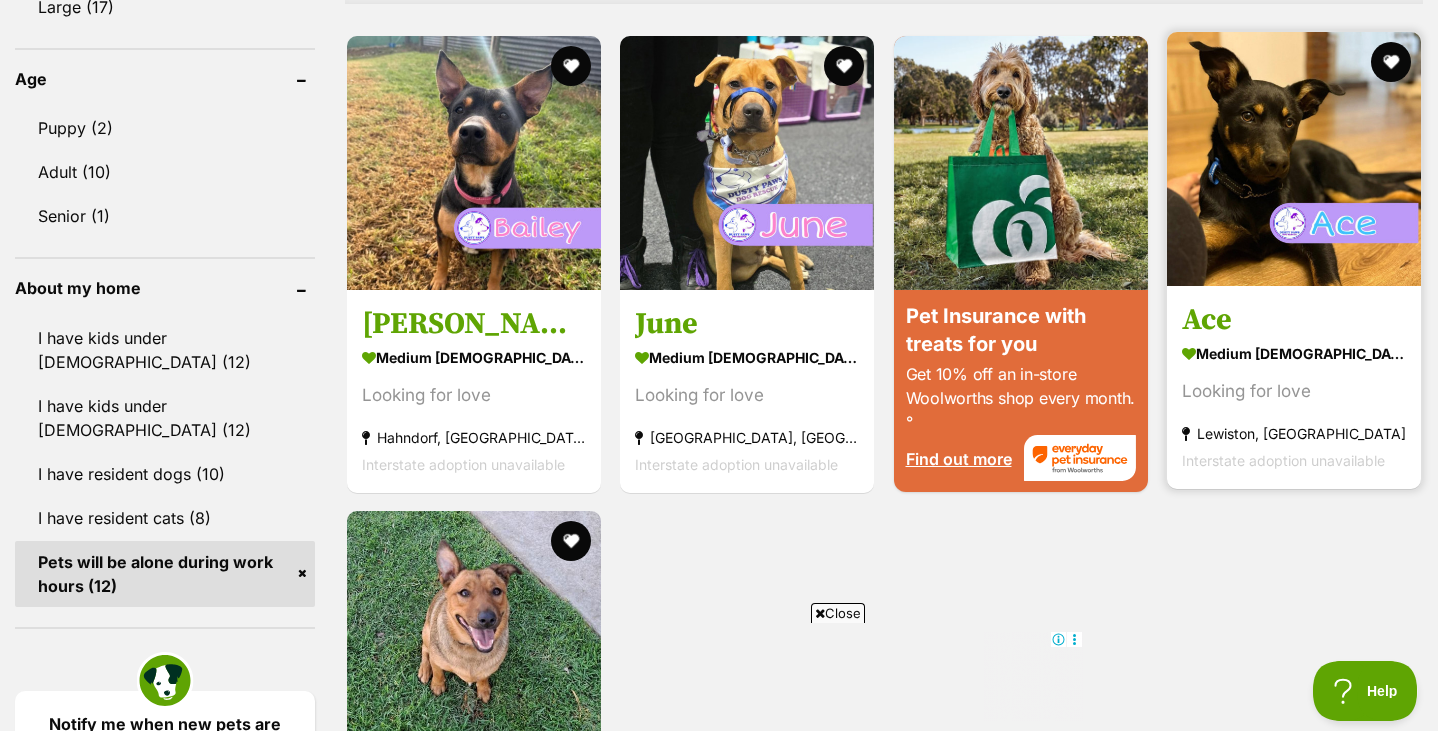 click at bounding box center (1294, 159) 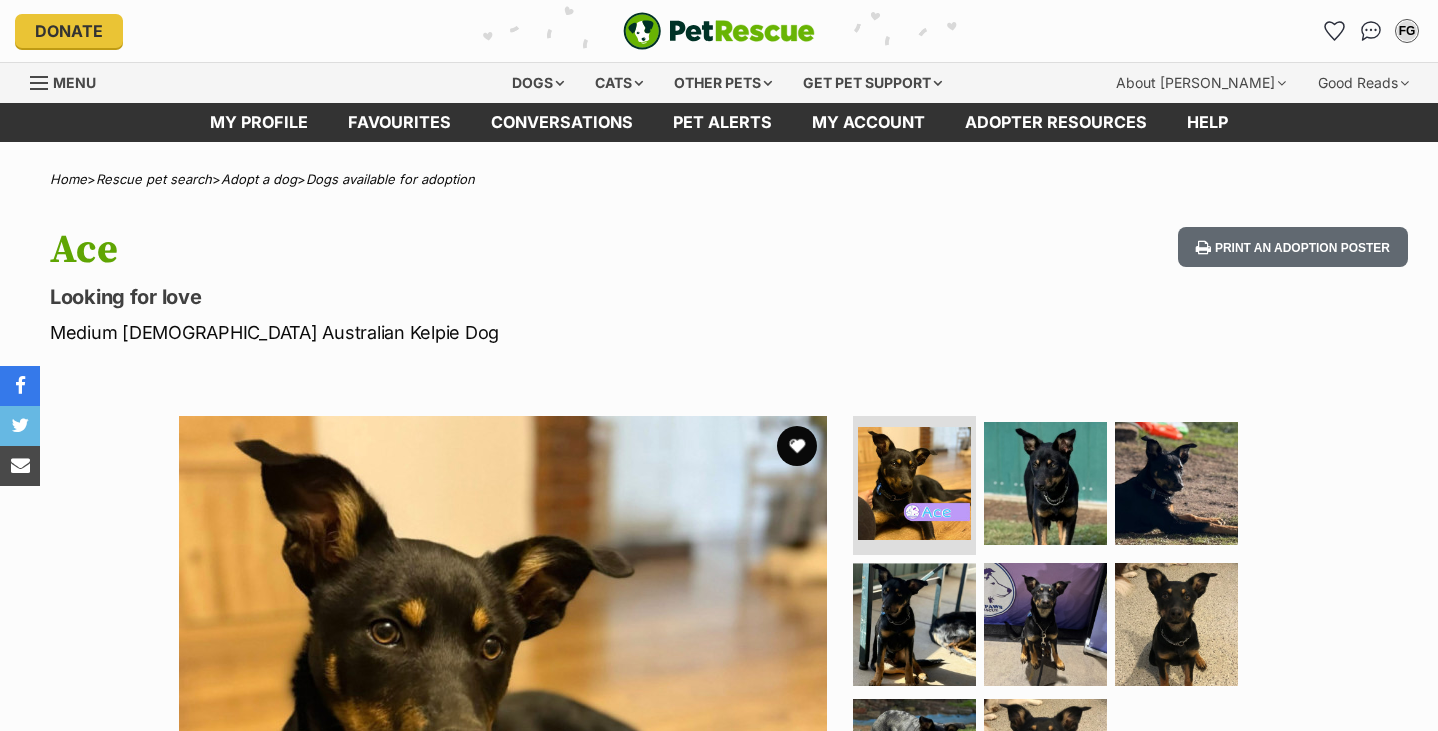 scroll, scrollTop: 0, scrollLeft: 0, axis: both 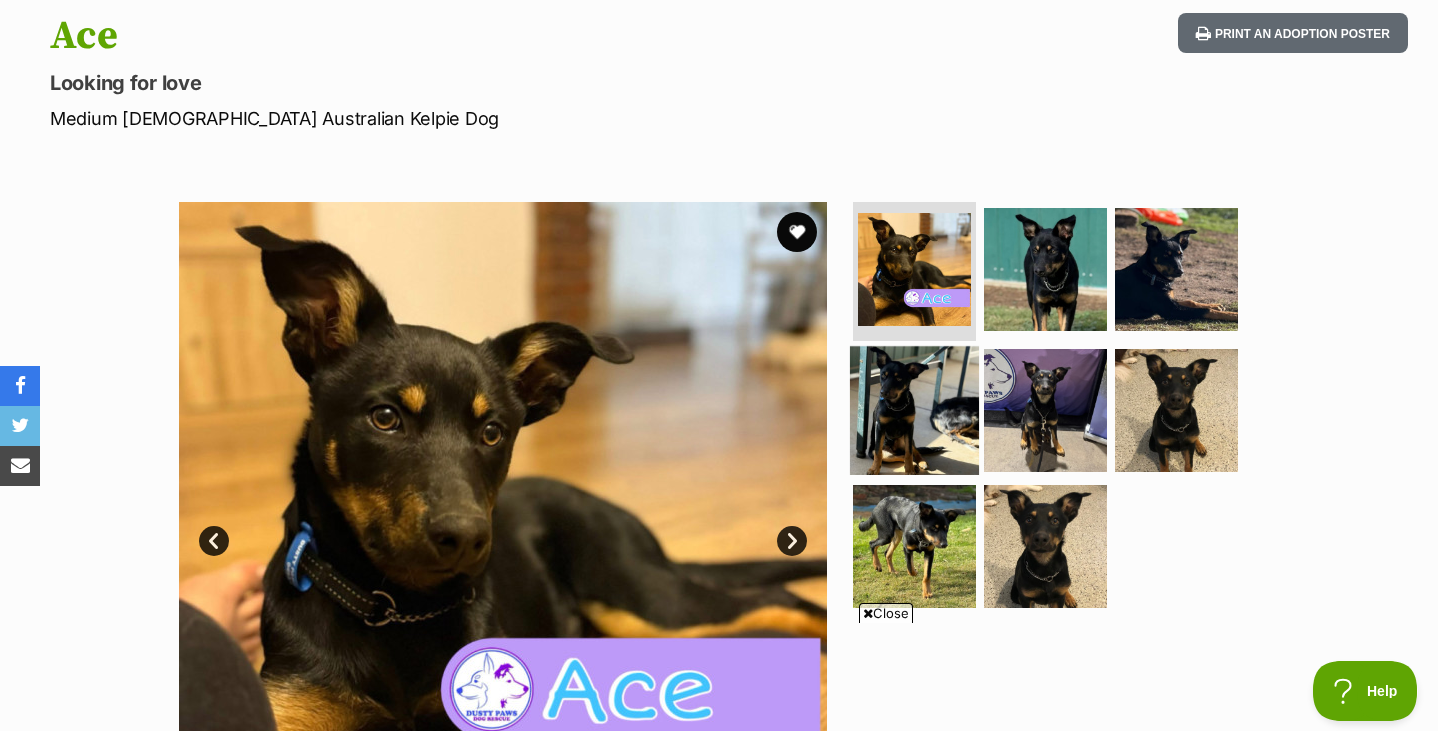 click at bounding box center (914, 410) 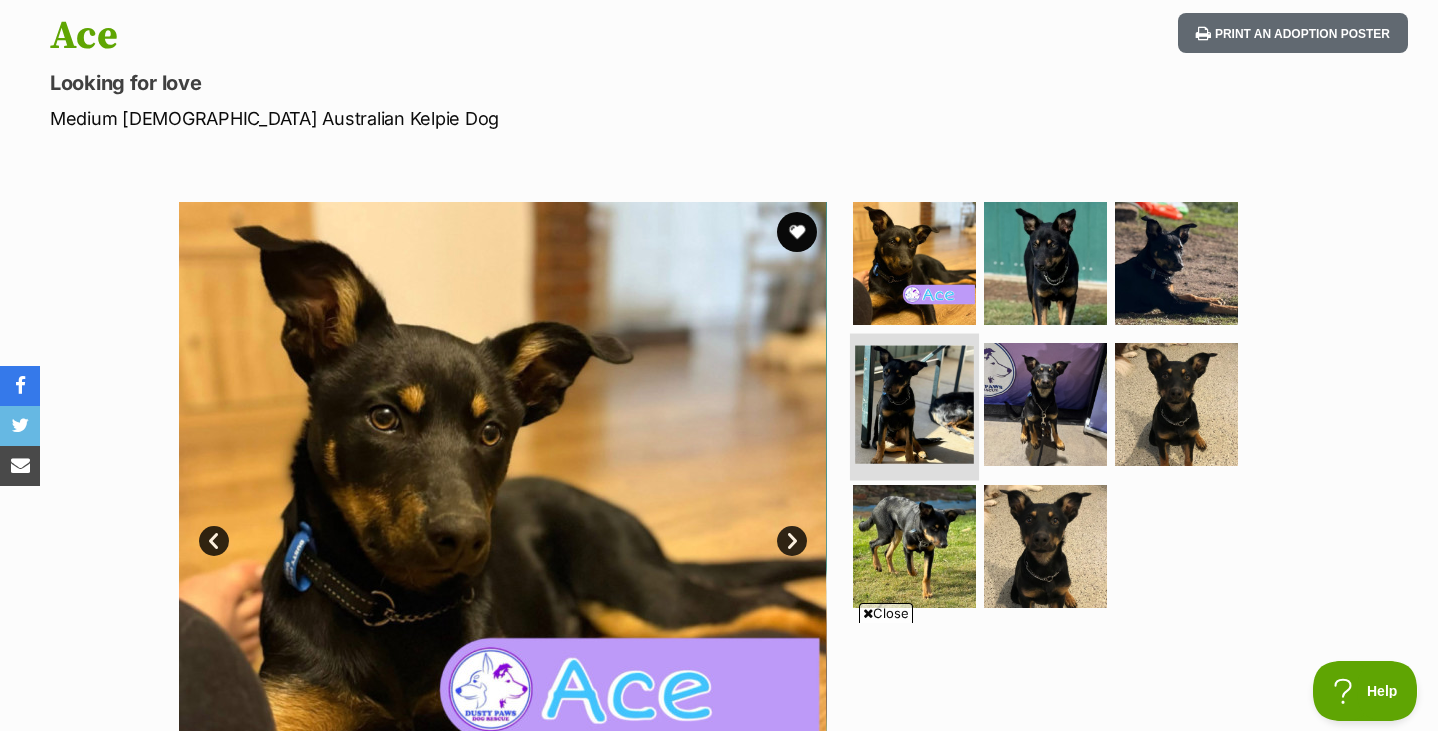 scroll, scrollTop: 0, scrollLeft: 0, axis: both 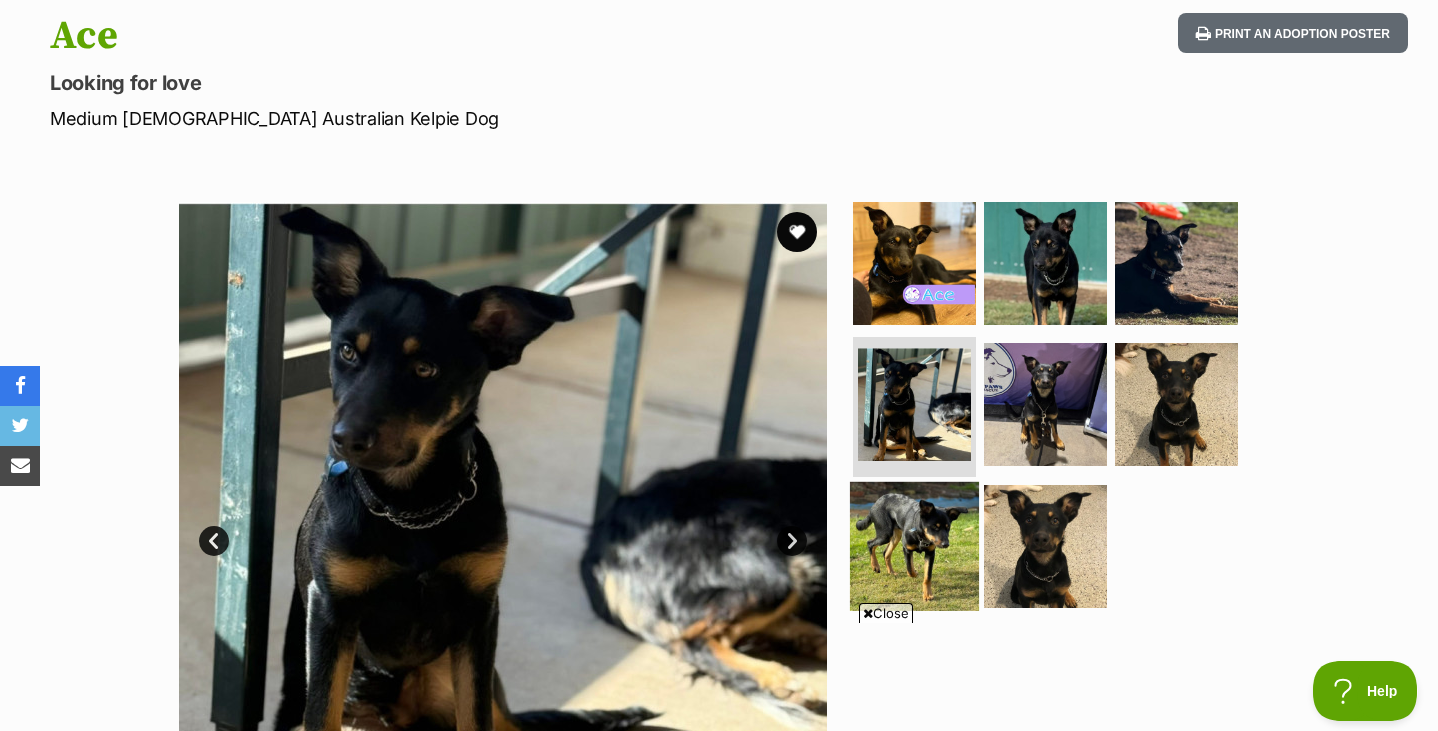 click at bounding box center (914, 546) 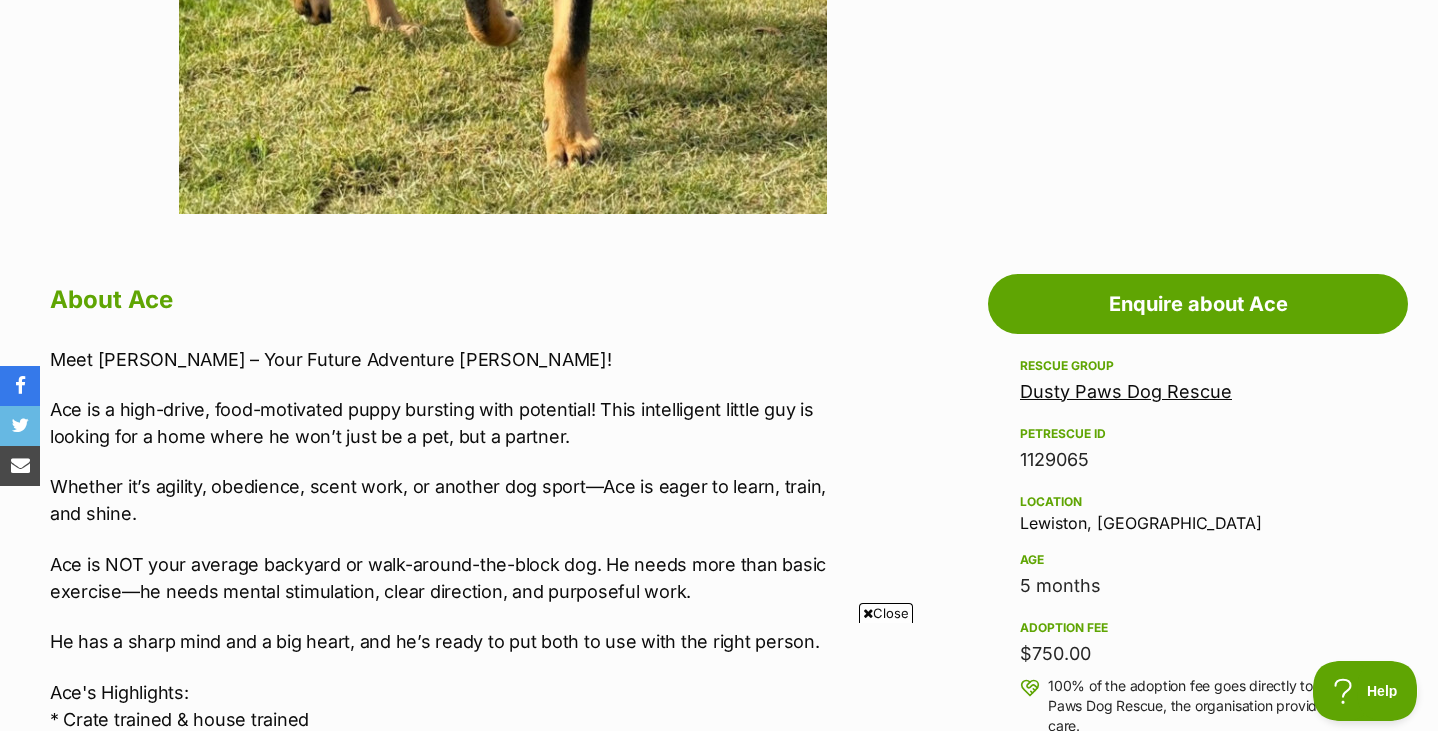 scroll, scrollTop: 898, scrollLeft: 0, axis: vertical 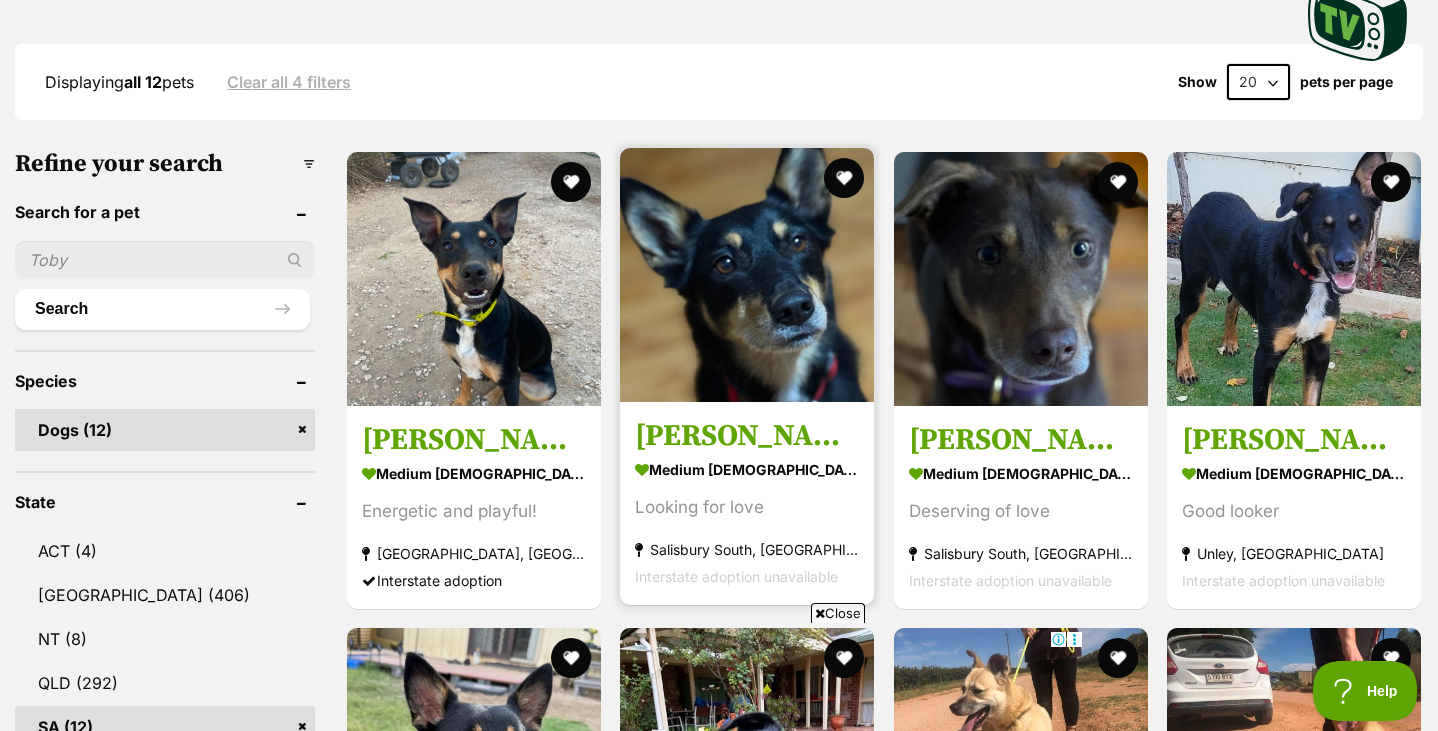 click at bounding box center (747, 275) 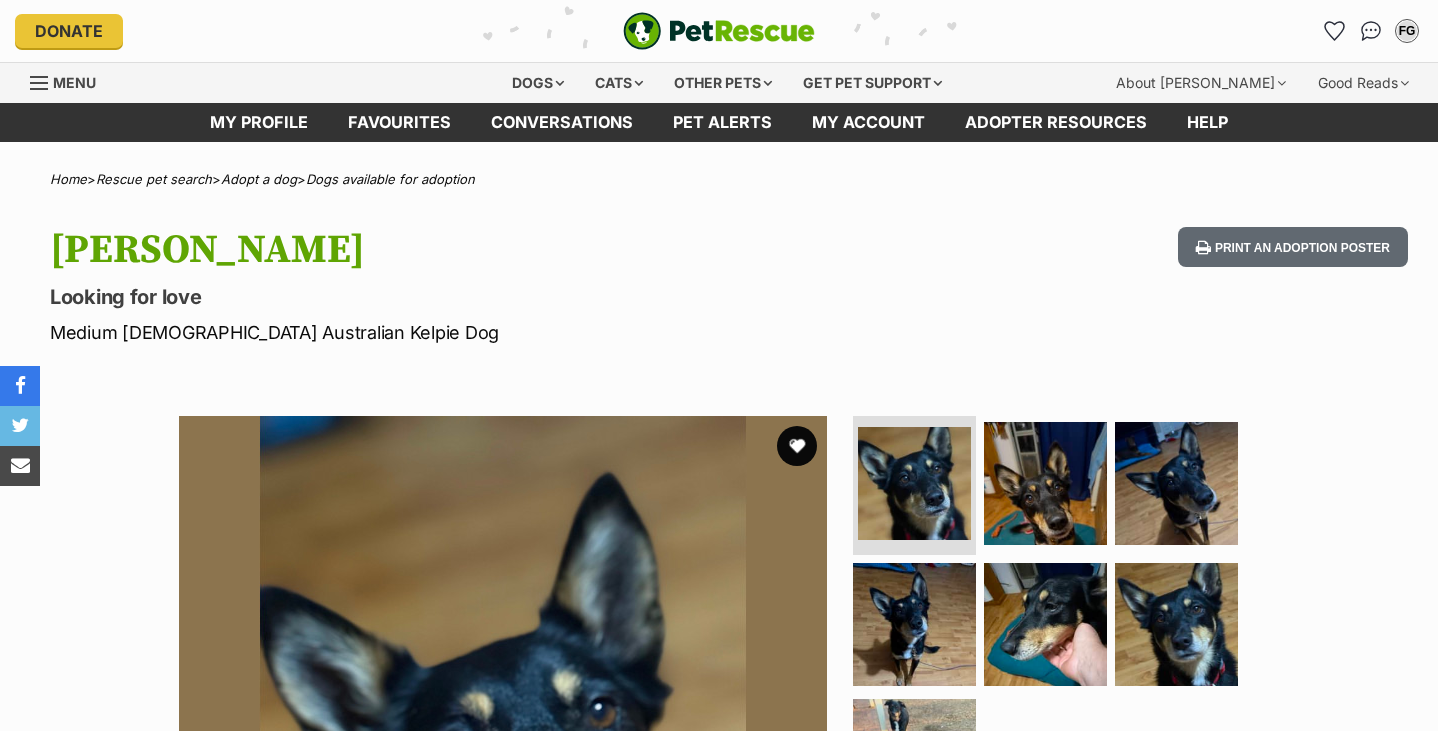 scroll, scrollTop: 0, scrollLeft: 0, axis: both 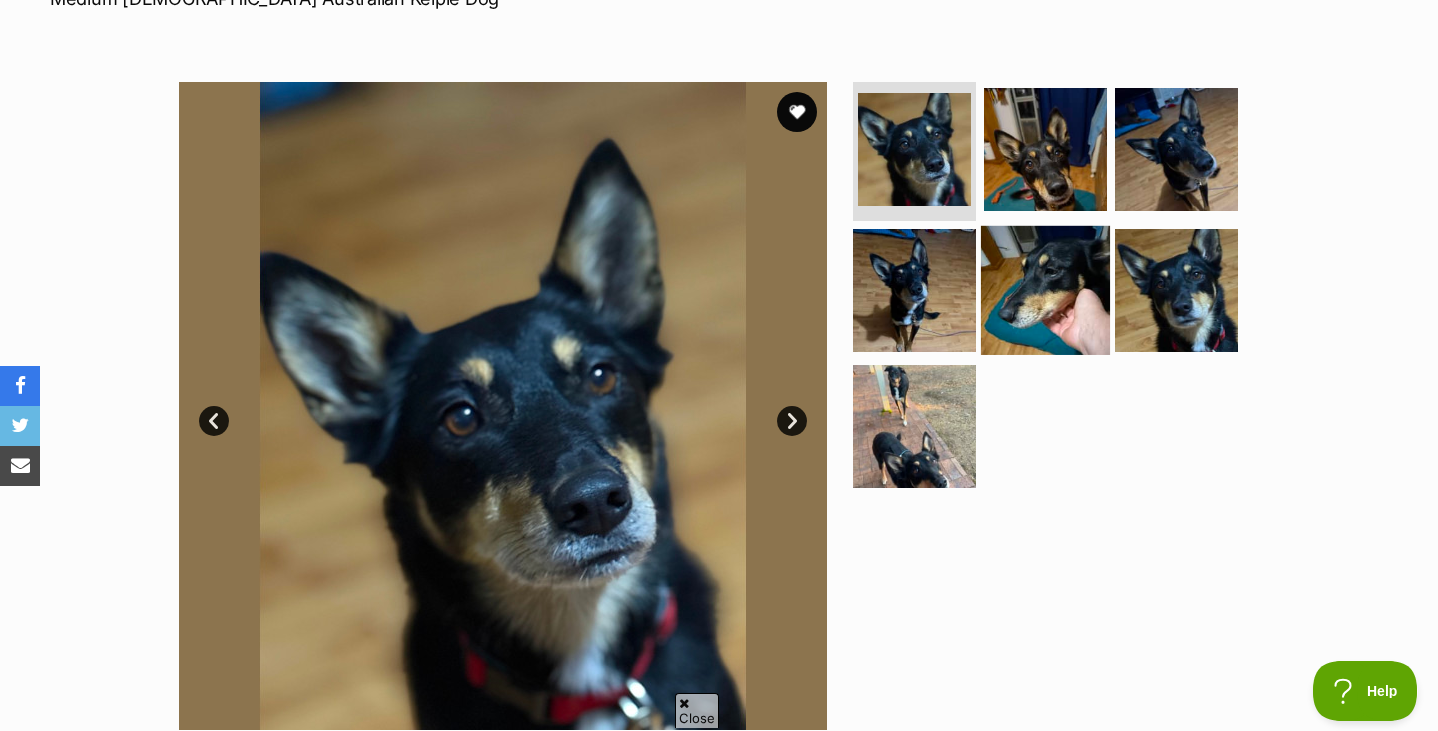 click at bounding box center (1045, 290) 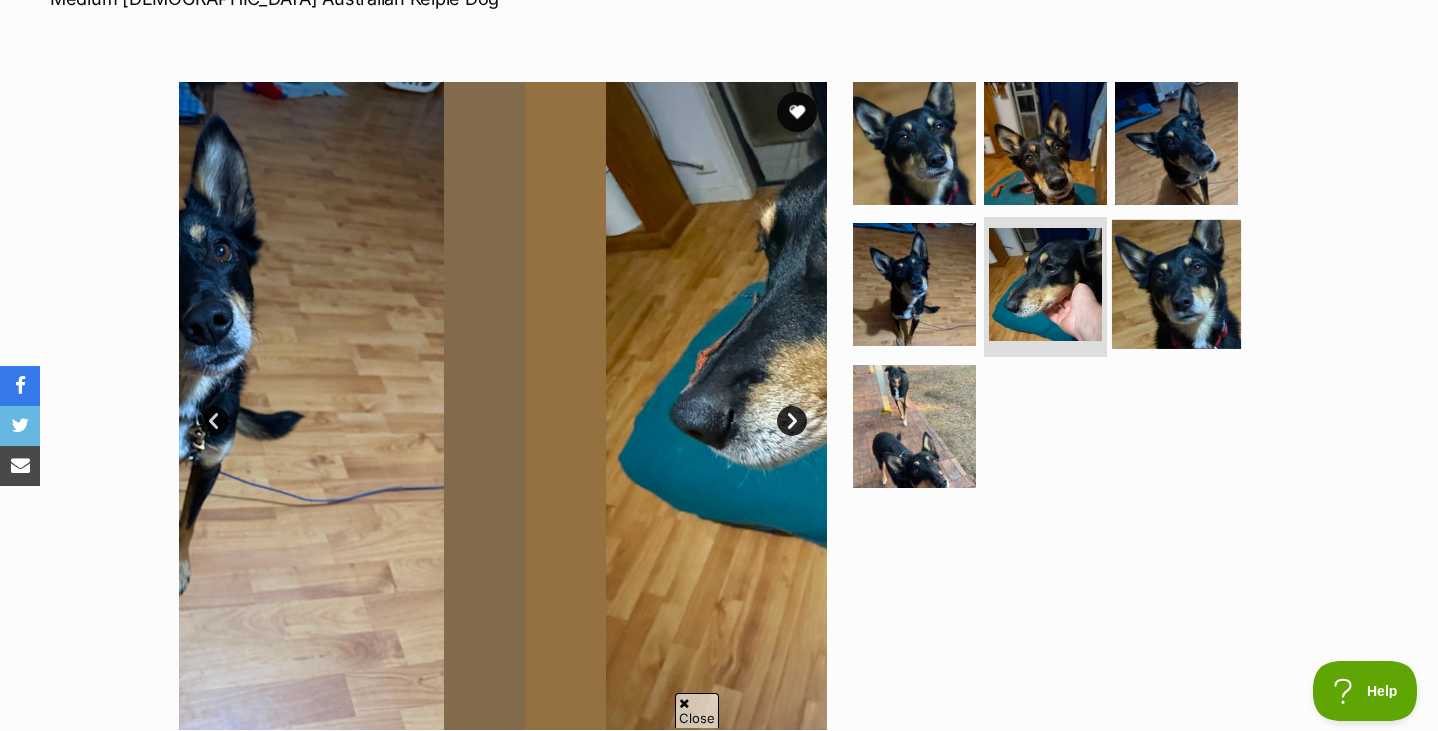 scroll, scrollTop: 0, scrollLeft: 0, axis: both 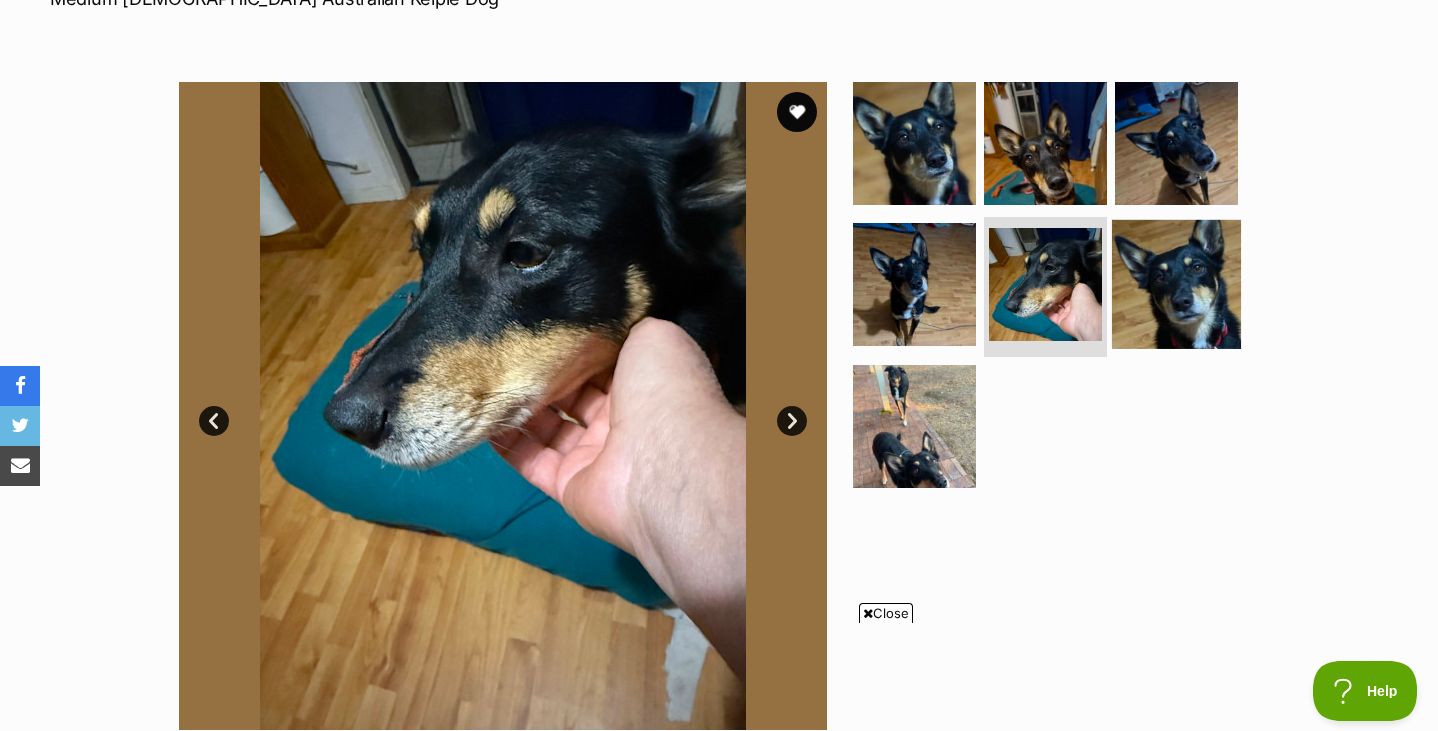 click at bounding box center [1176, 284] 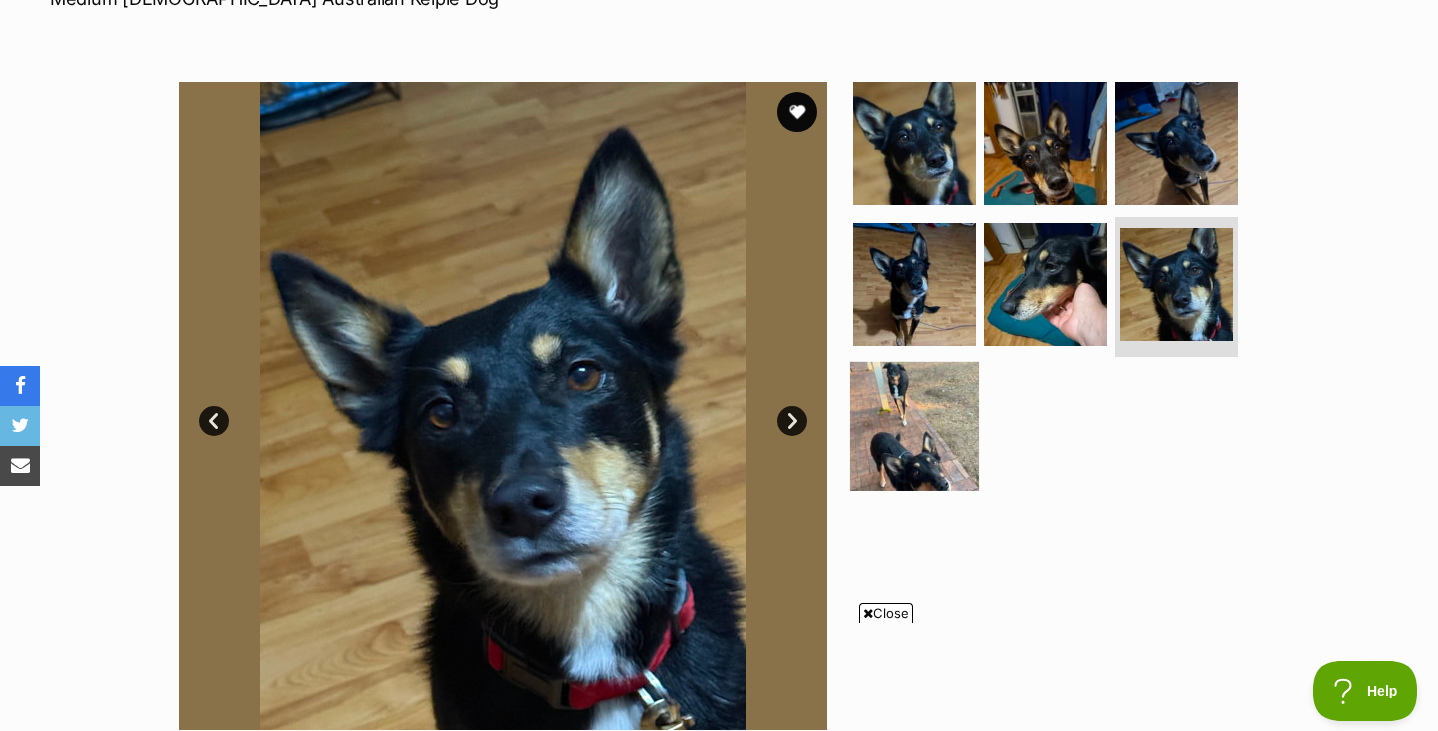 scroll, scrollTop: 0, scrollLeft: 0, axis: both 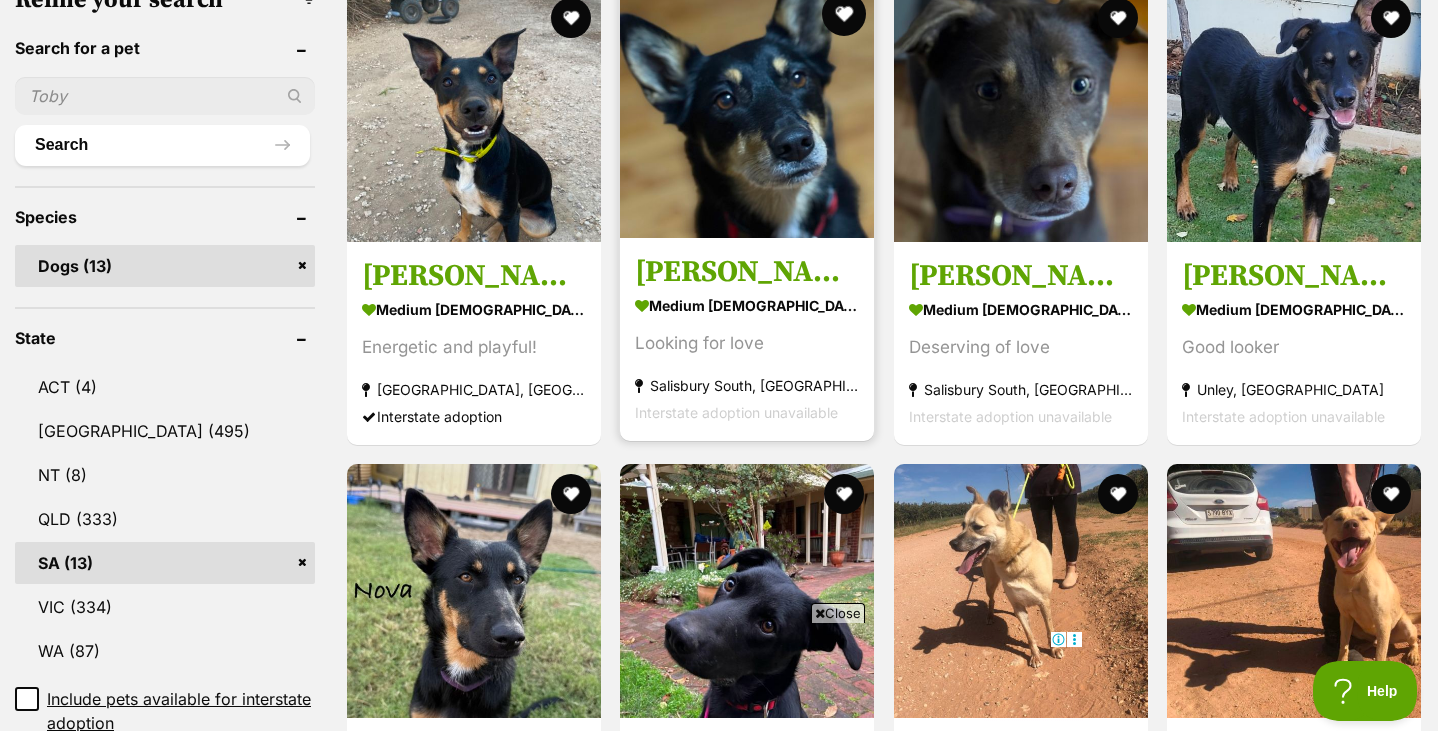 click at bounding box center (845, 14) 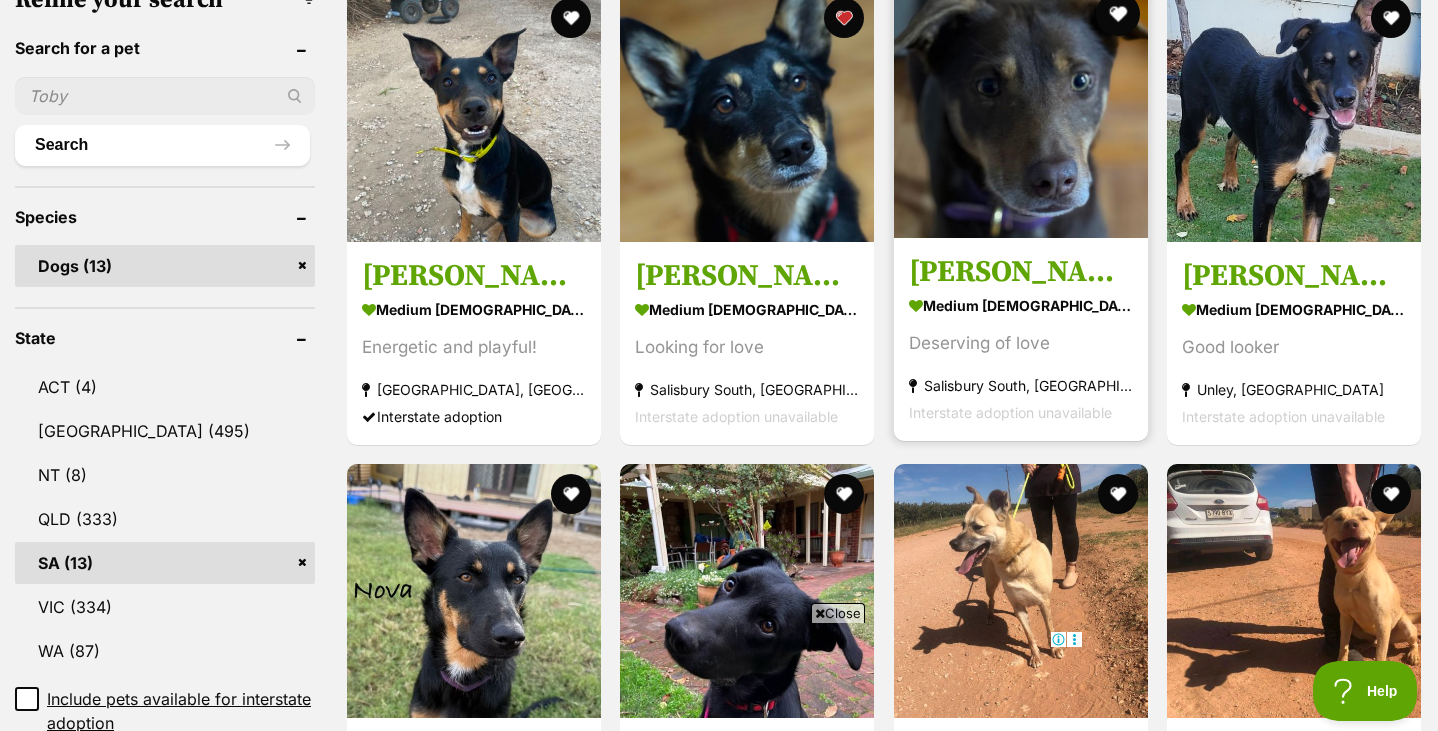 click at bounding box center [1118, 14] 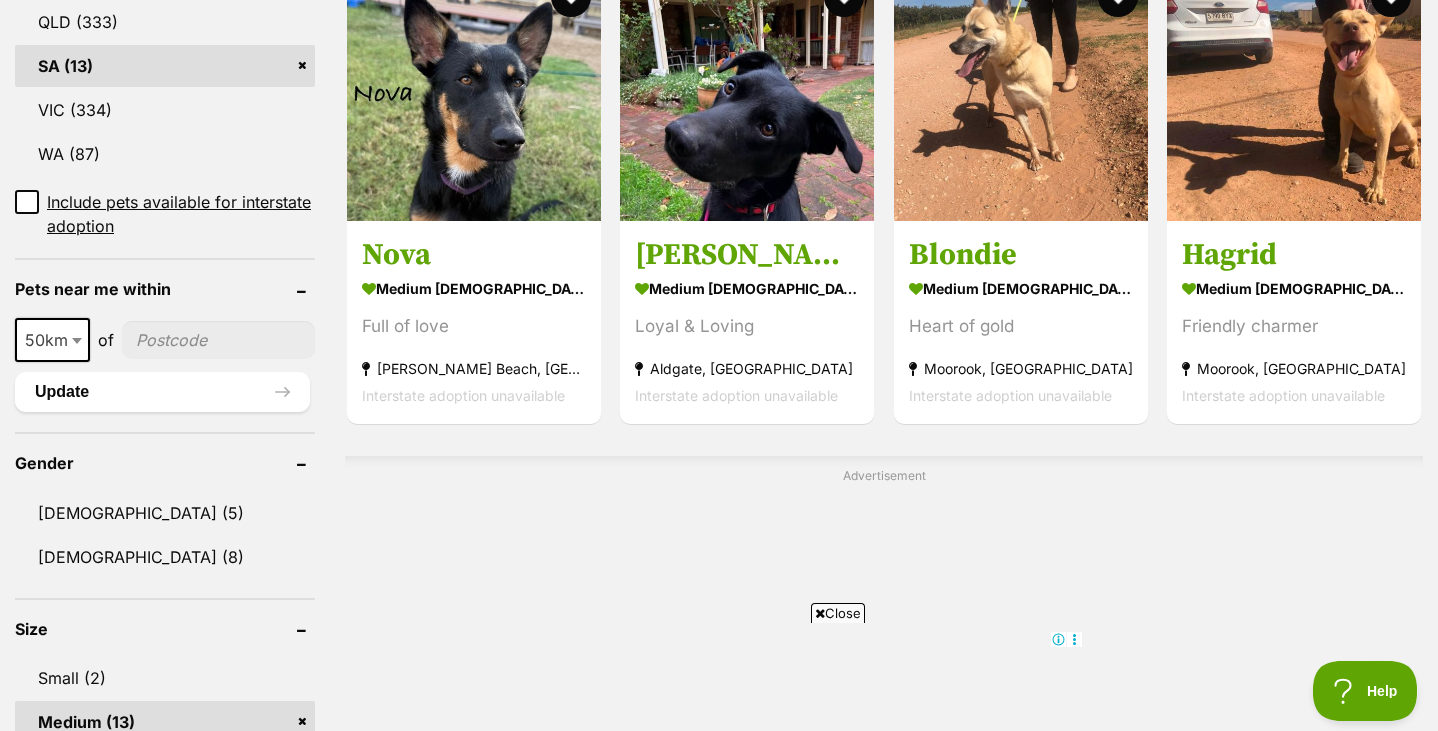 scroll, scrollTop: 1166, scrollLeft: 0, axis: vertical 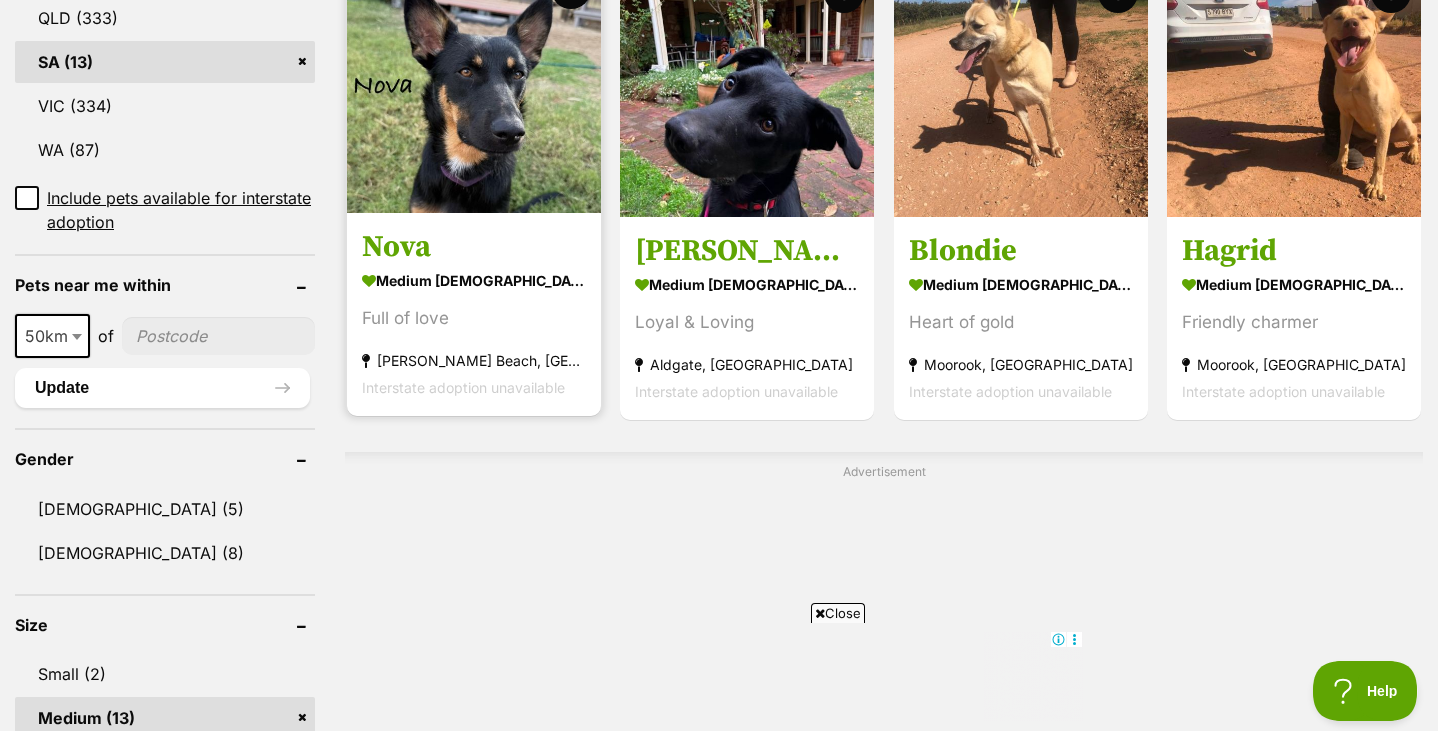 click at bounding box center [474, 86] 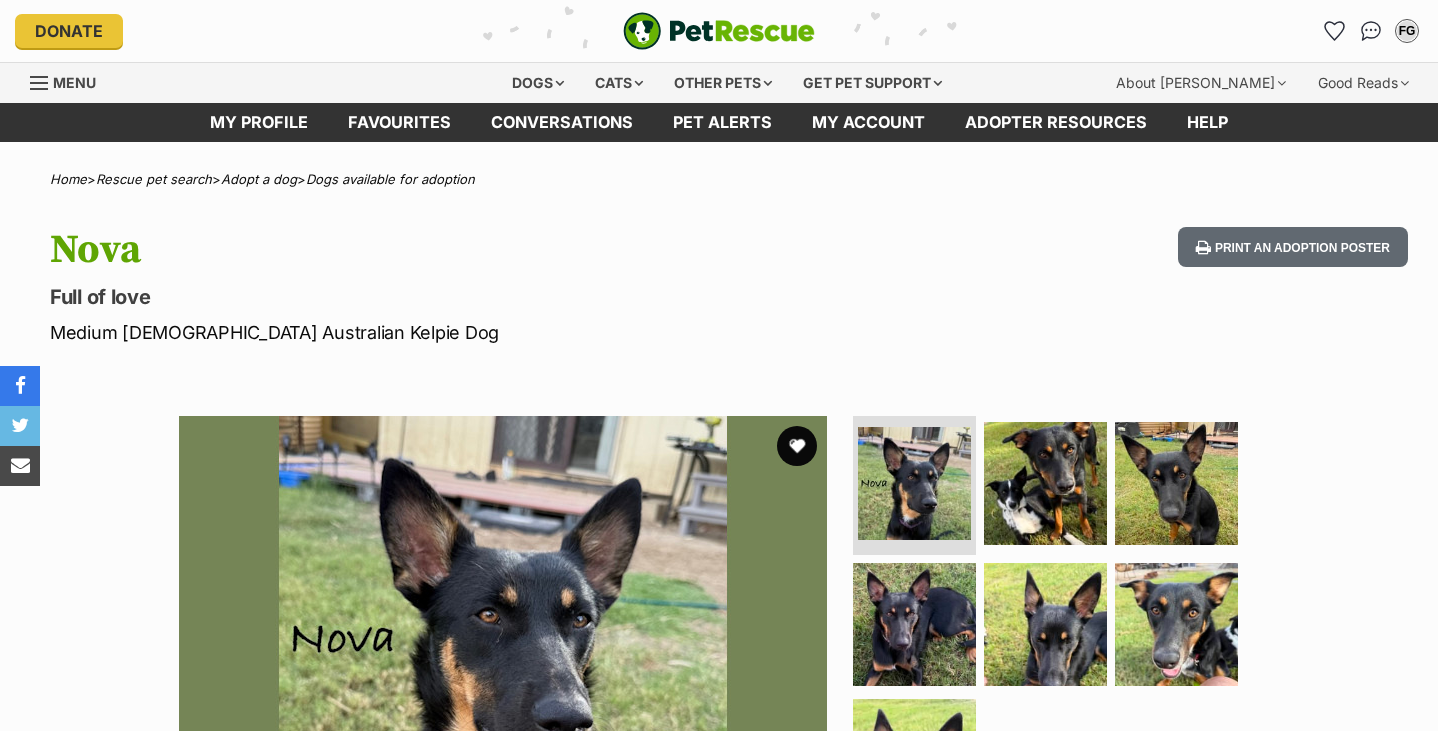 scroll, scrollTop: 0, scrollLeft: 0, axis: both 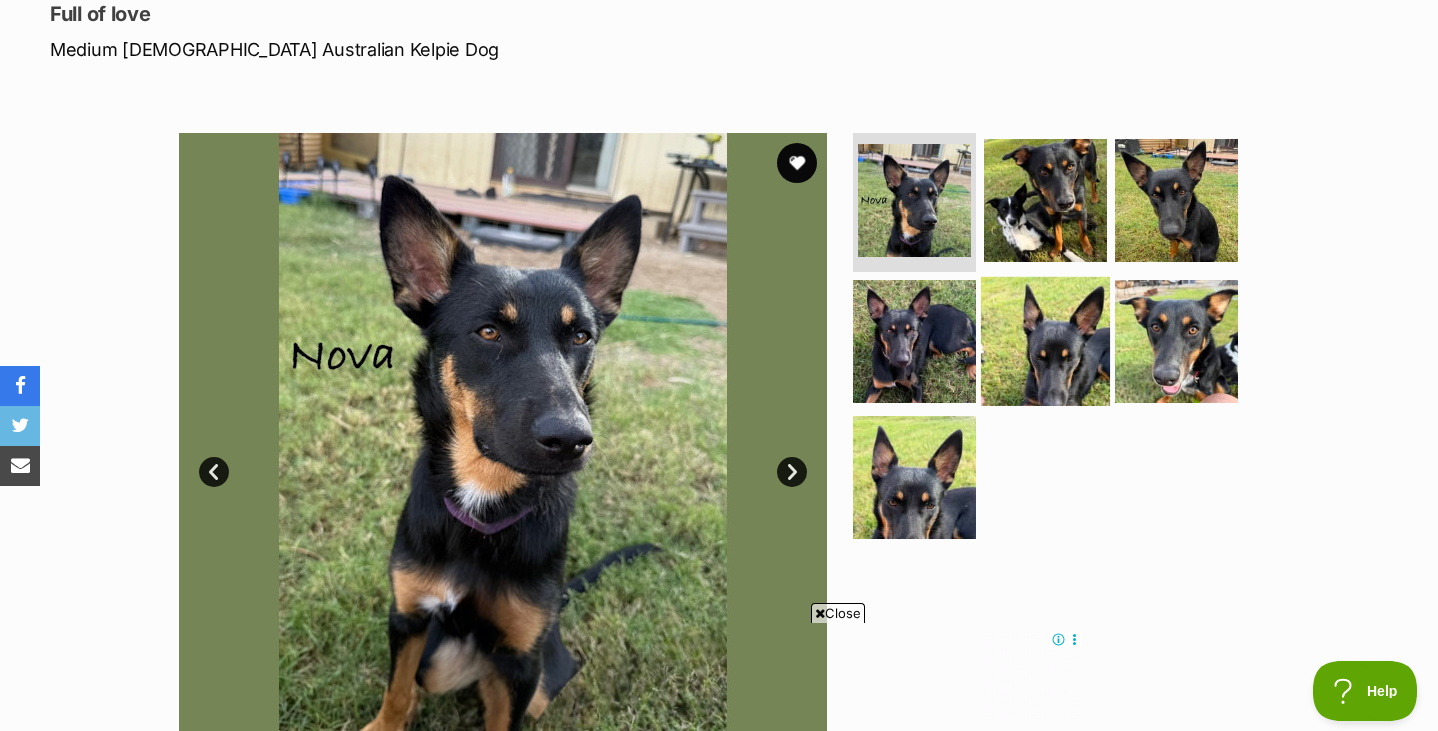 click at bounding box center (1045, 341) 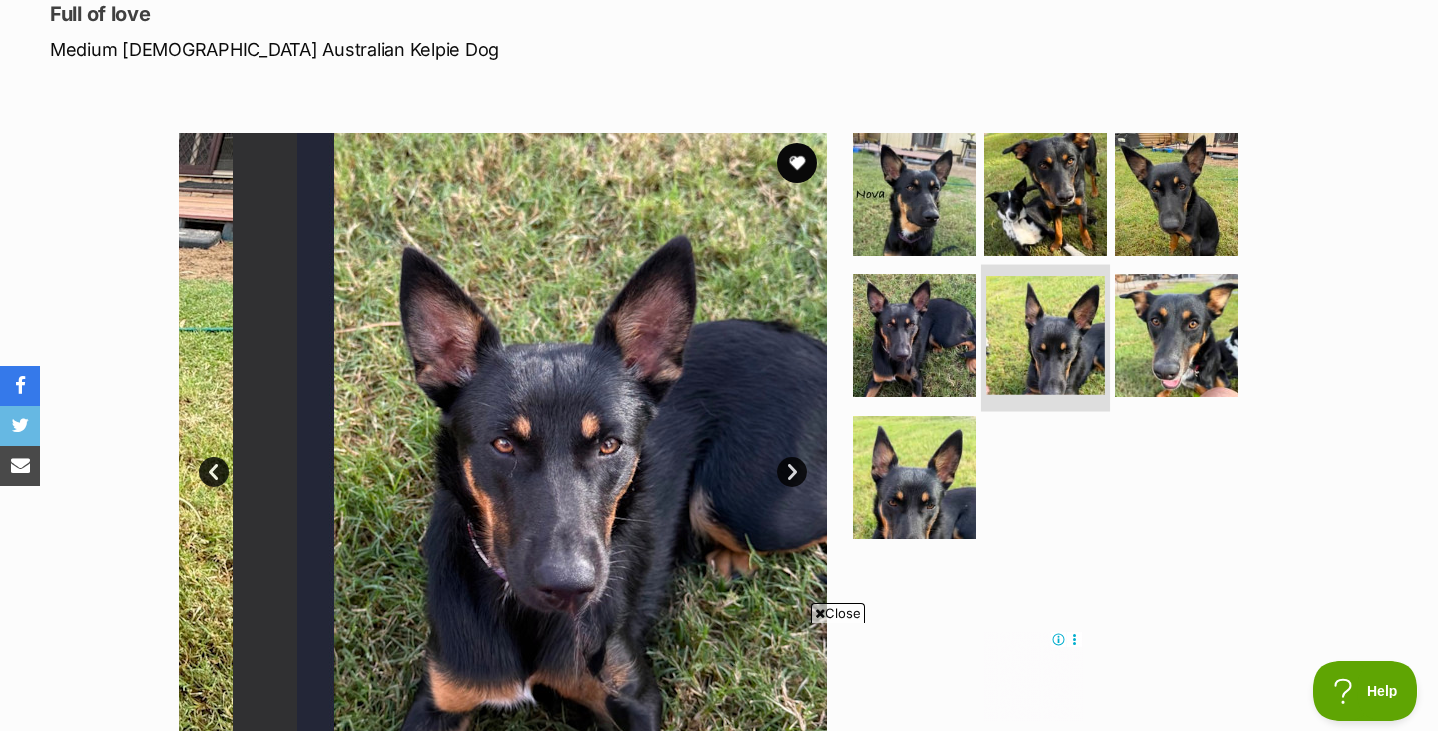 scroll, scrollTop: 0, scrollLeft: 0, axis: both 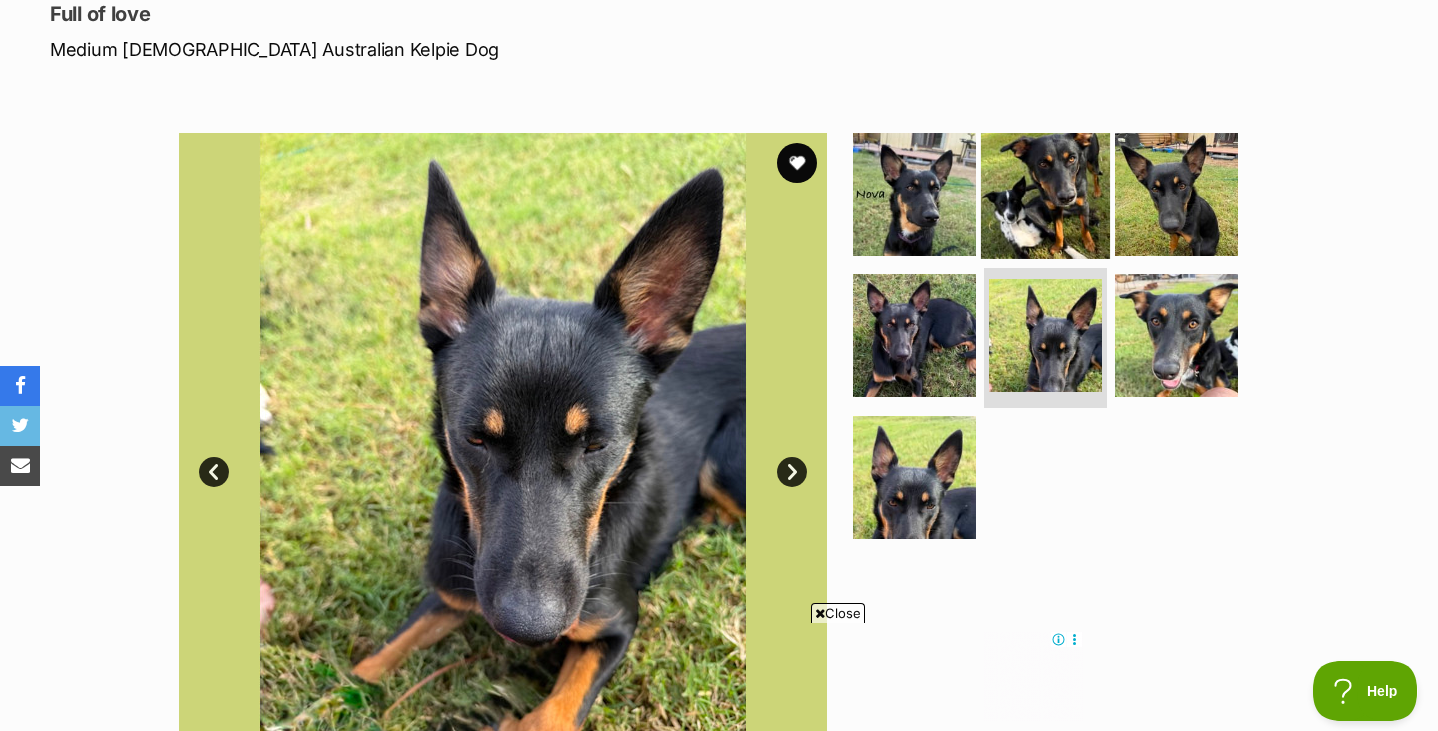 click at bounding box center (1045, 193) 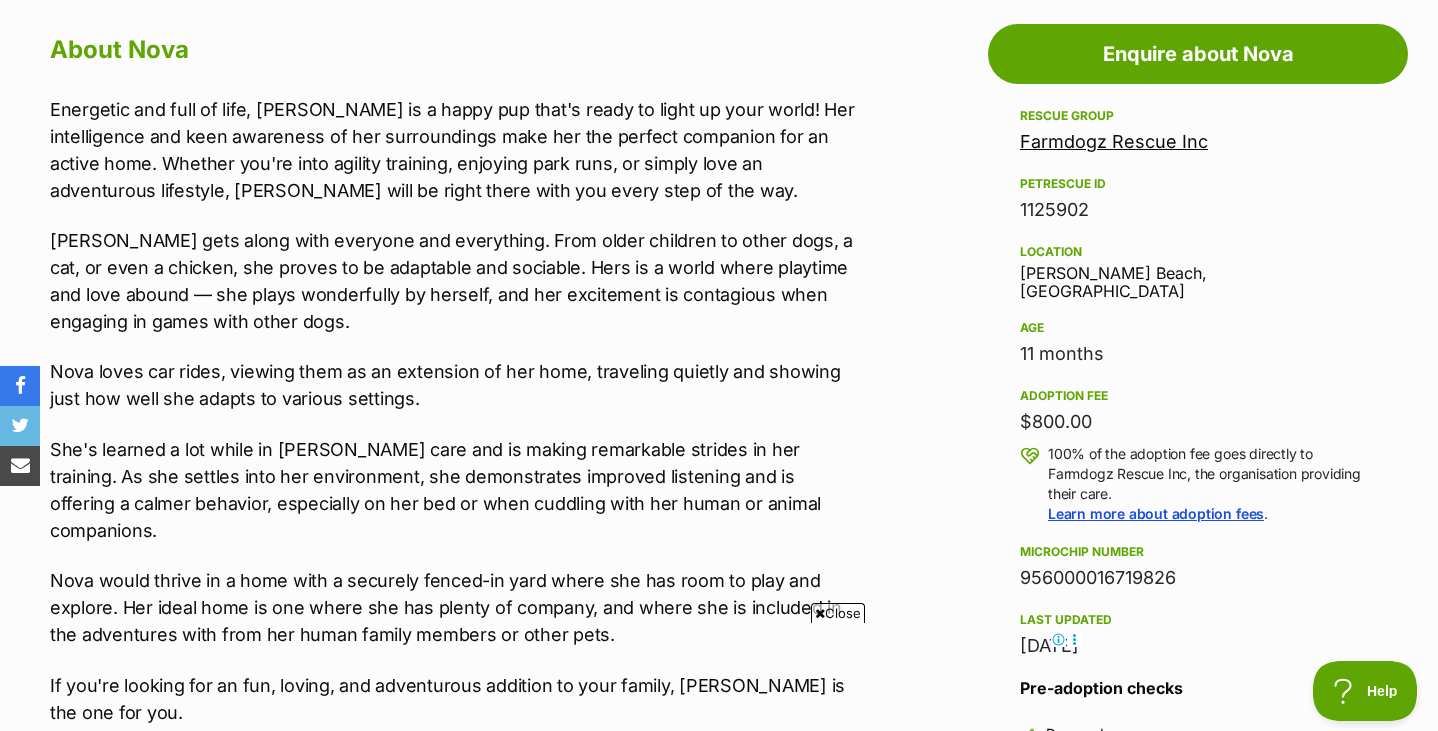 scroll, scrollTop: 1104, scrollLeft: 0, axis: vertical 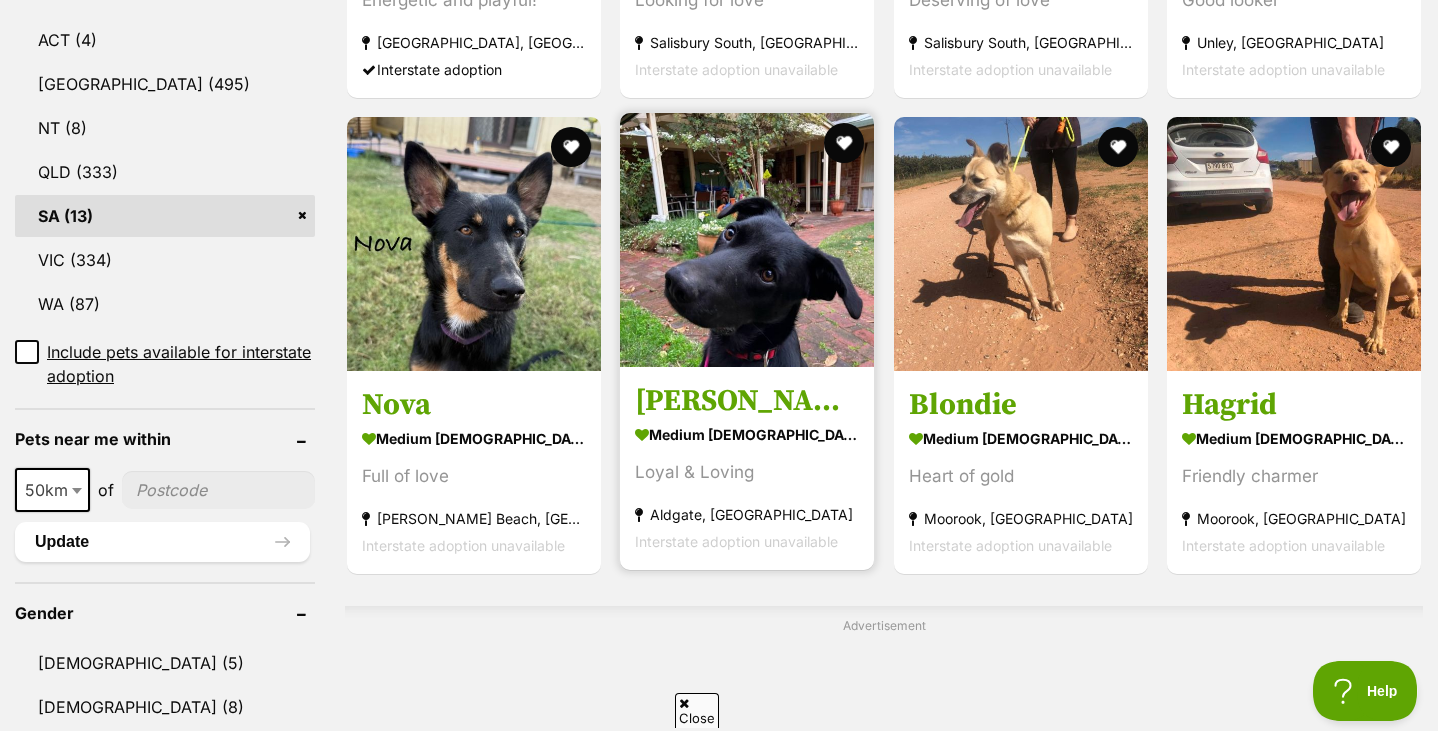 click at bounding box center [747, 240] 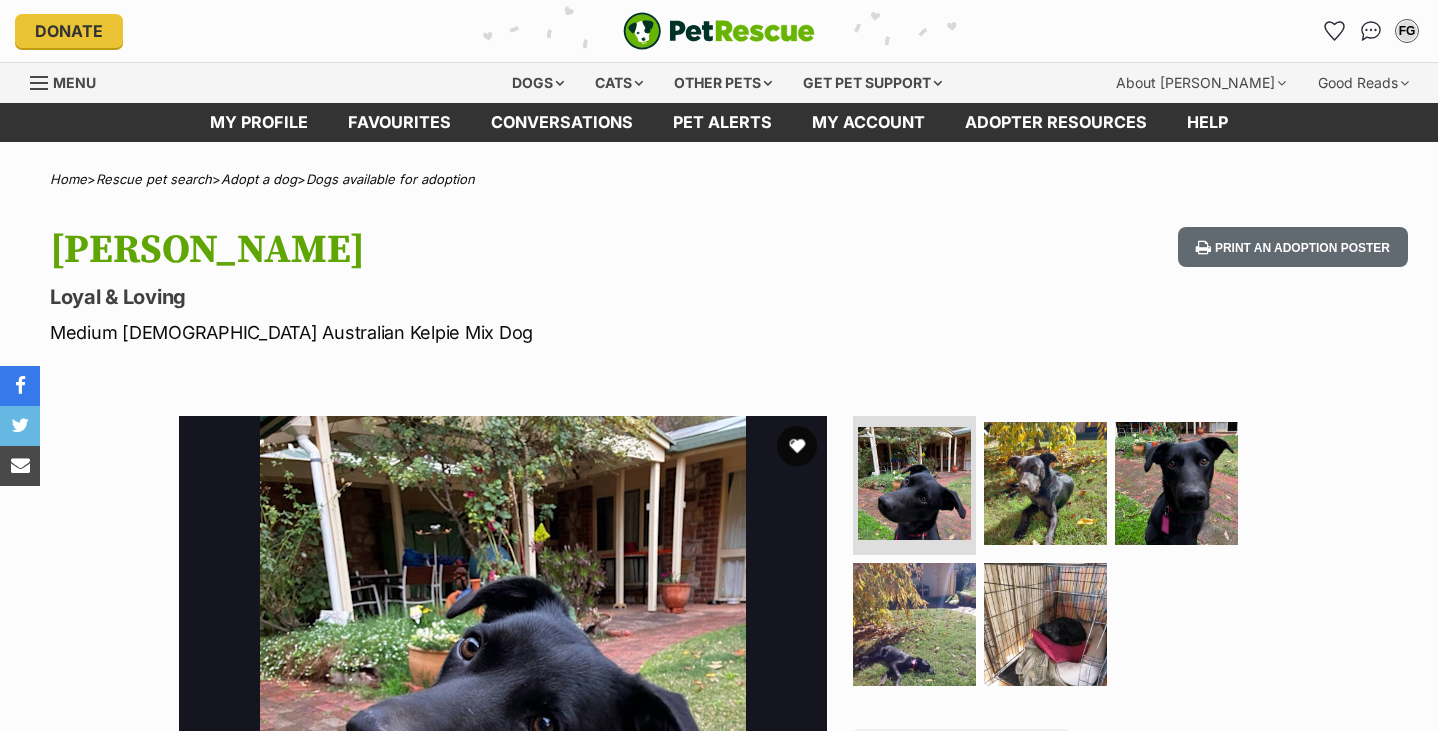 scroll, scrollTop: 0, scrollLeft: 0, axis: both 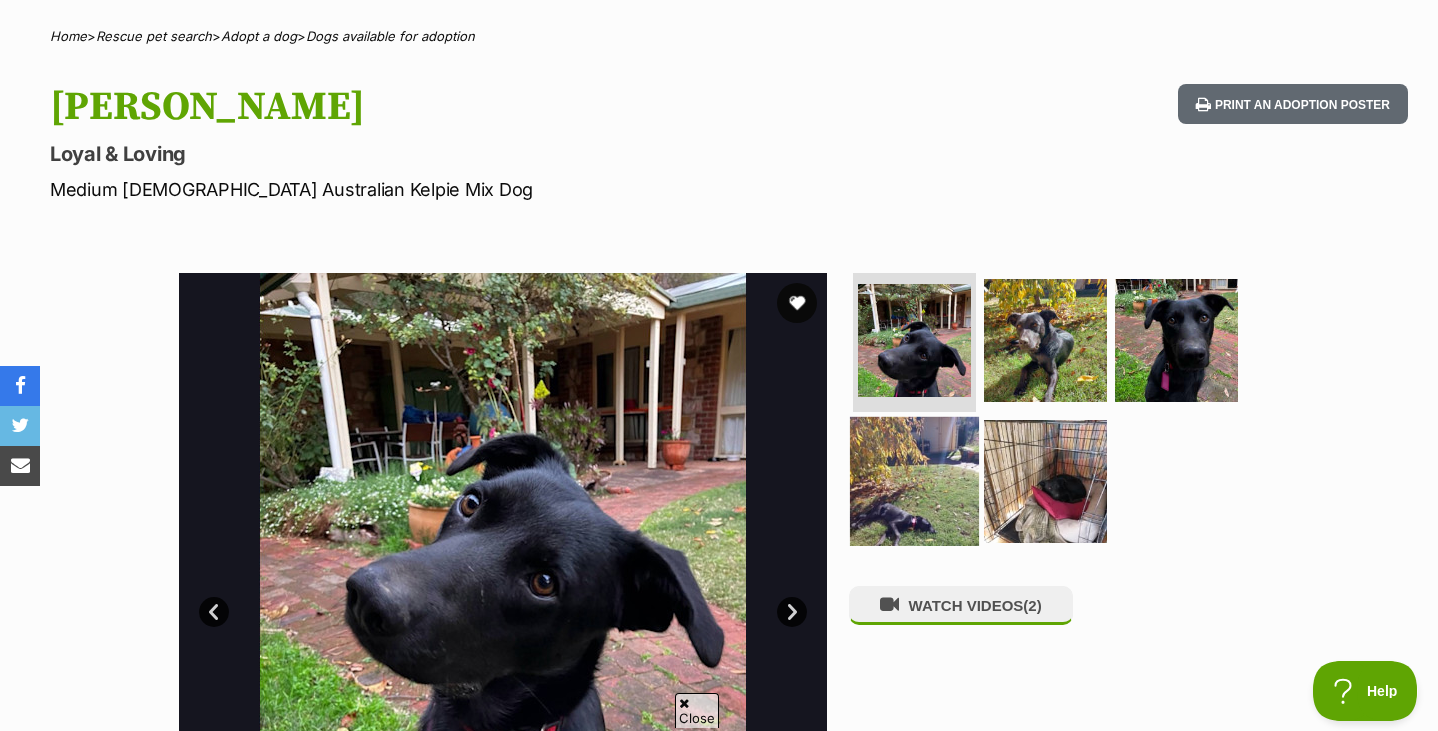 click at bounding box center [914, 481] 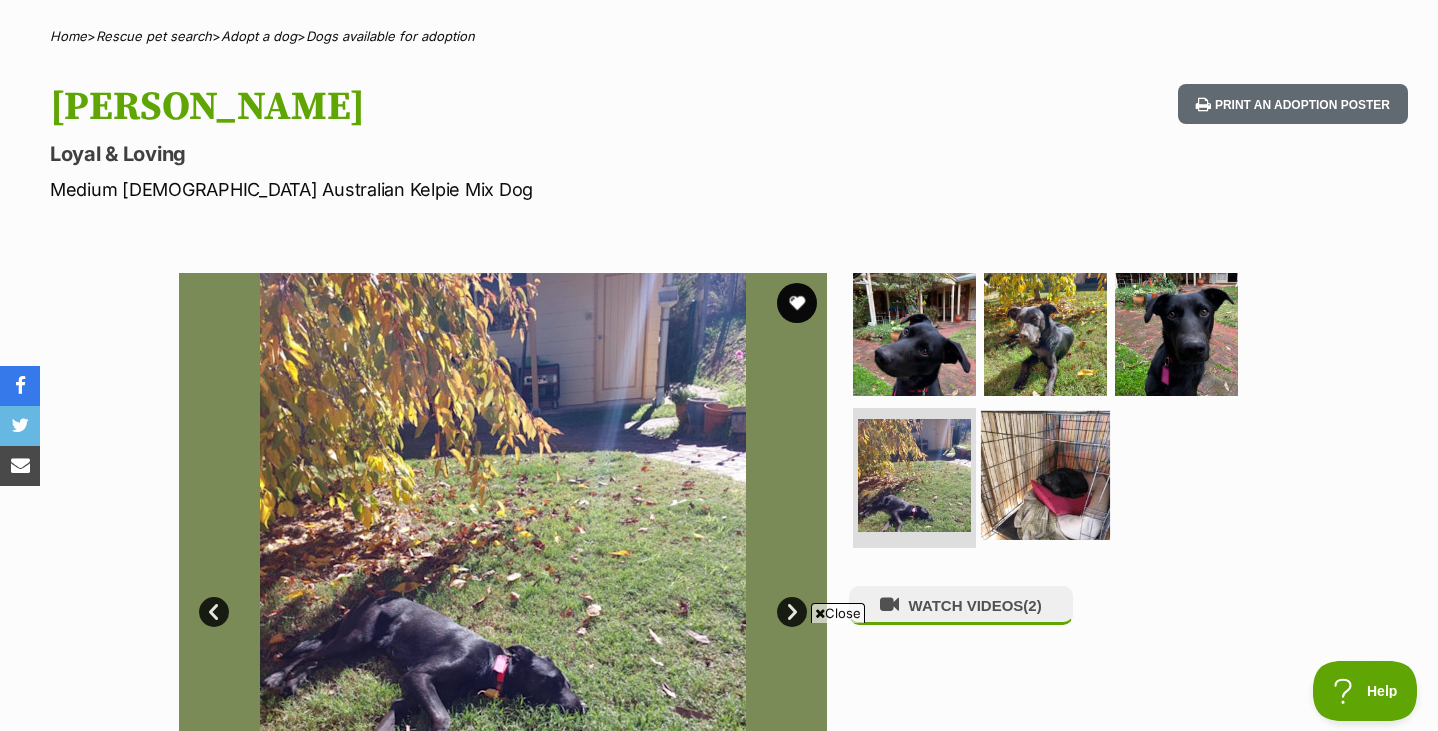 scroll, scrollTop: 0, scrollLeft: 0, axis: both 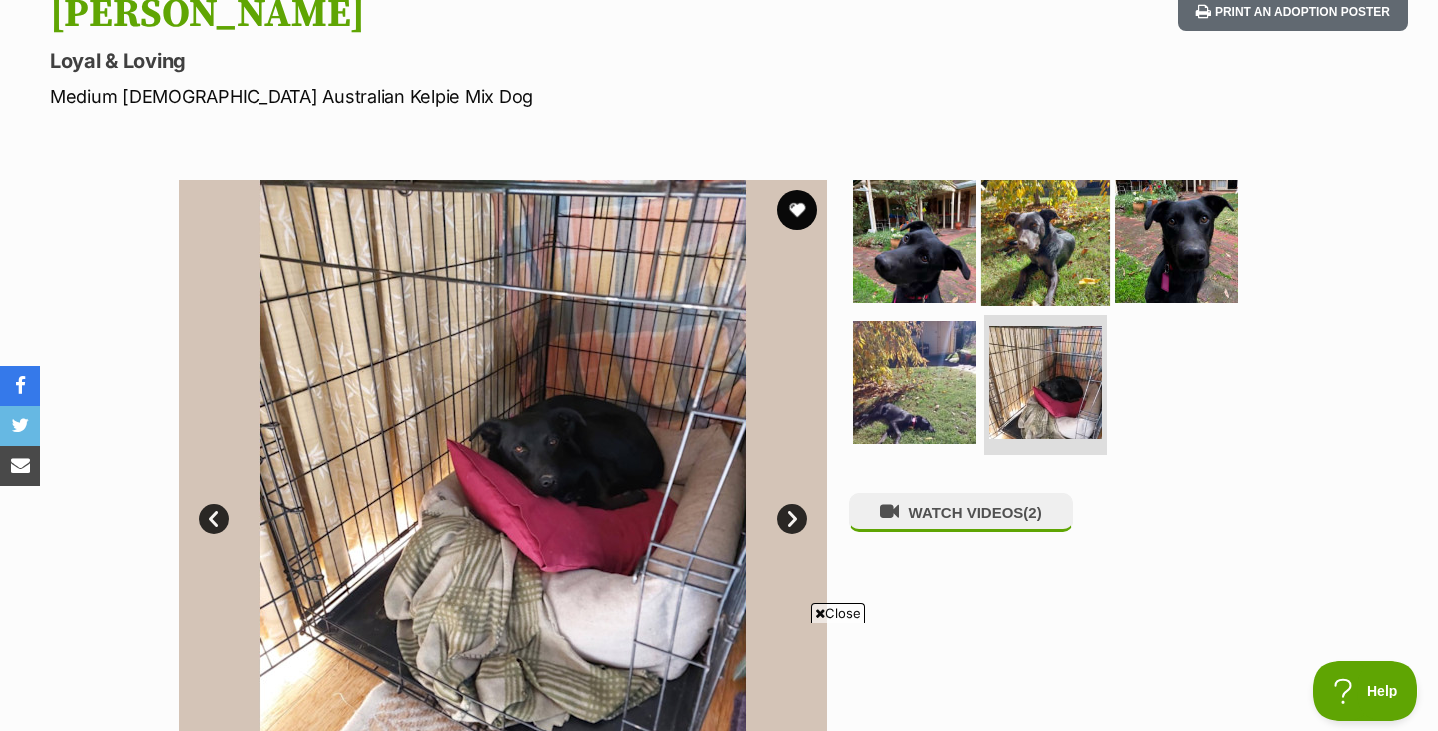 click at bounding box center [1045, 240] 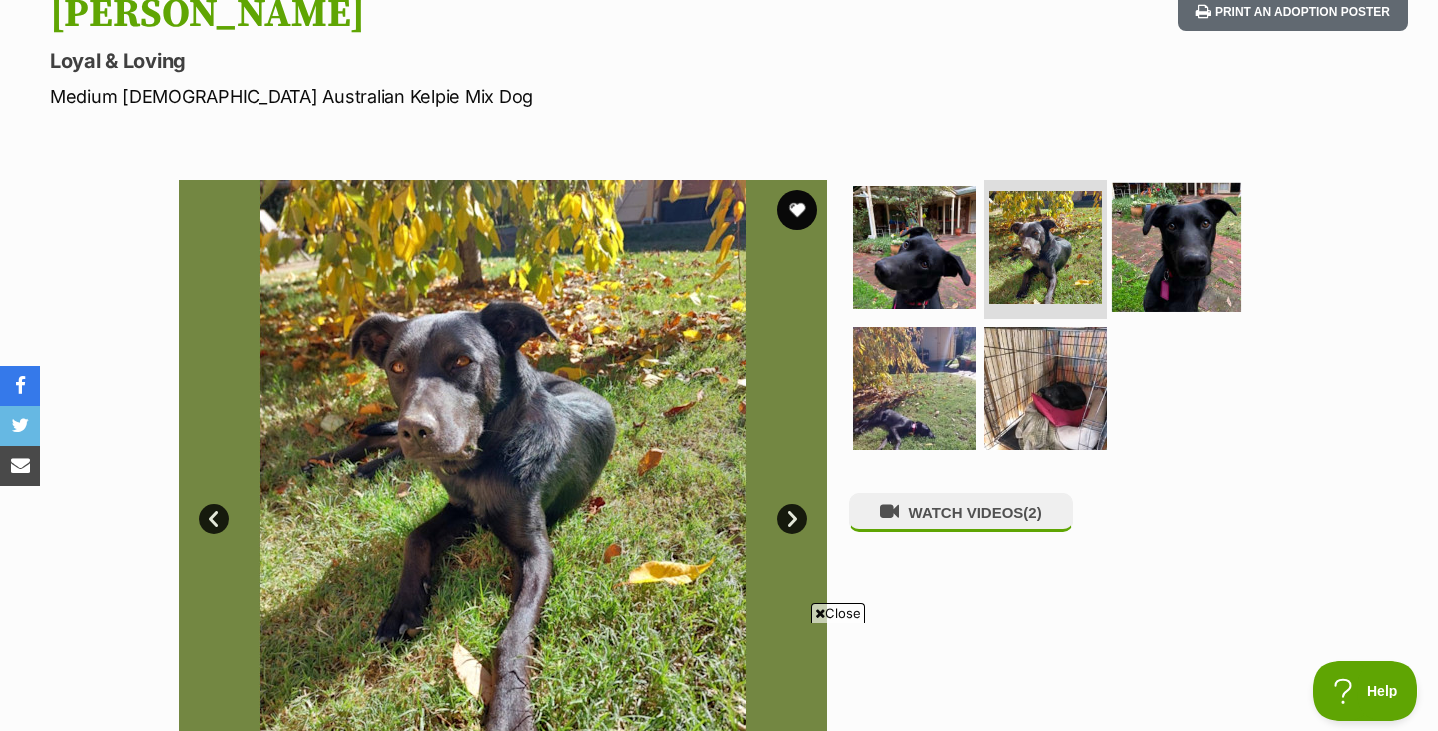 click at bounding box center (1176, 246) 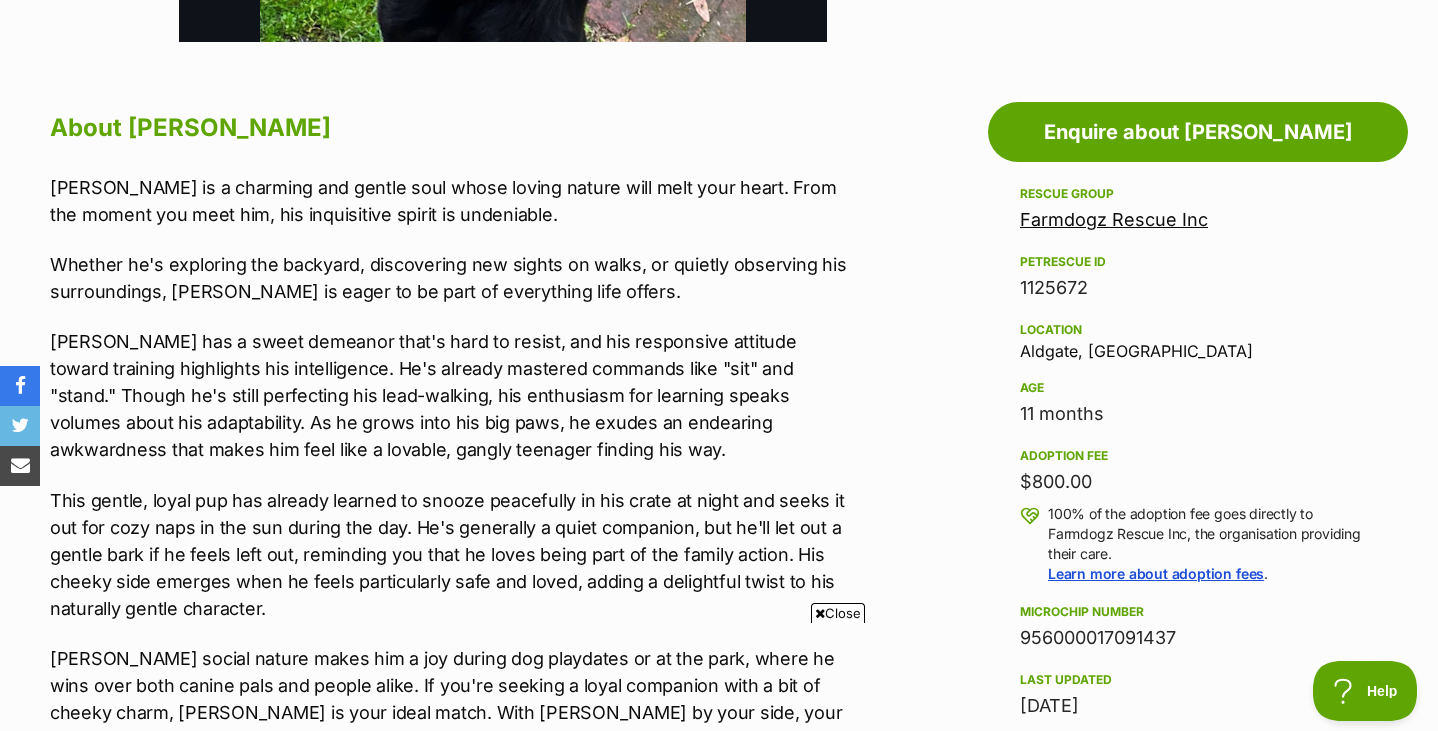 scroll, scrollTop: 1029, scrollLeft: 0, axis: vertical 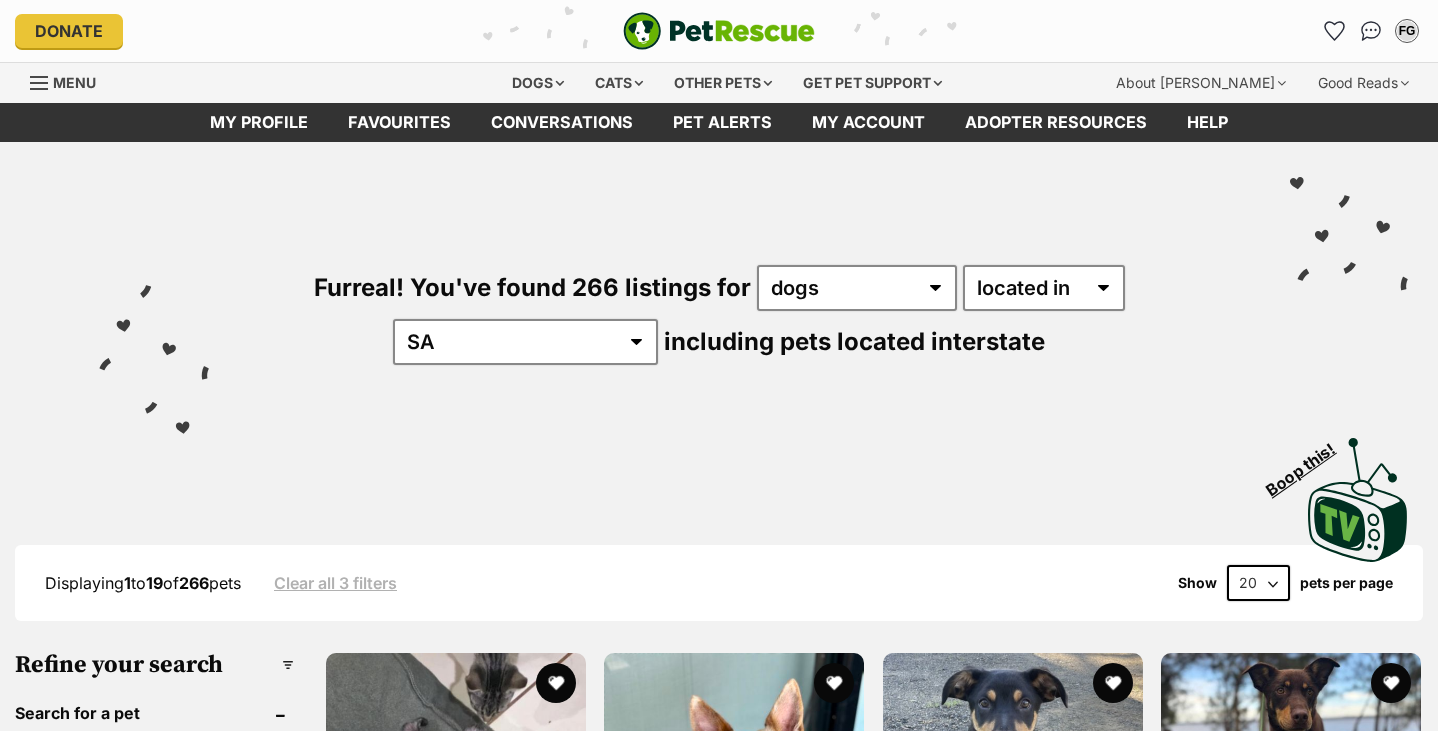 select on "disabled" 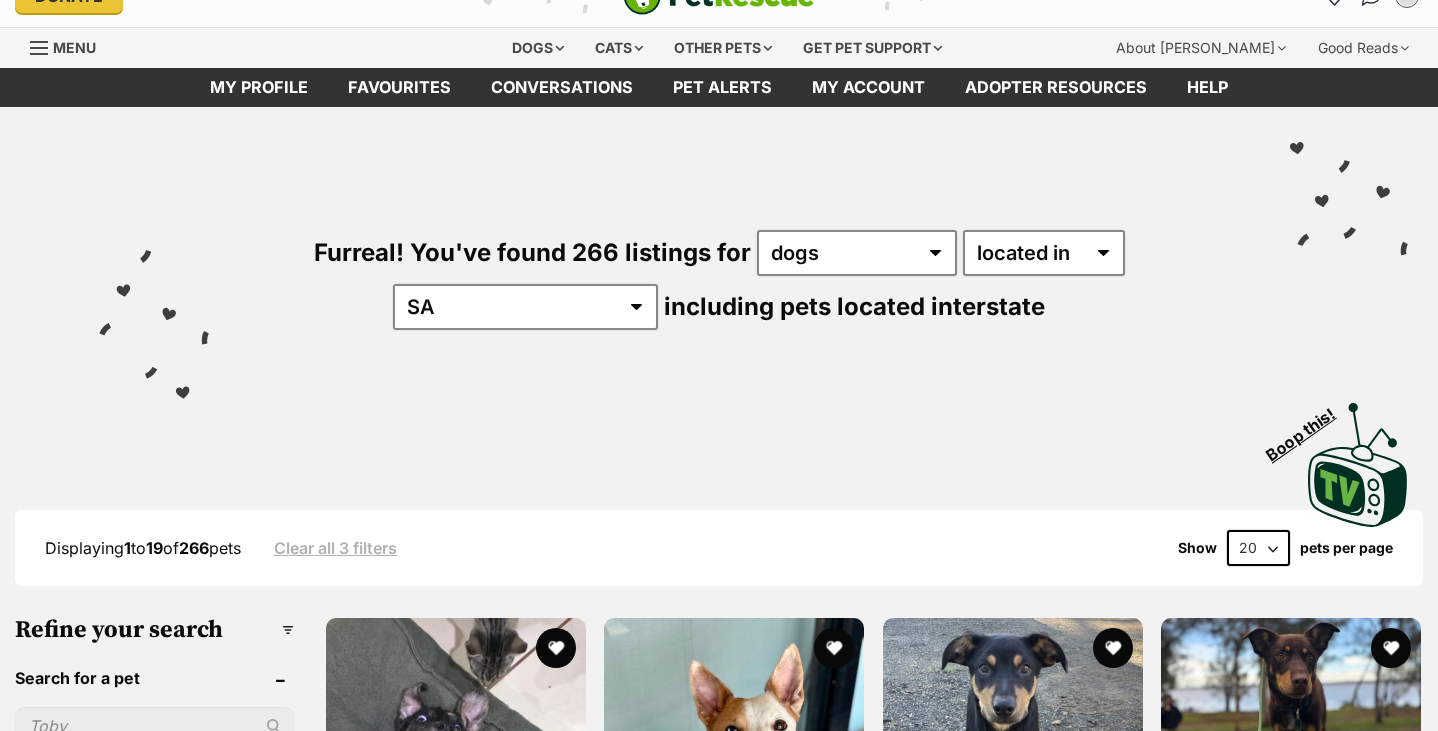 scroll, scrollTop: 0, scrollLeft: 0, axis: both 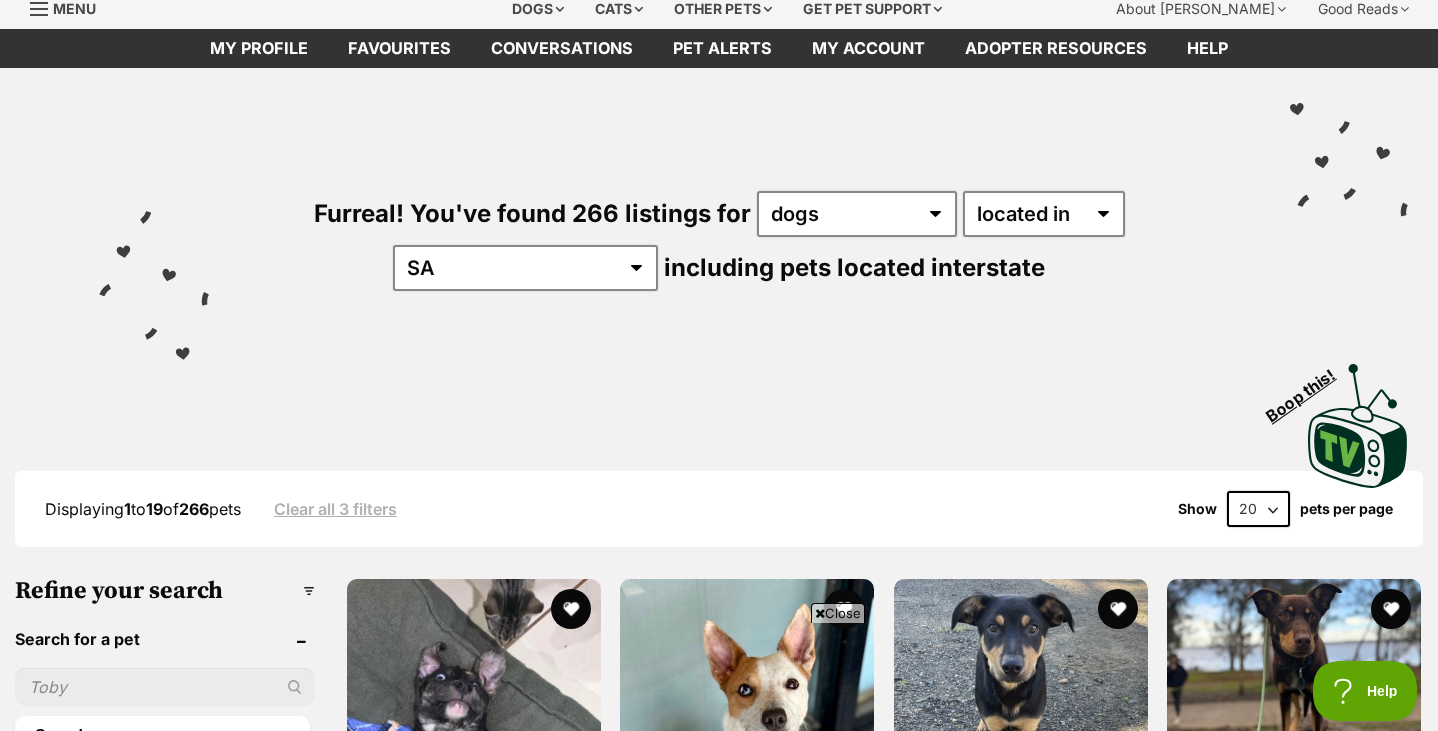 click on "Furreal! You've found 266 listings for
any type of pet
cats
dogs
other pets
available in
located in
Australia
ACT
NSW
NT
QLD
SA
TAS
VIC
WA
including pets located interstate" at bounding box center (719, 207) 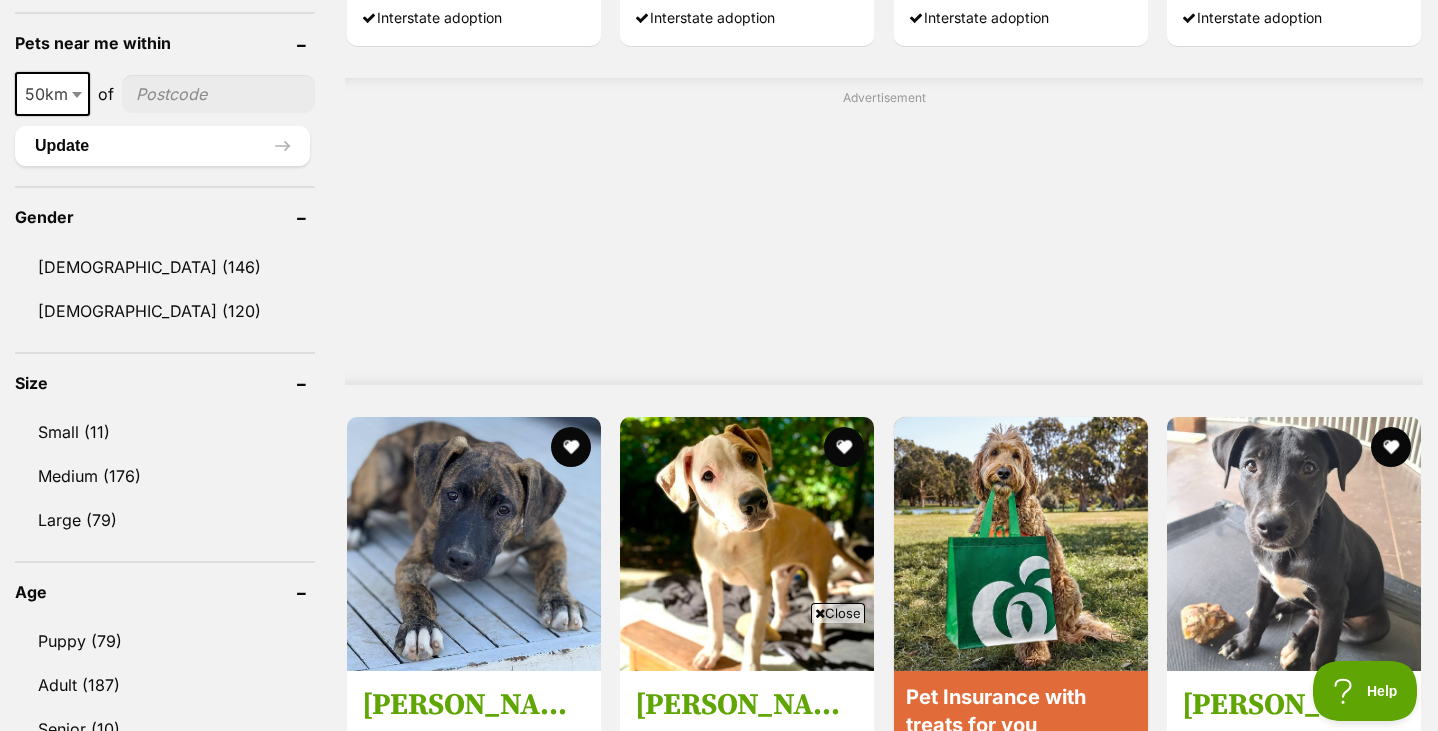 scroll, scrollTop: 1545, scrollLeft: 0, axis: vertical 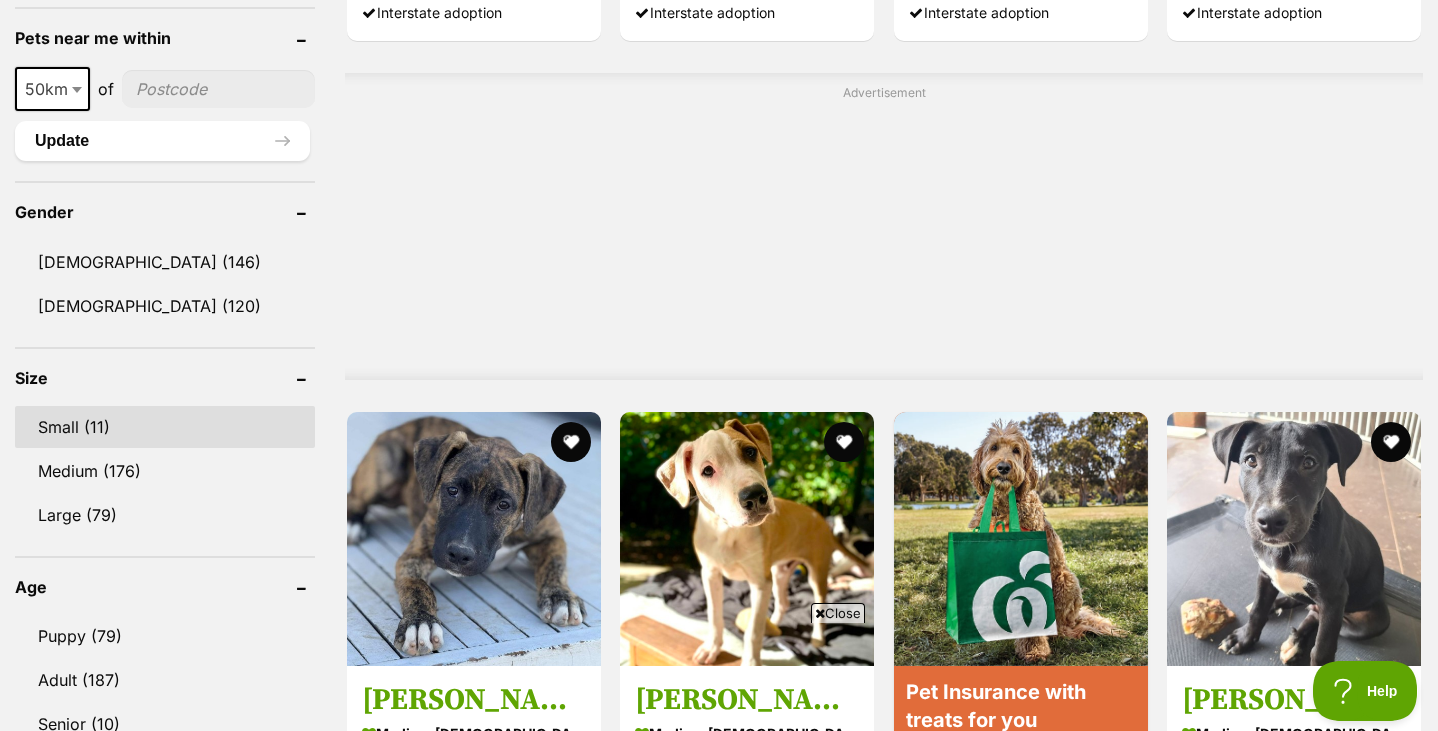 click on "Small (11)" at bounding box center [165, 427] 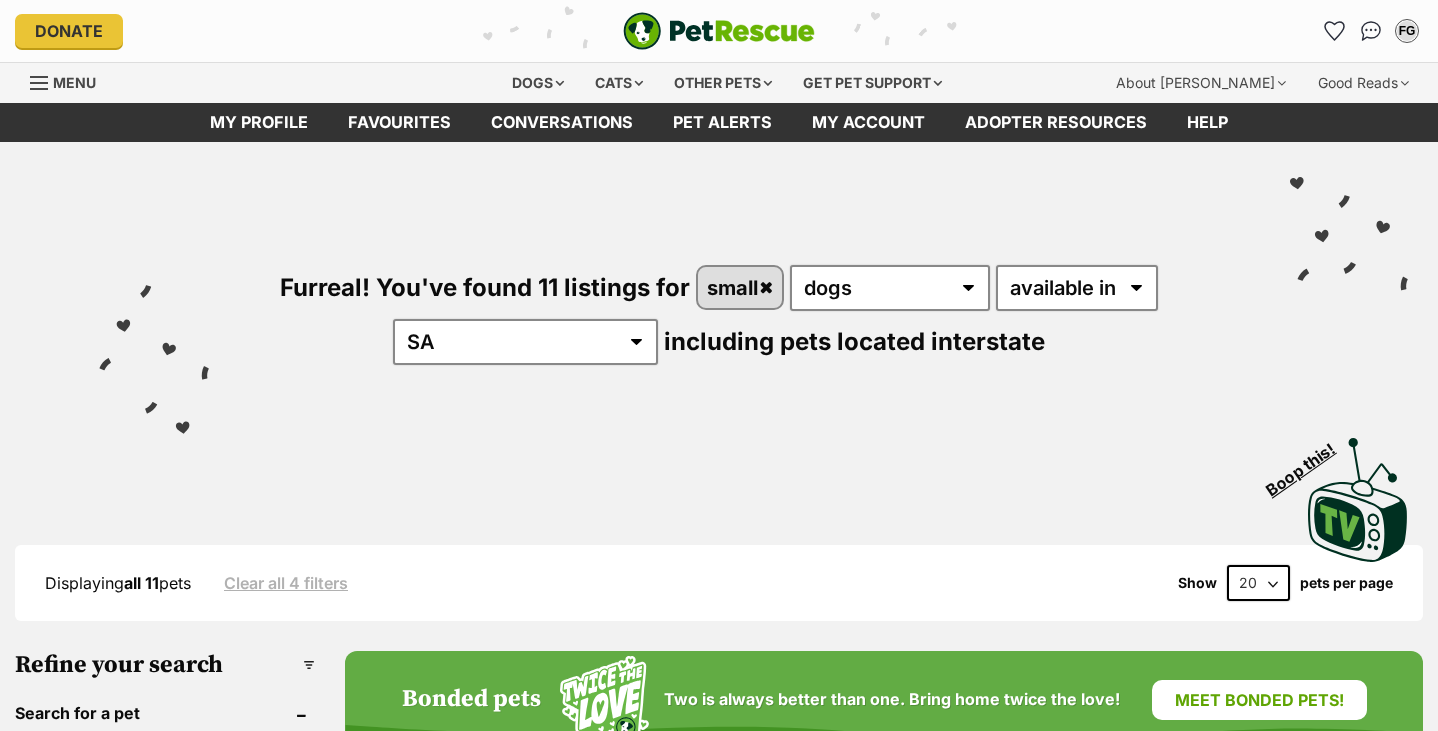 scroll, scrollTop: 0, scrollLeft: 0, axis: both 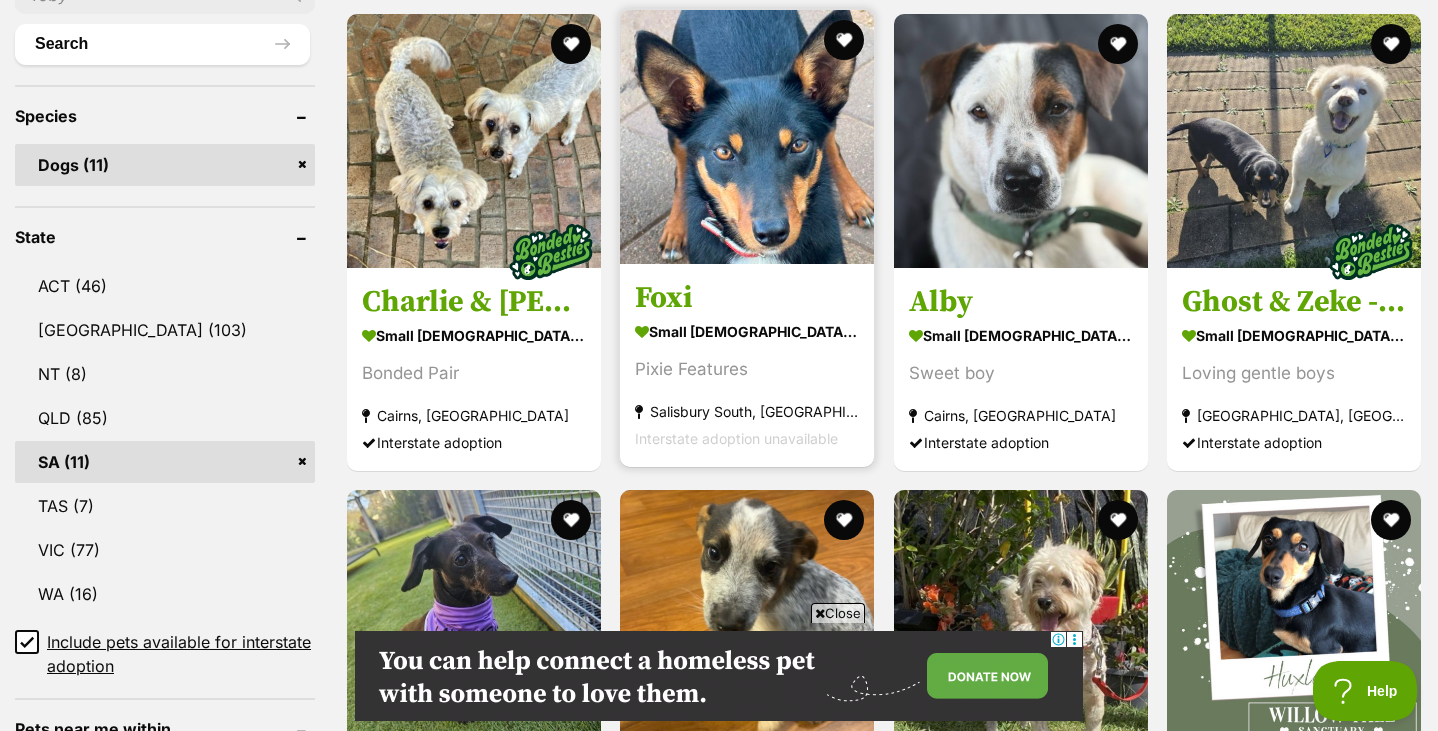 click on "Foxi
small female Dog
Pixie Features
Salisbury South, SA
Interstate adoption unavailable" at bounding box center (747, 365) 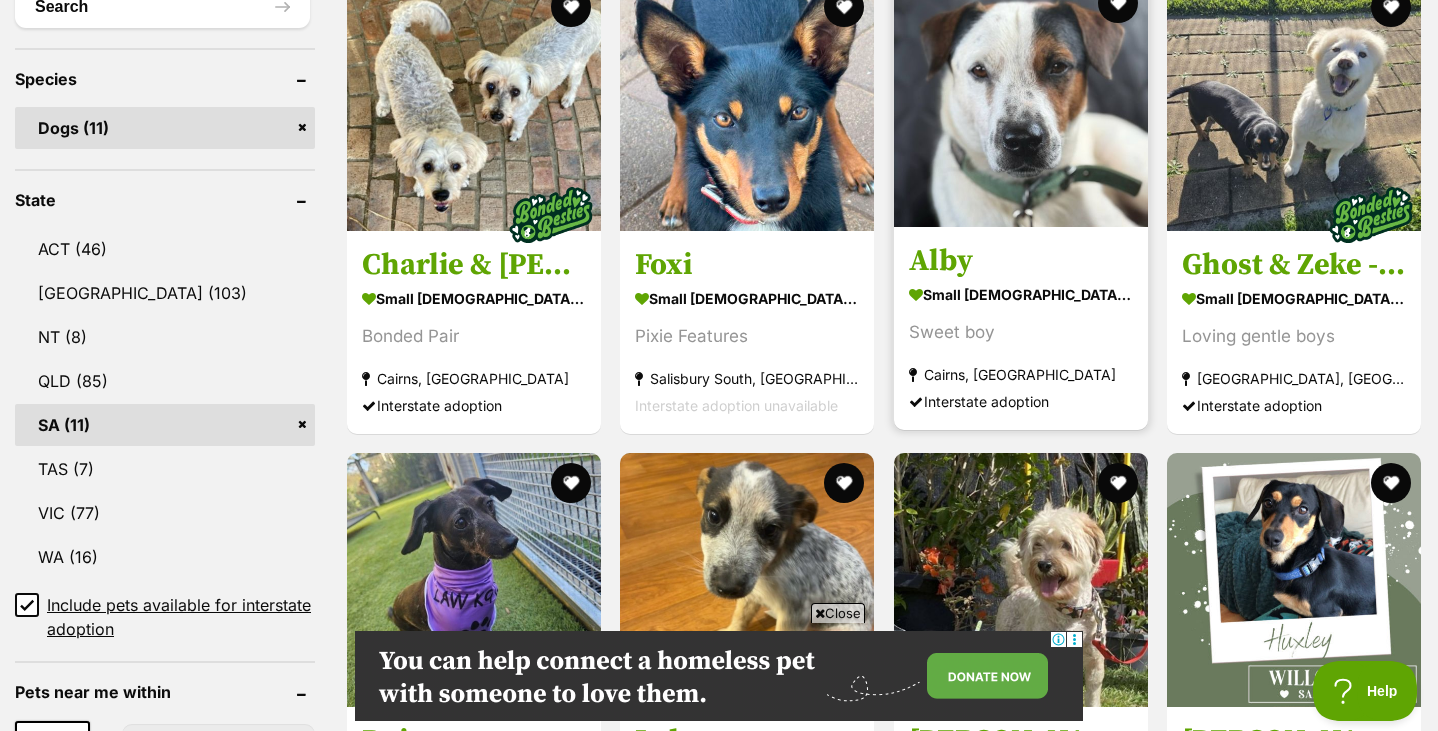 scroll, scrollTop: 806, scrollLeft: 0, axis: vertical 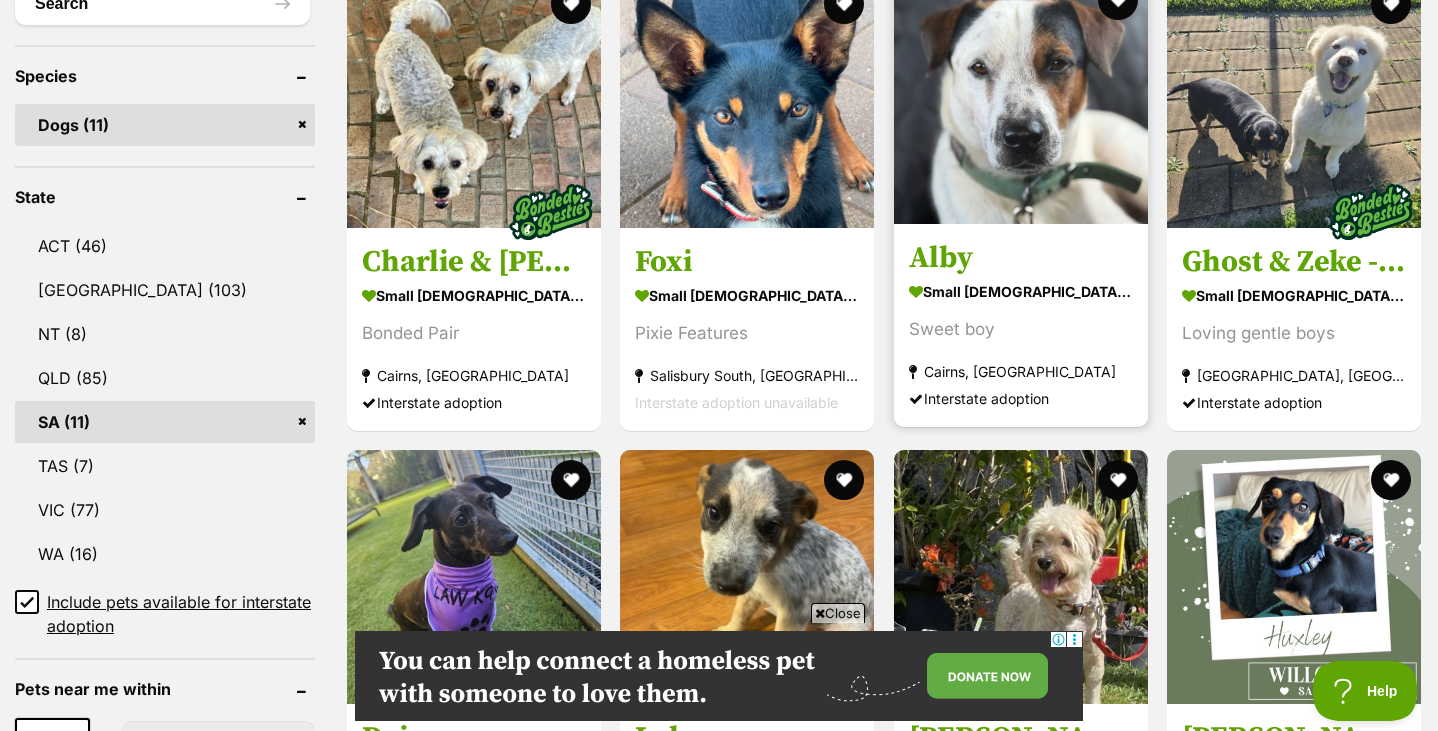 click on "small male Dog" at bounding box center [1021, 291] 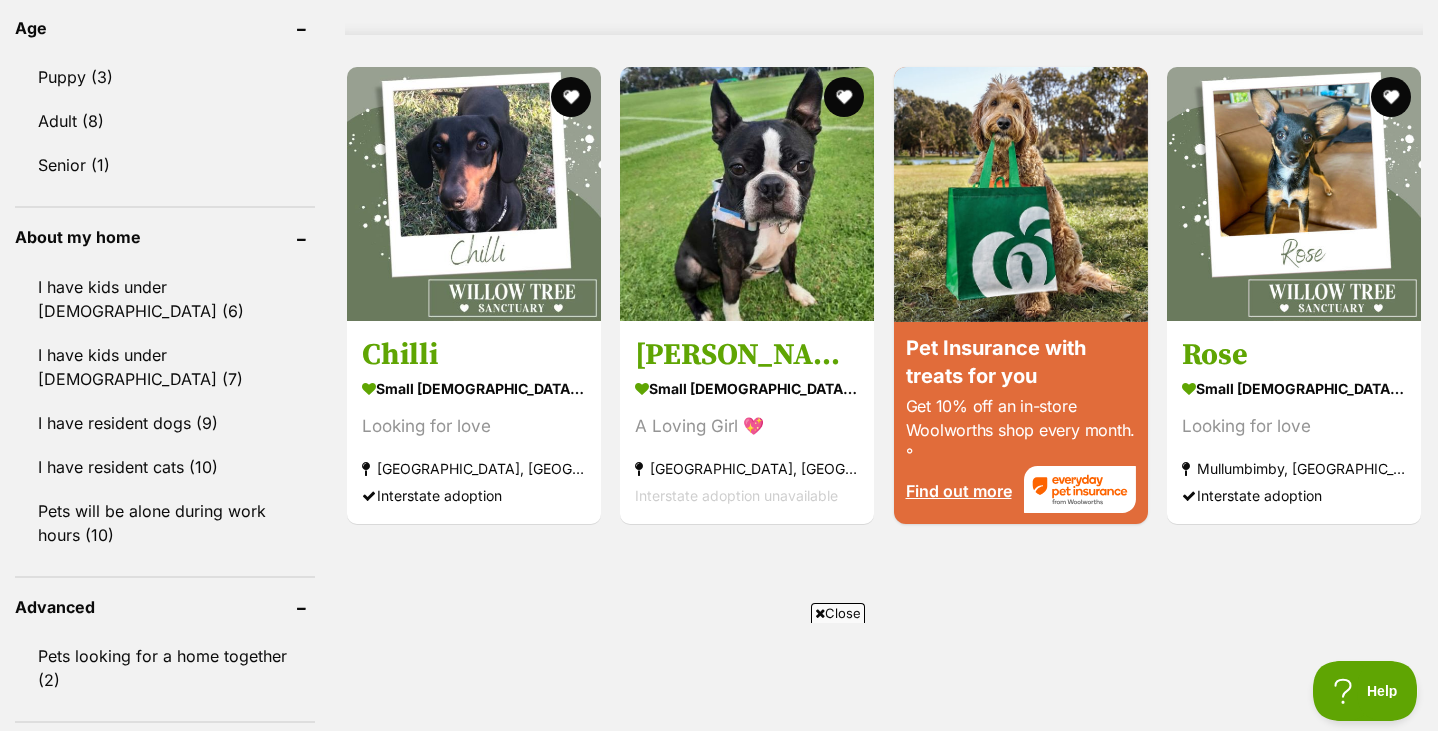 scroll, scrollTop: 0, scrollLeft: 0, axis: both 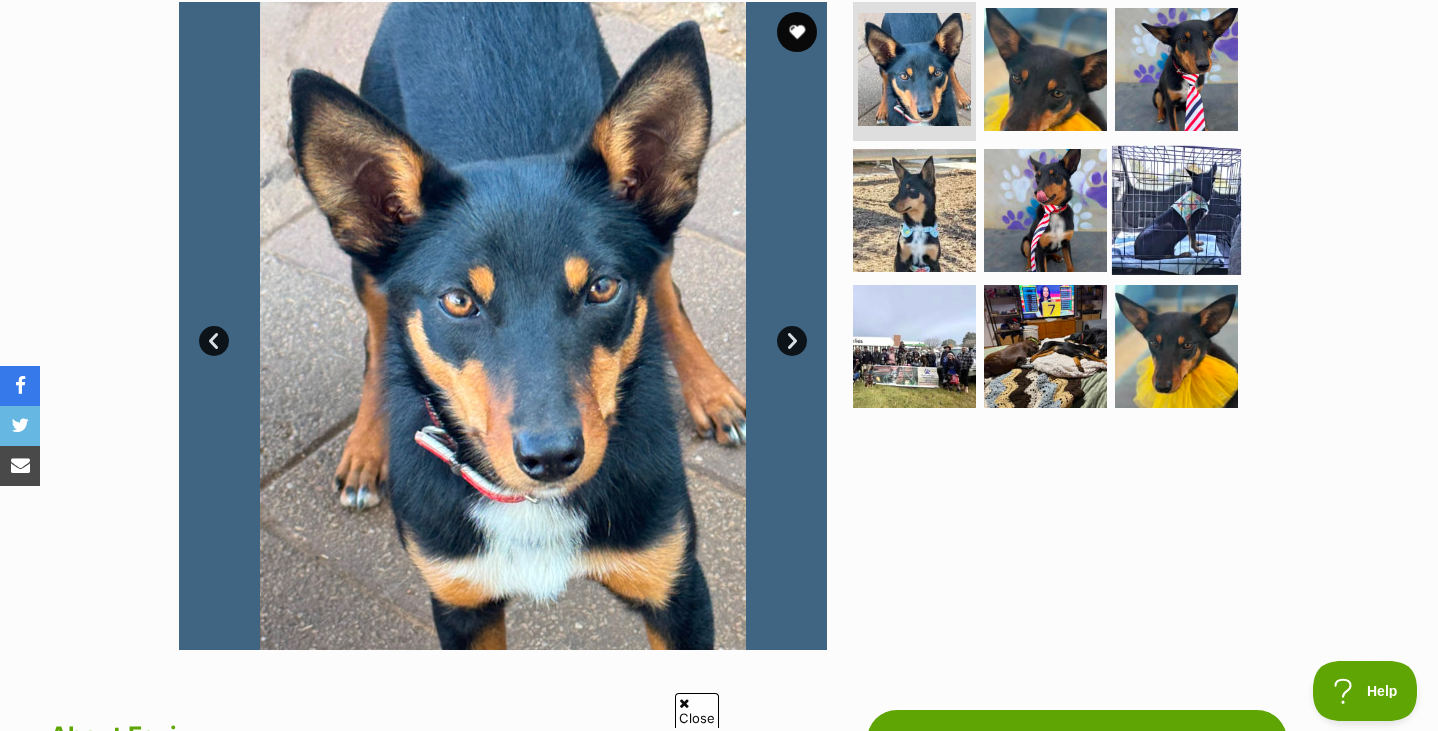 click at bounding box center [1176, 210] 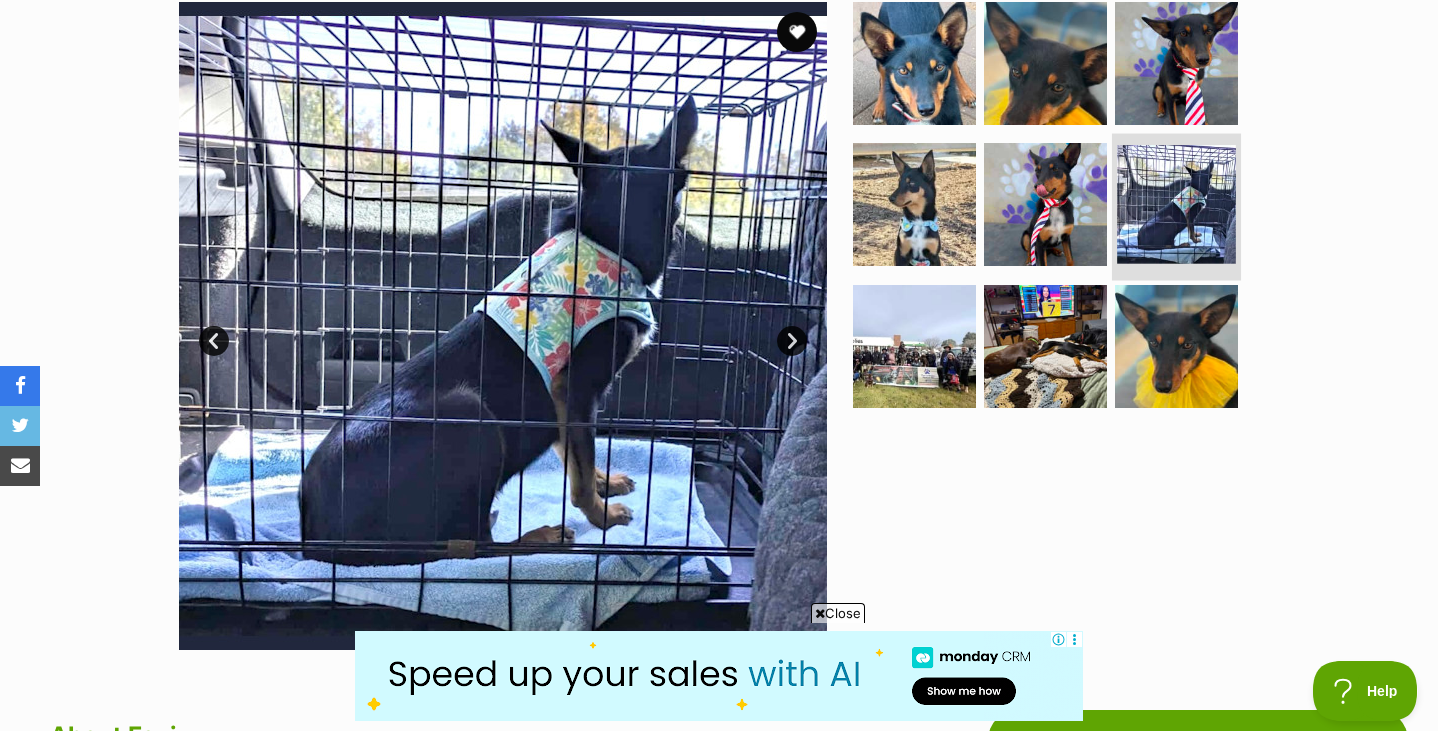 scroll, scrollTop: 0, scrollLeft: 0, axis: both 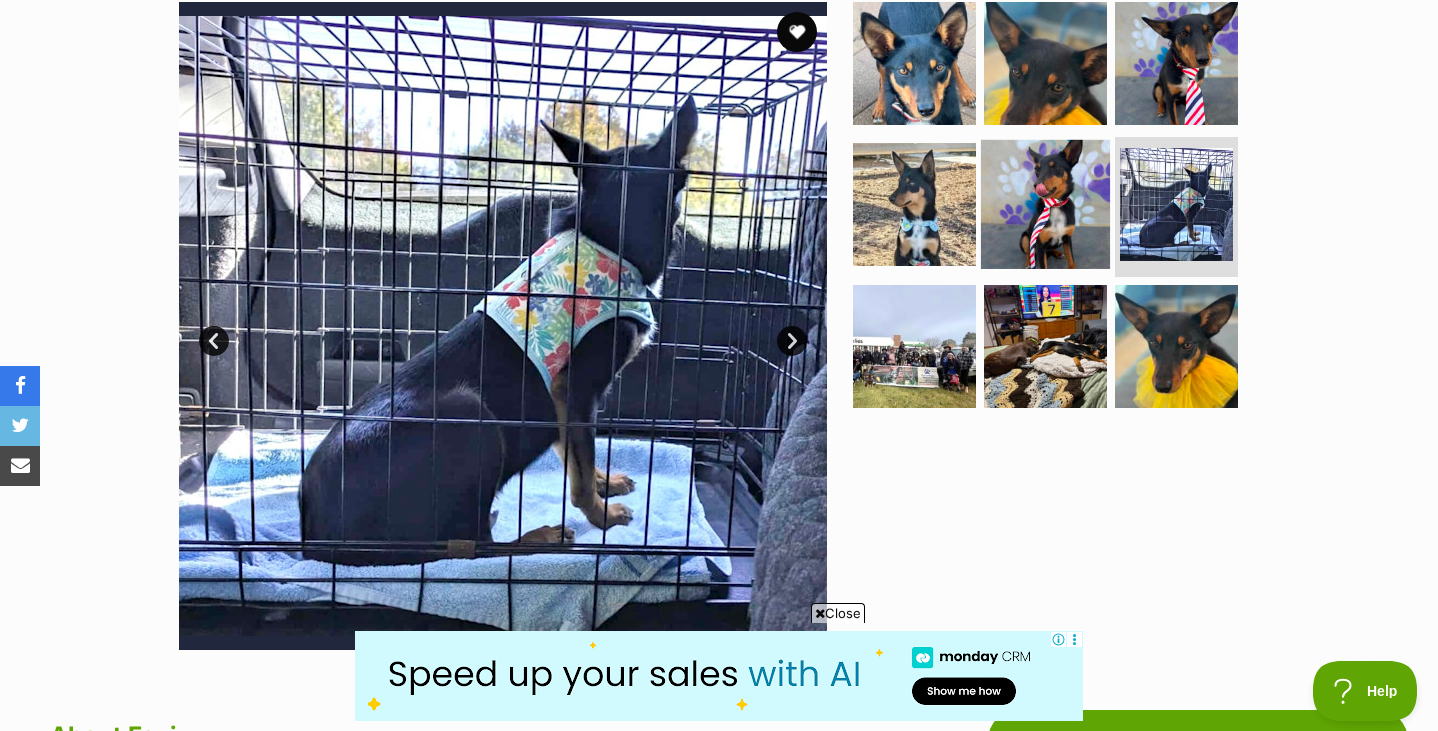 click at bounding box center [1045, 204] 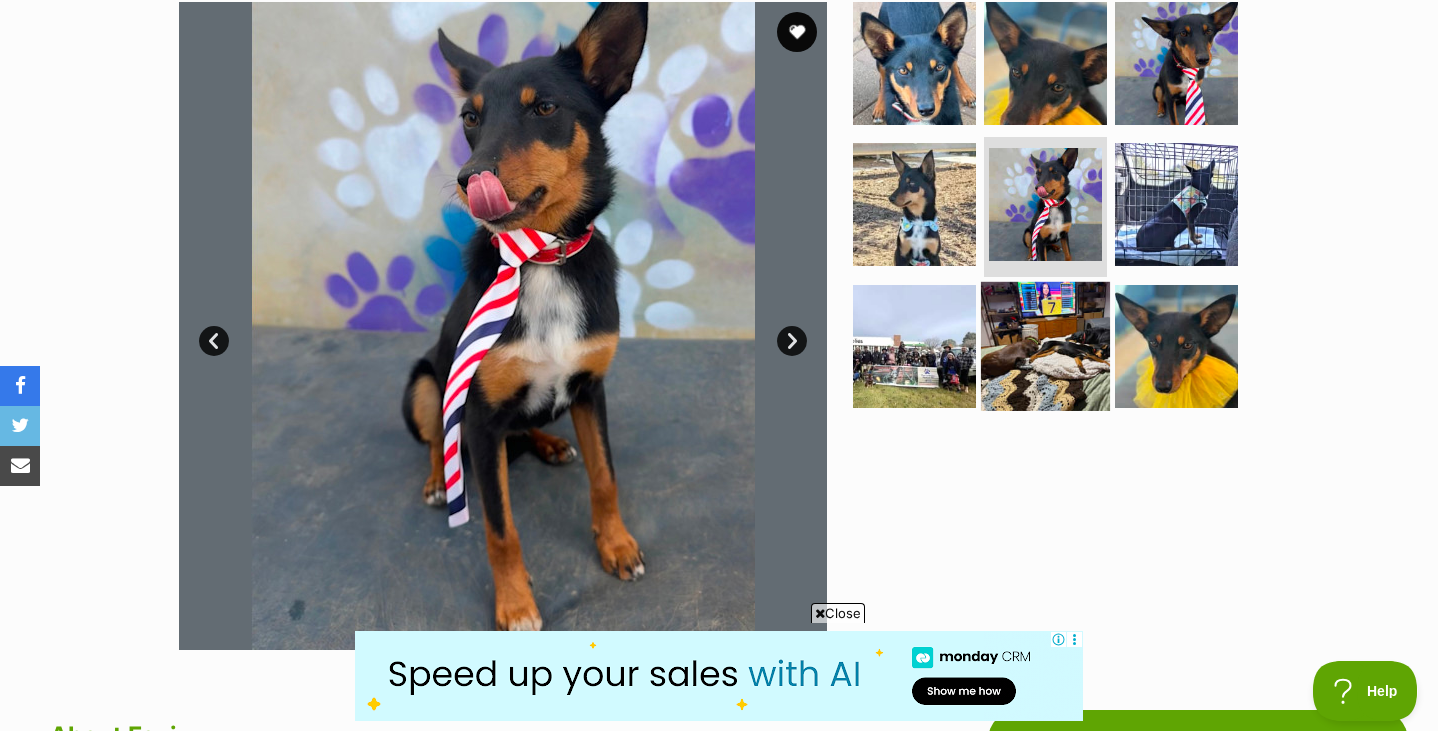 click at bounding box center (1045, 346) 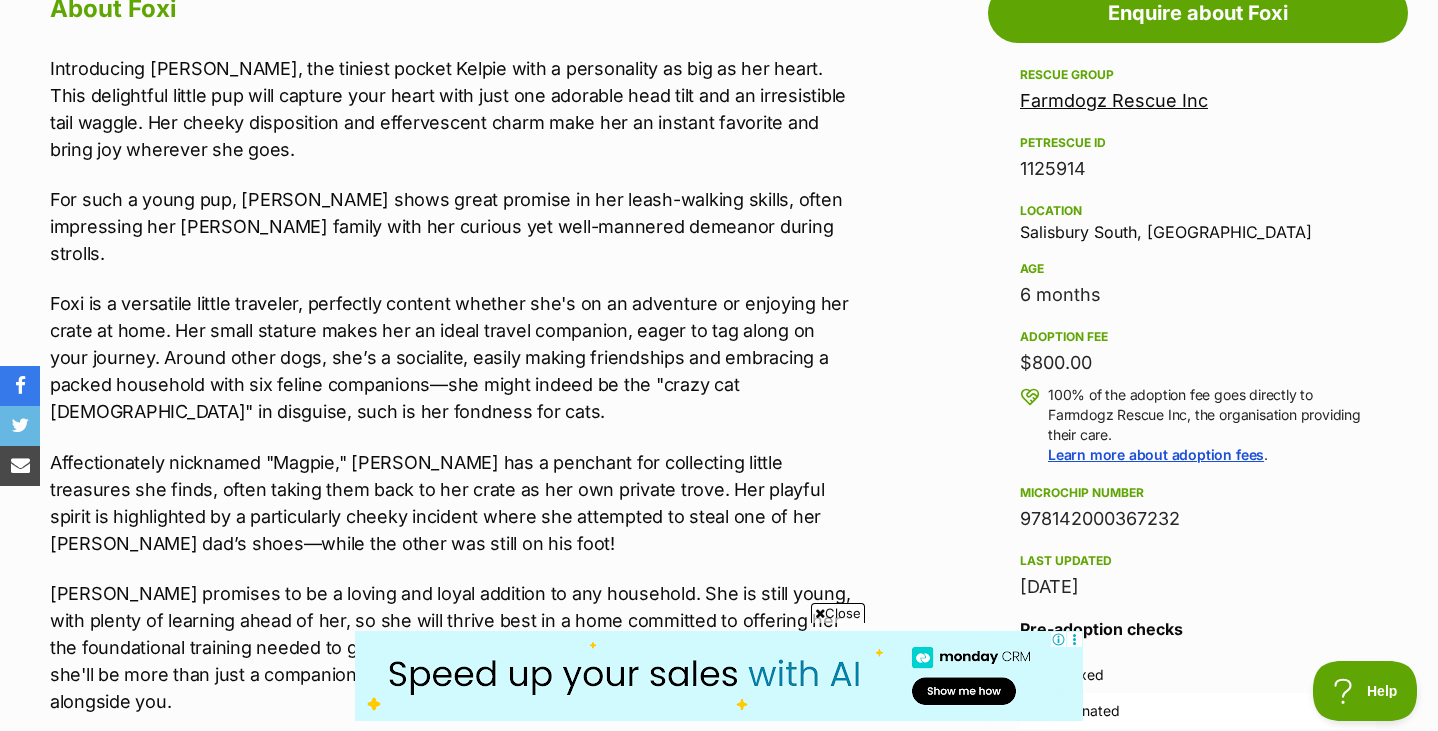 scroll, scrollTop: 1145, scrollLeft: 0, axis: vertical 